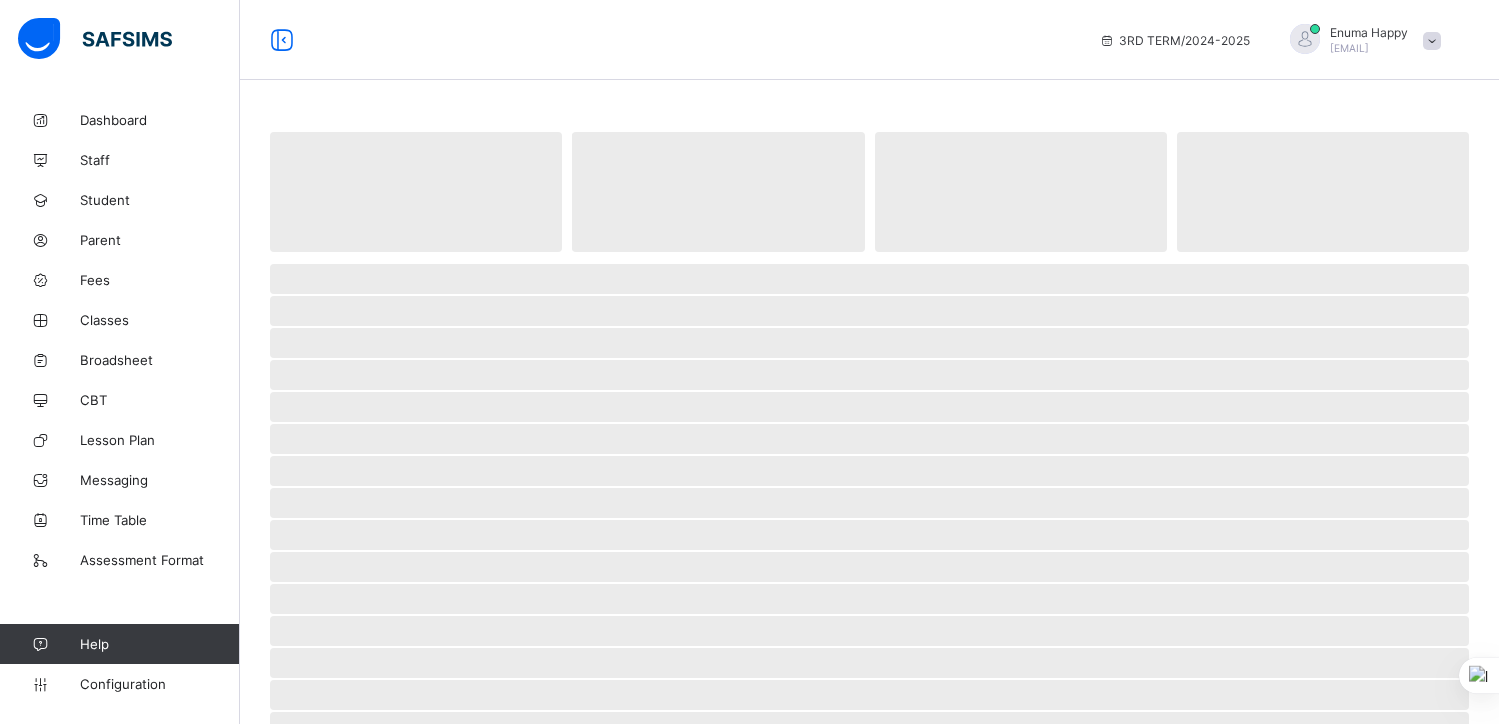 scroll, scrollTop: 0, scrollLeft: 0, axis: both 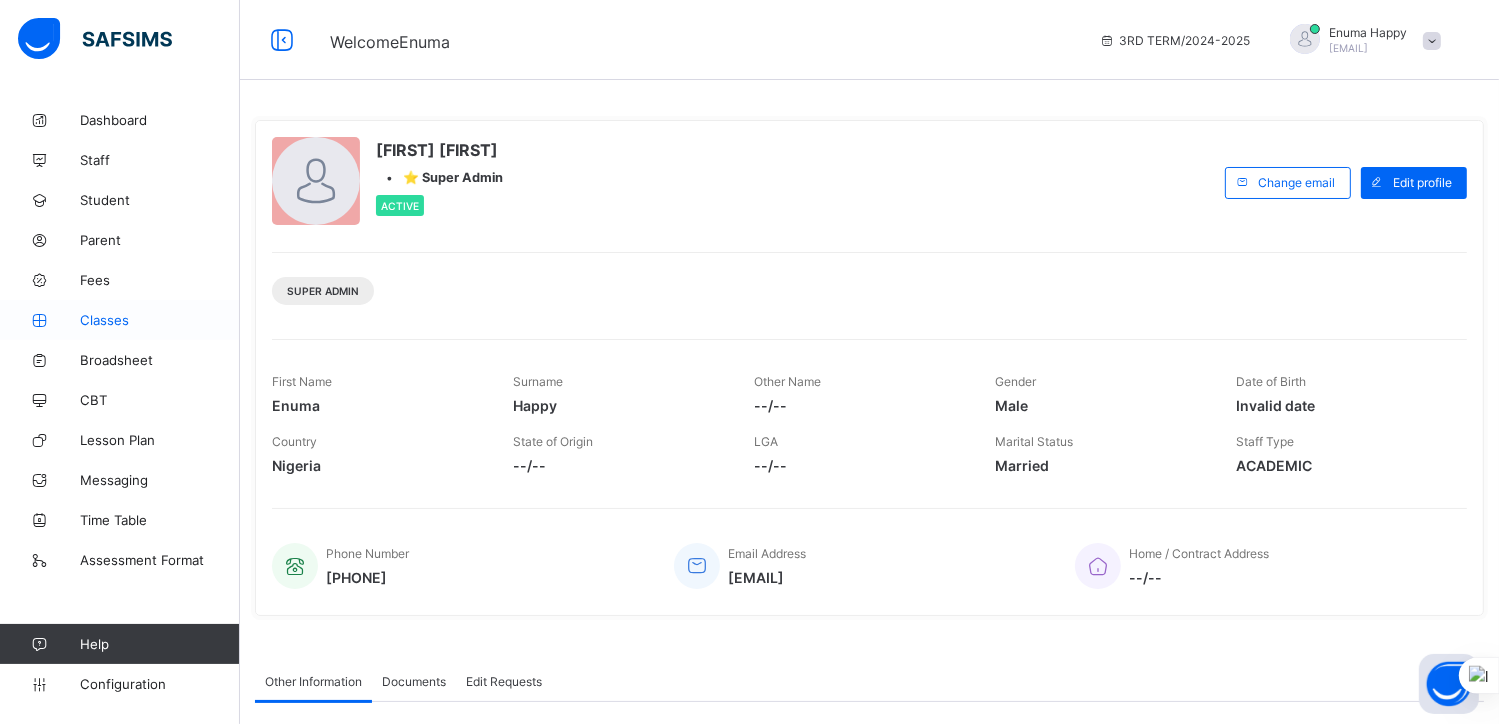 click on "Classes" at bounding box center (160, 320) 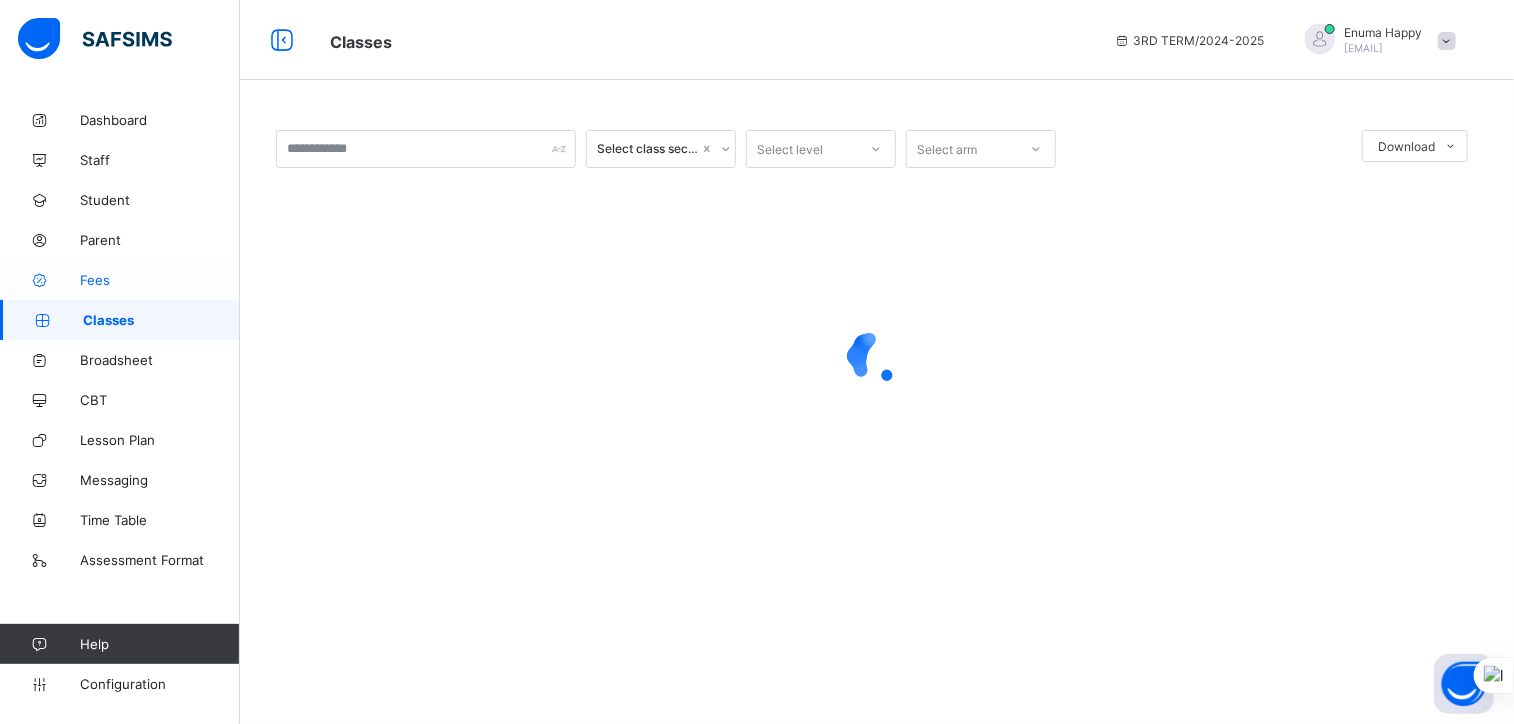 click on "Fees" at bounding box center [120, 280] 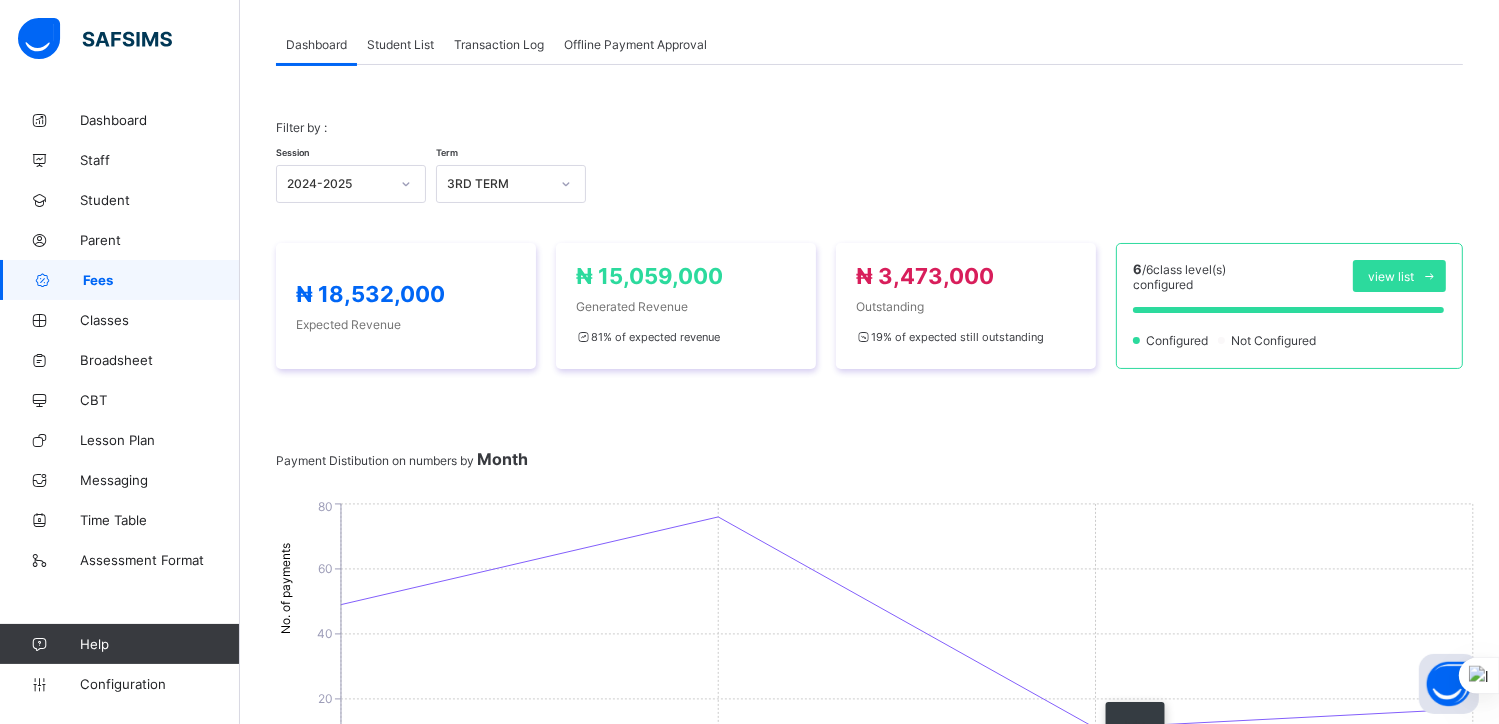 scroll, scrollTop: 92, scrollLeft: 0, axis: vertical 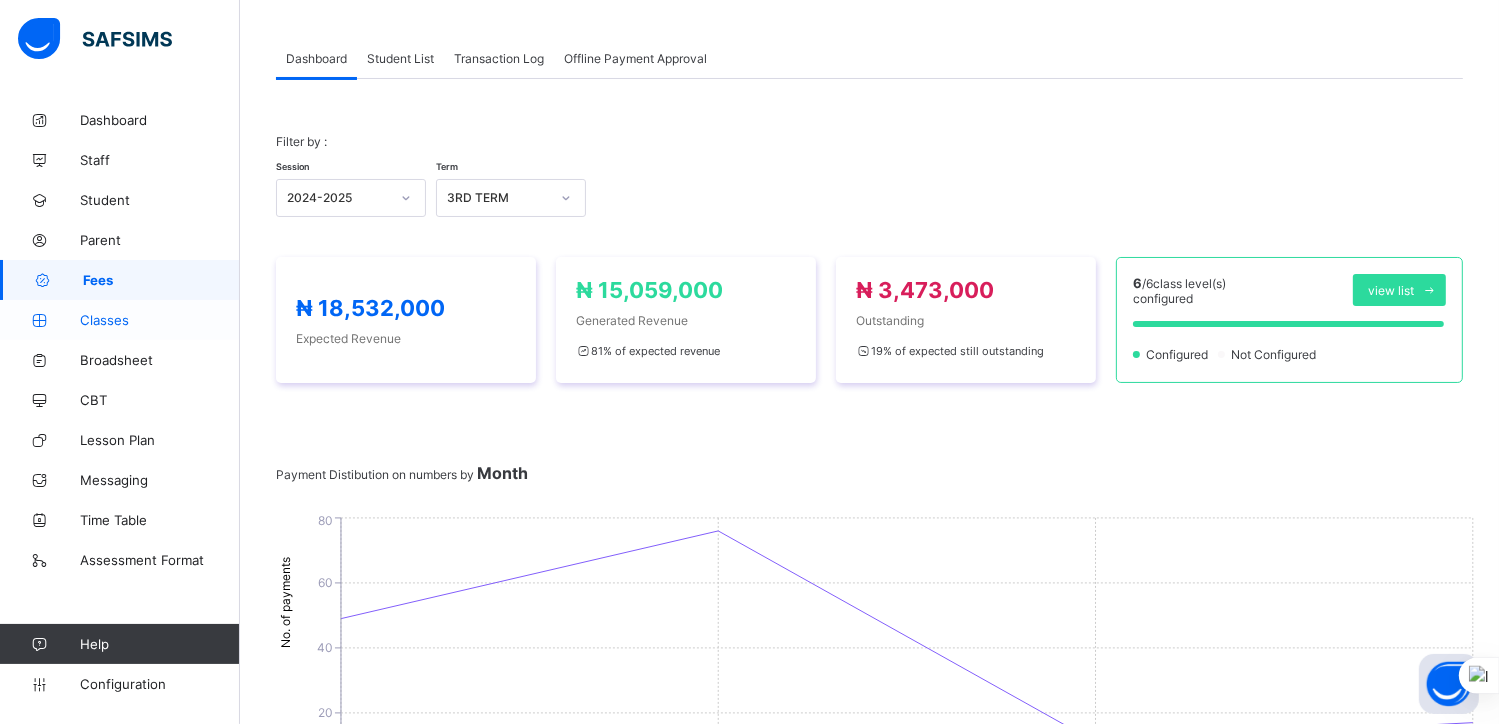 click on "Classes" at bounding box center (160, 320) 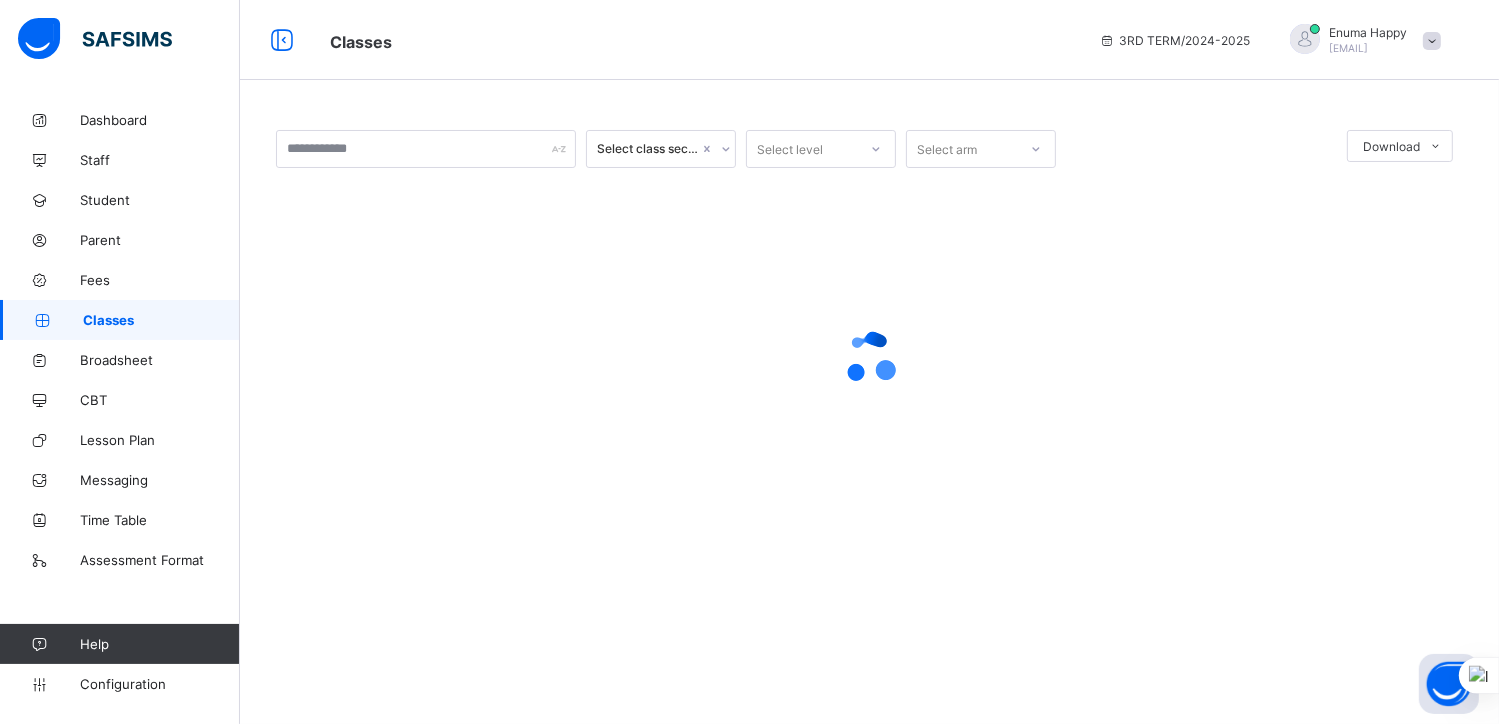 scroll, scrollTop: 0, scrollLeft: 0, axis: both 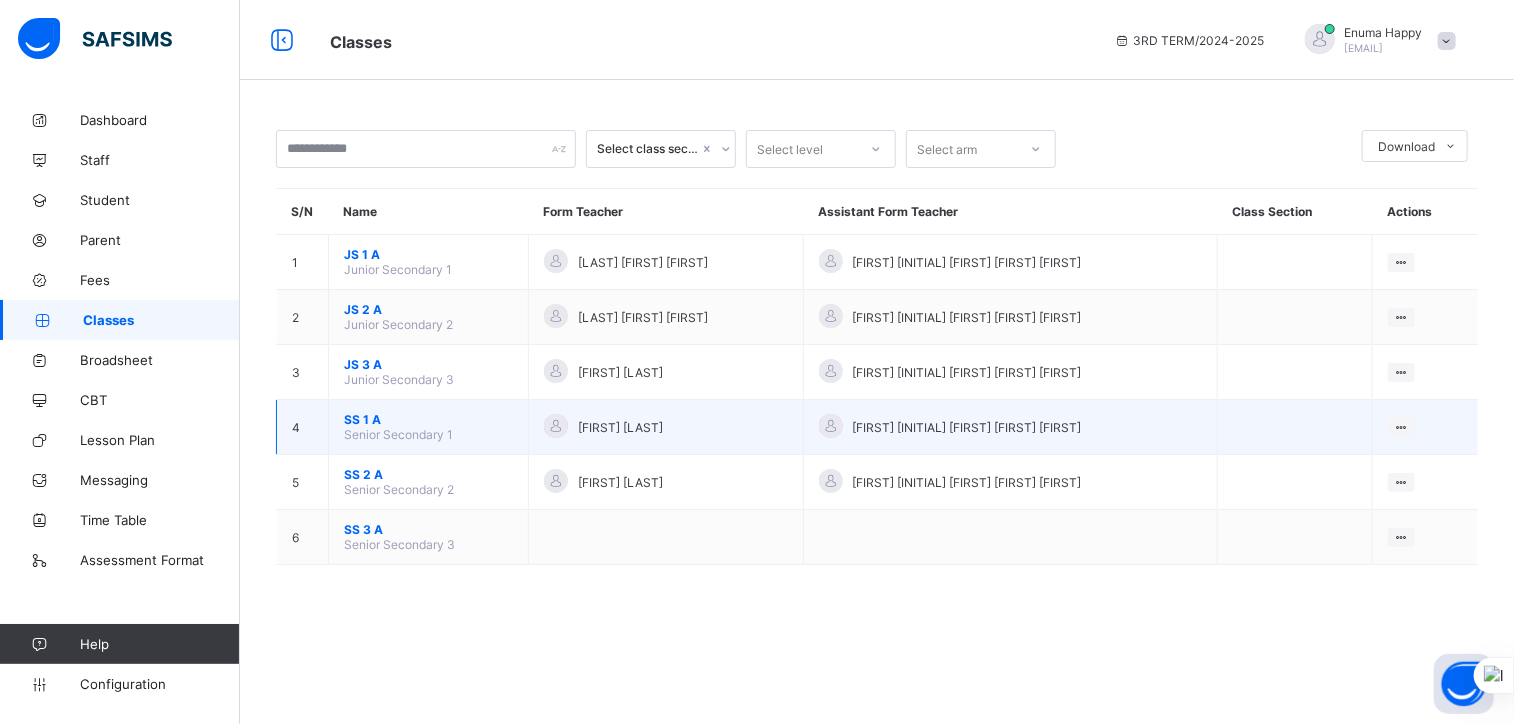 click on "SS 1   A" at bounding box center (428, 419) 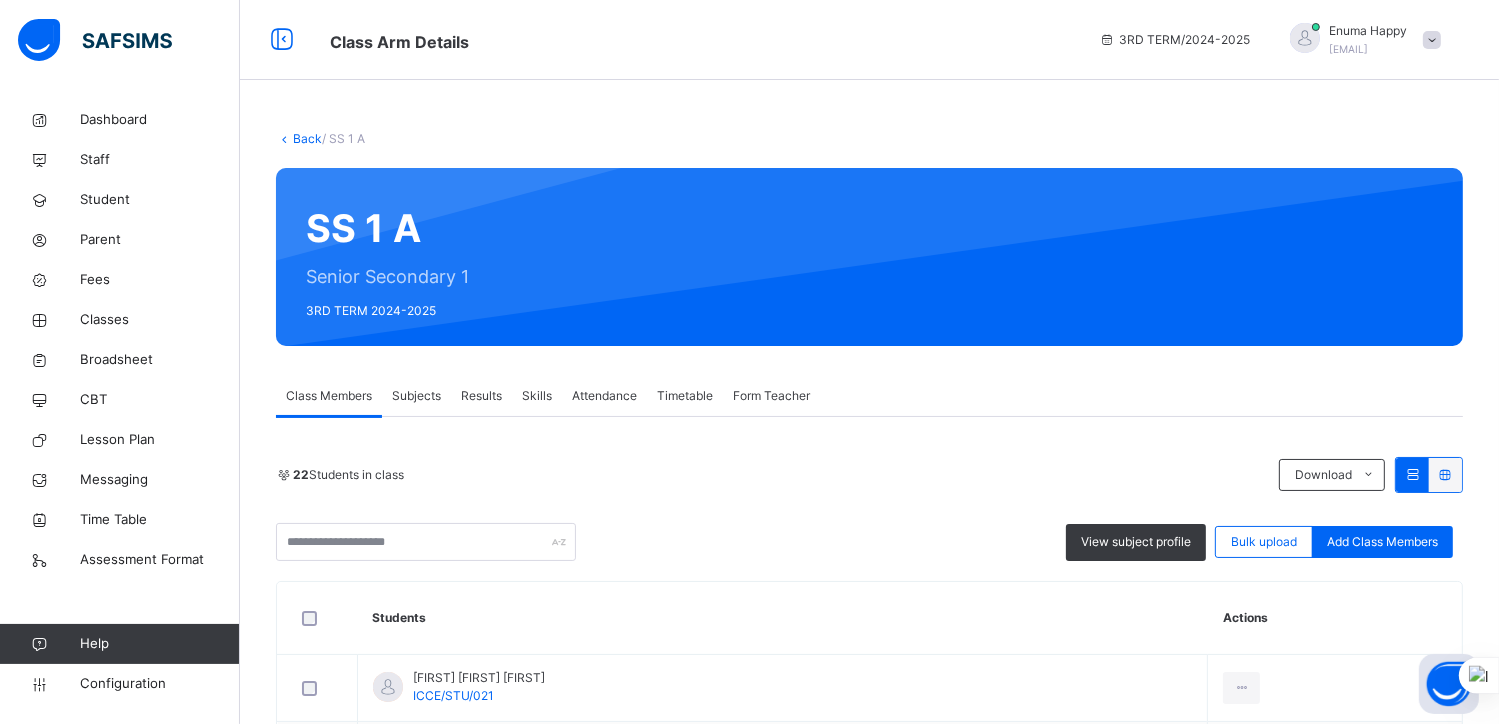 click on "Subjects" at bounding box center (416, 396) 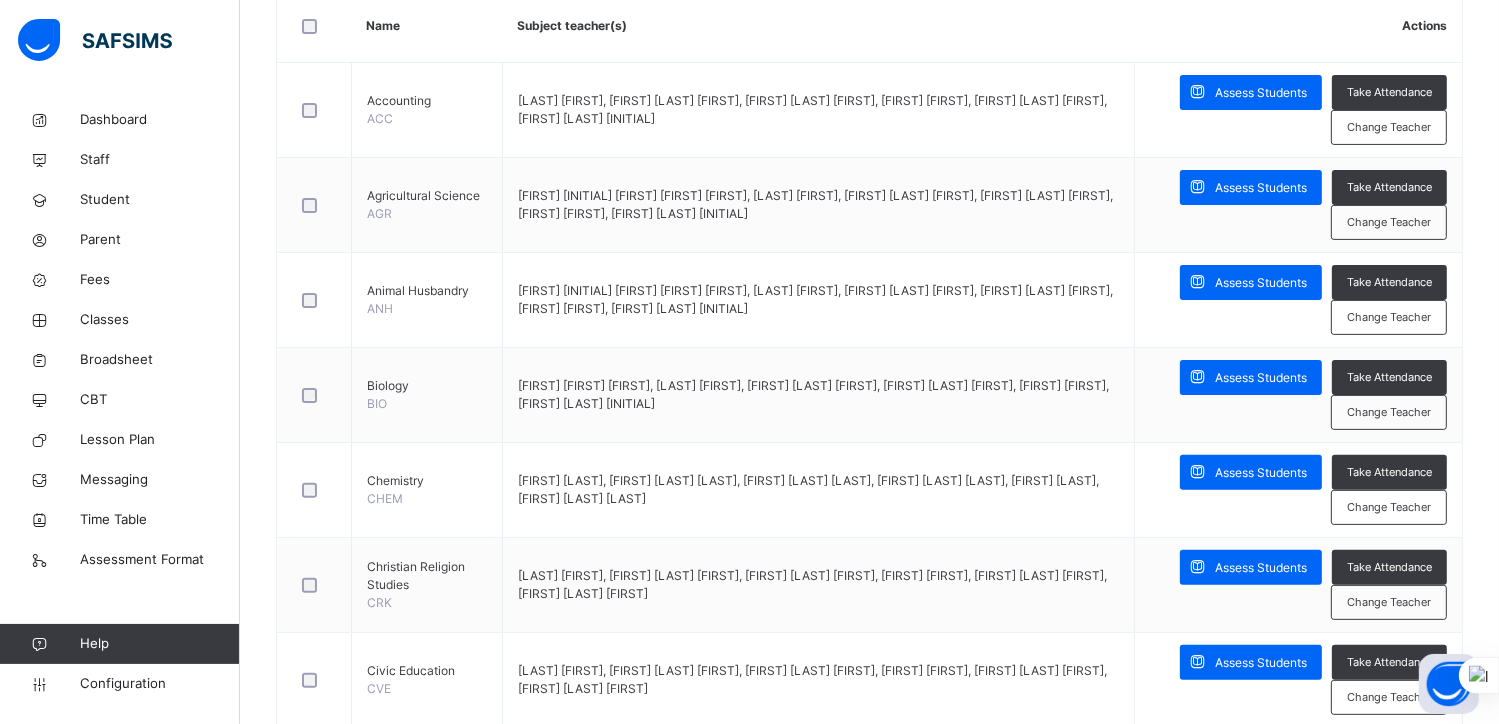 scroll, scrollTop: 511, scrollLeft: 0, axis: vertical 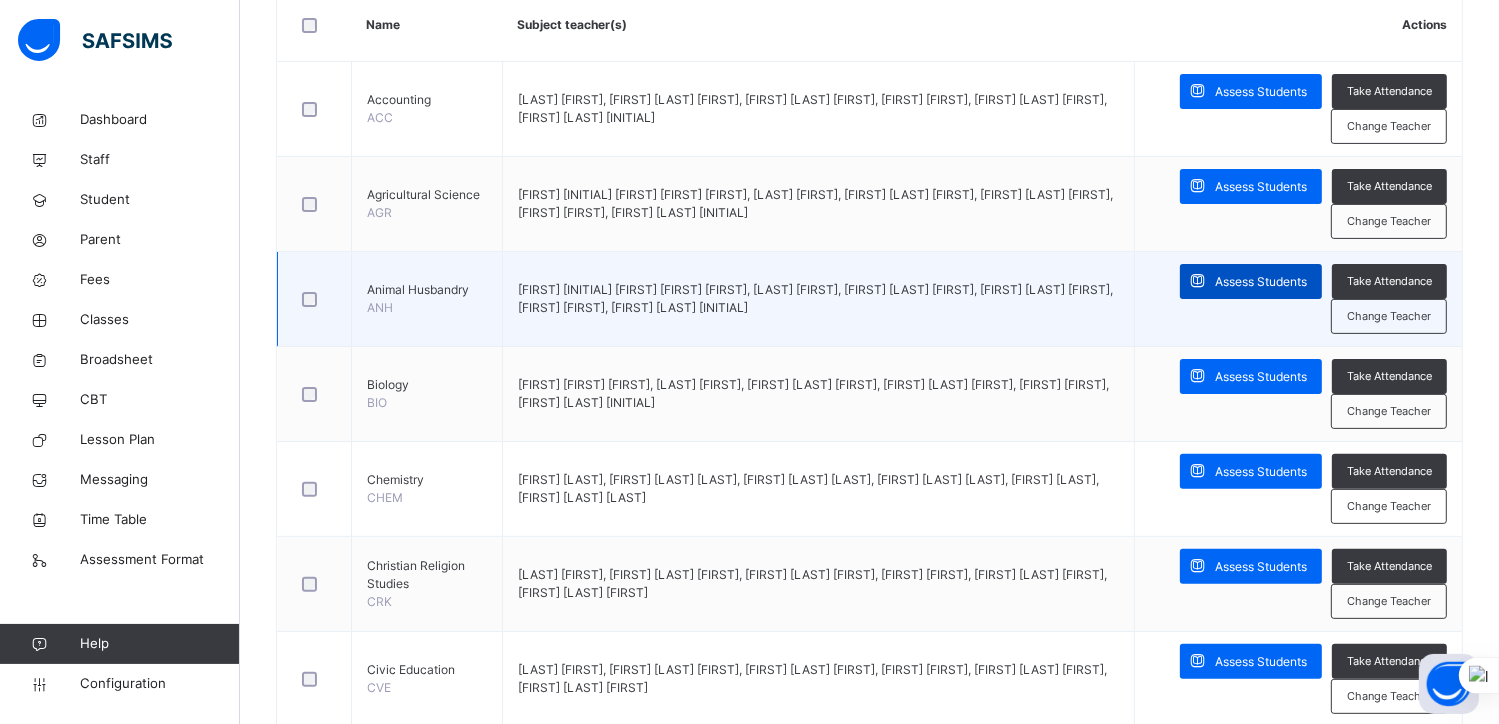 click on "Assess Students" at bounding box center (1261, 282) 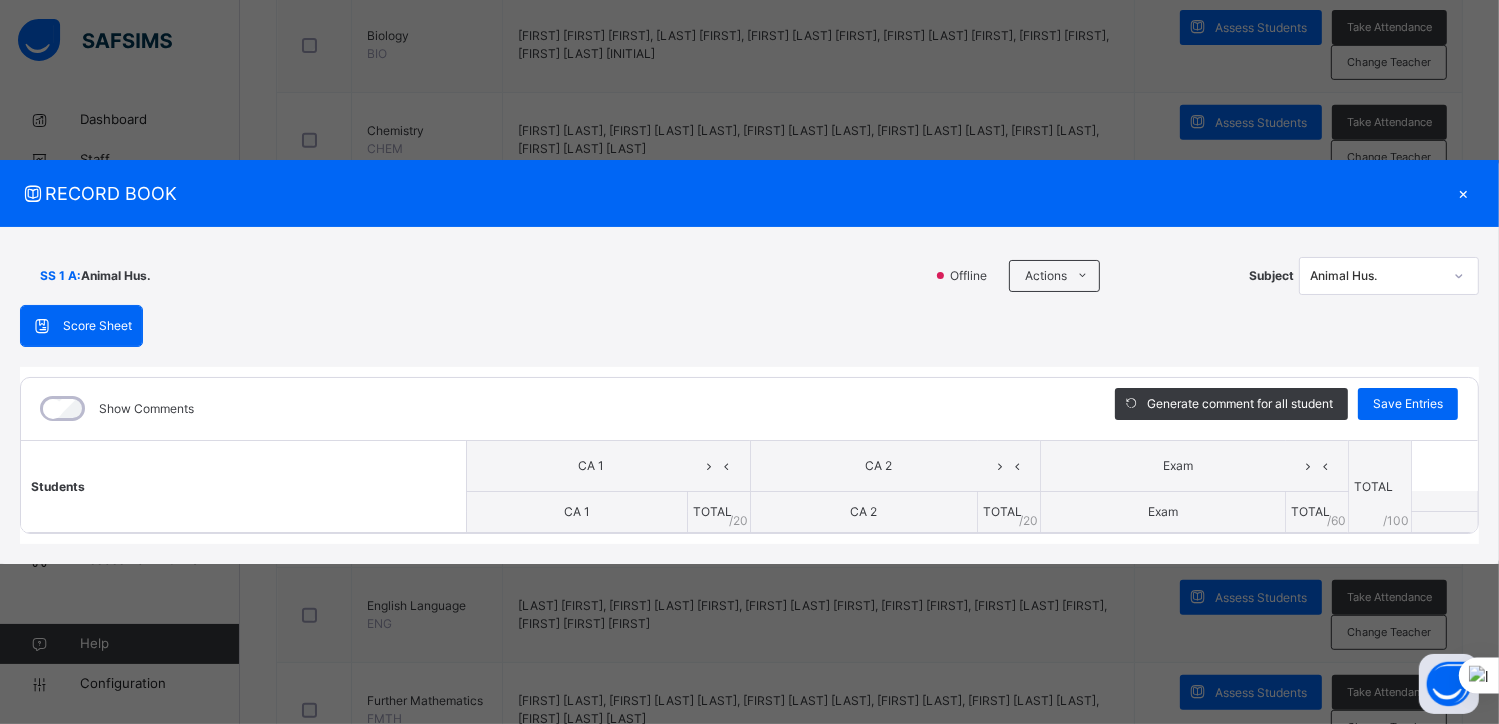scroll, scrollTop: 862, scrollLeft: 0, axis: vertical 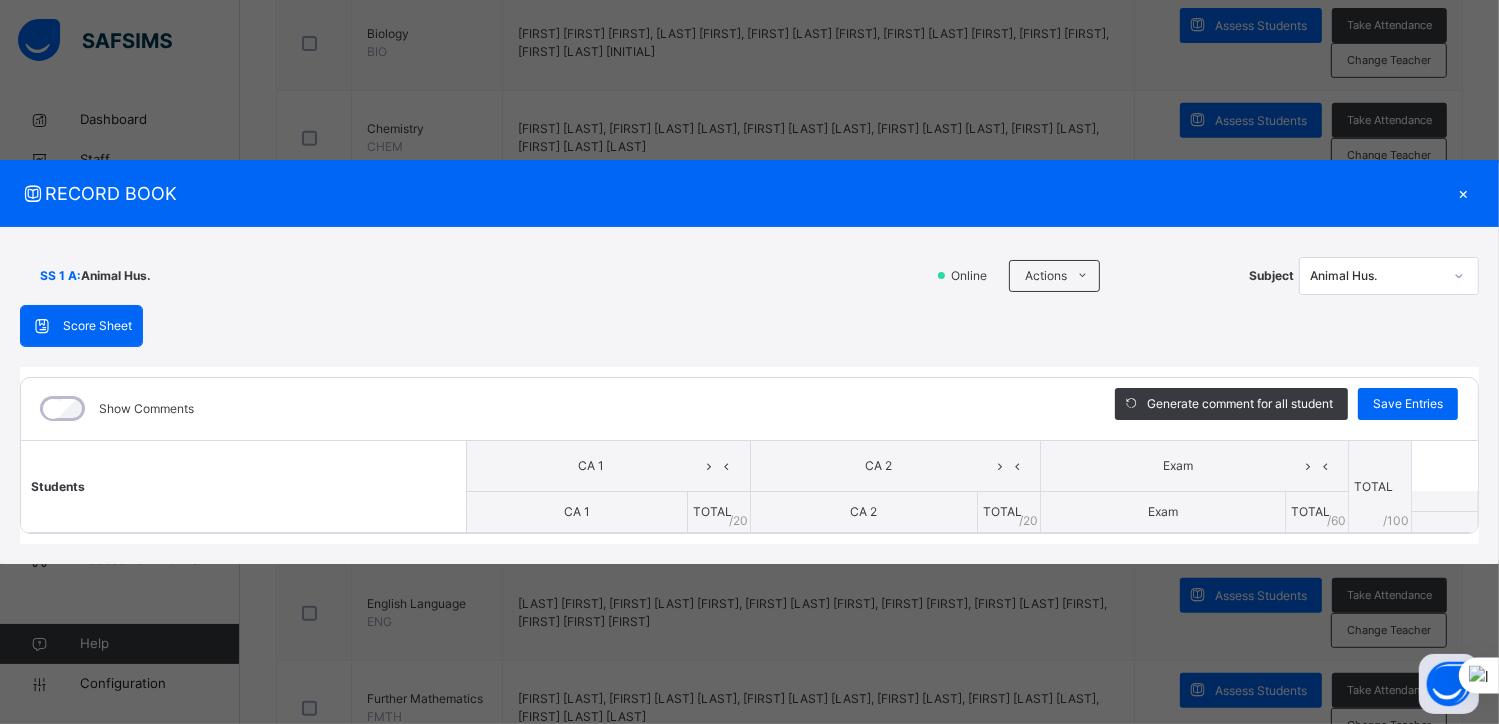 click on "×" at bounding box center [1464, 193] 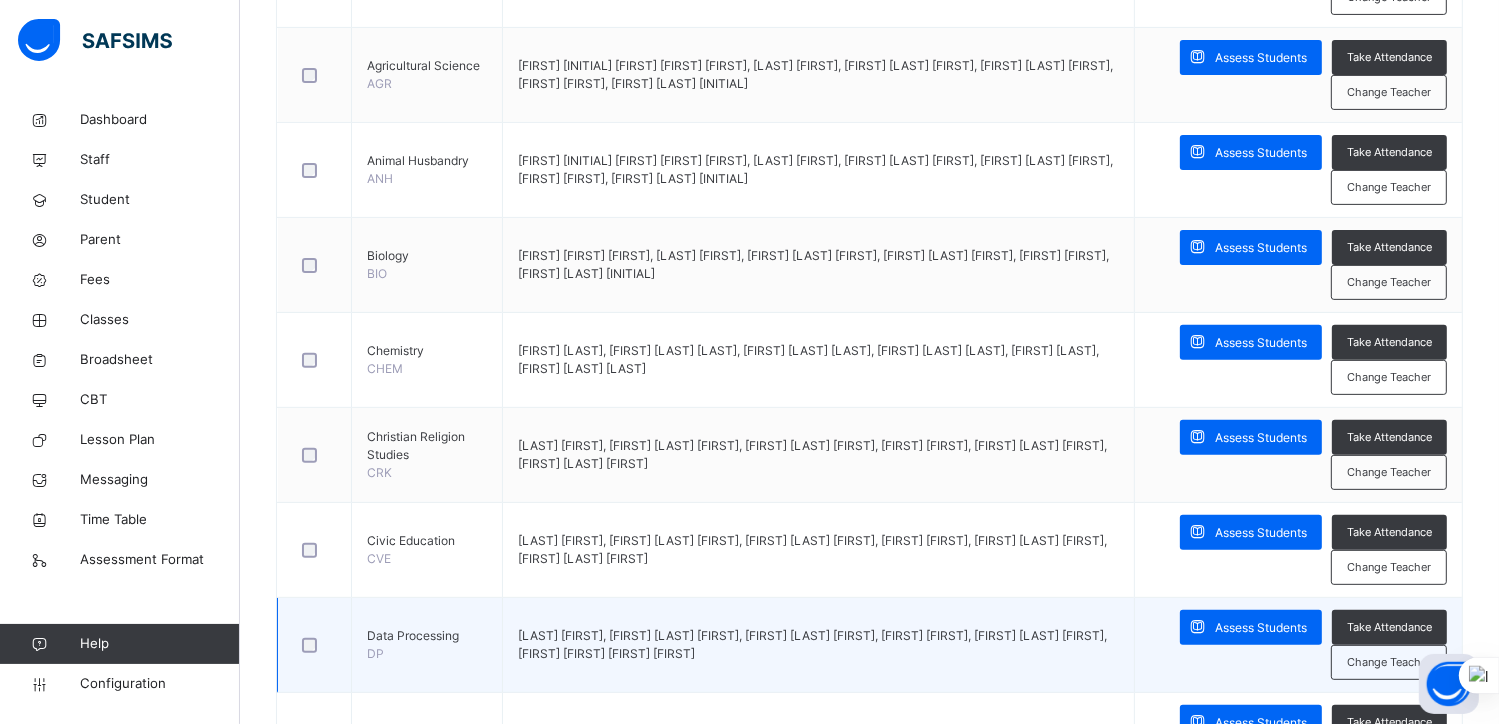 scroll, scrollTop: 642, scrollLeft: 0, axis: vertical 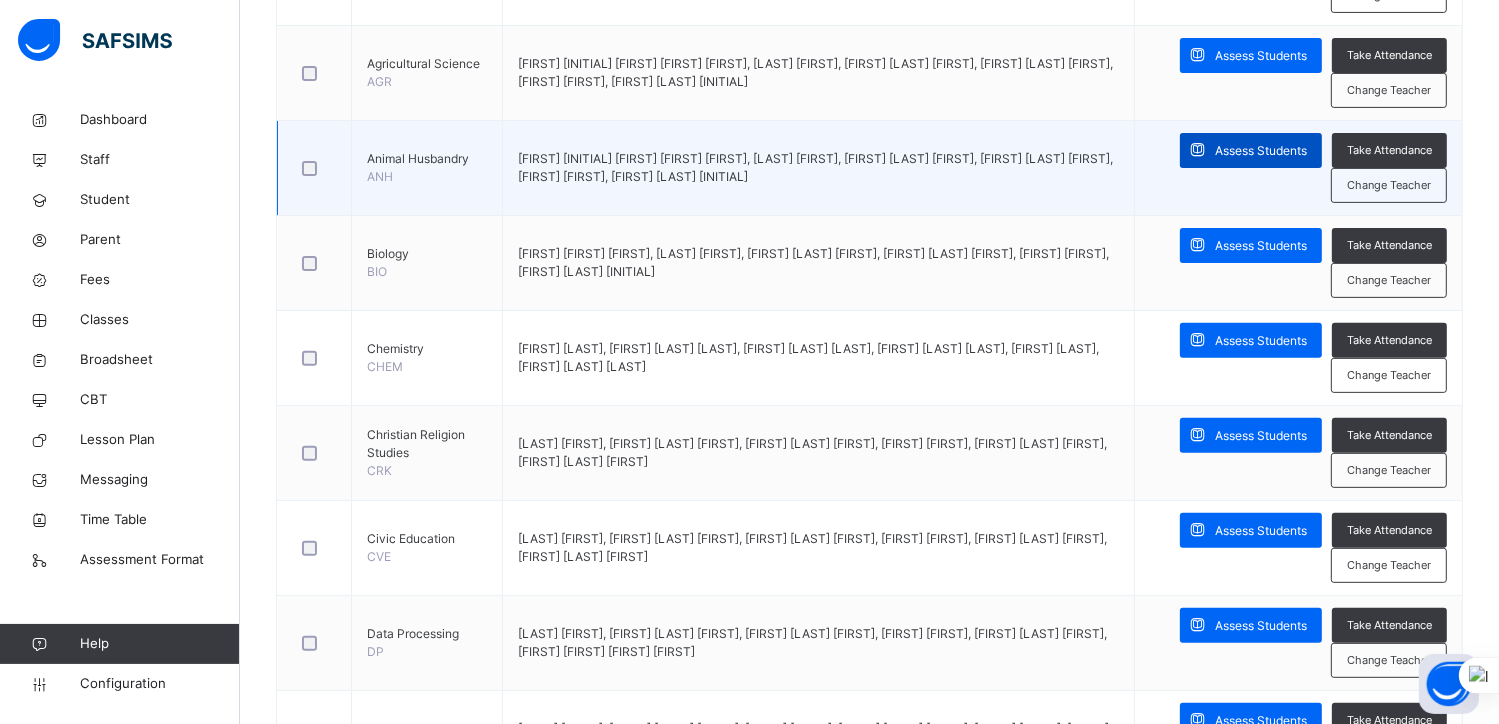 click on "Assess Students" at bounding box center (1261, 151) 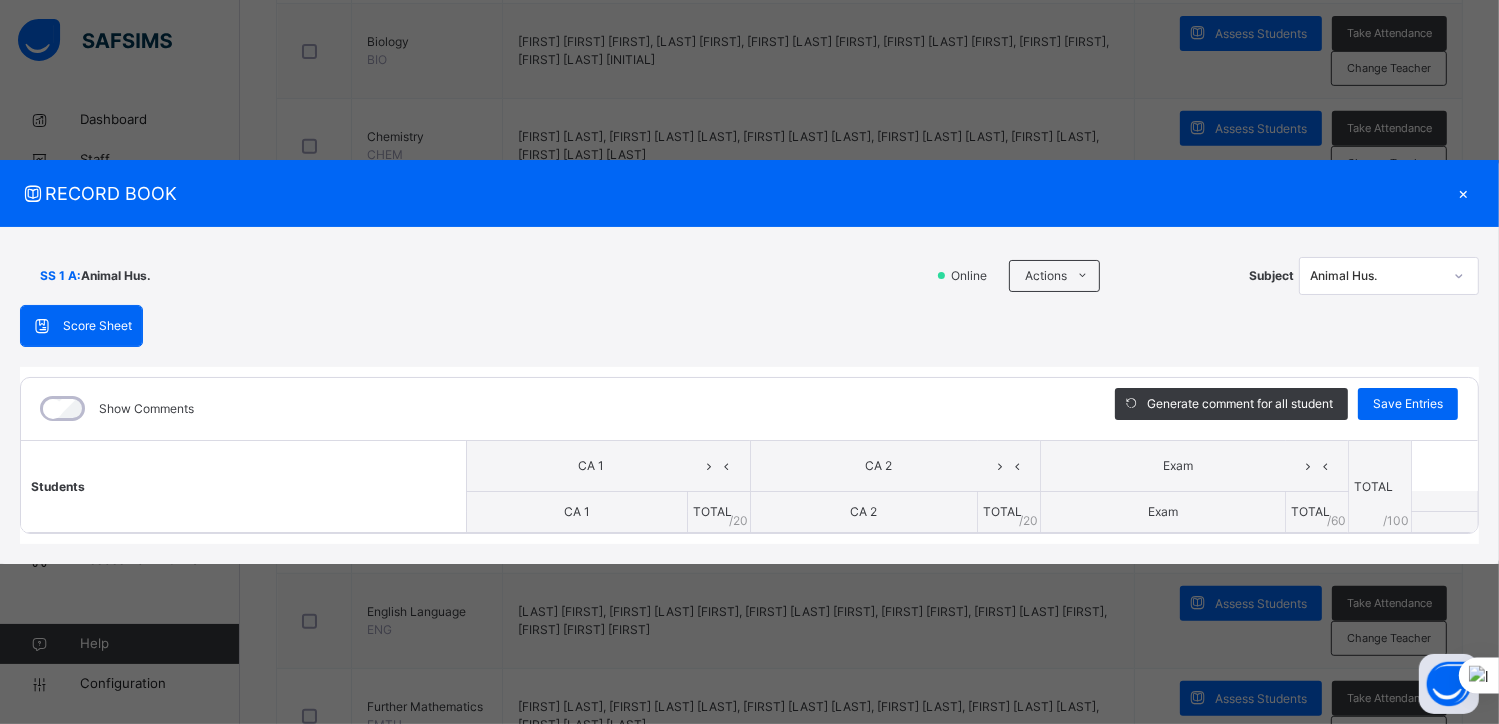 scroll, scrollTop: 890, scrollLeft: 0, axis: vertical 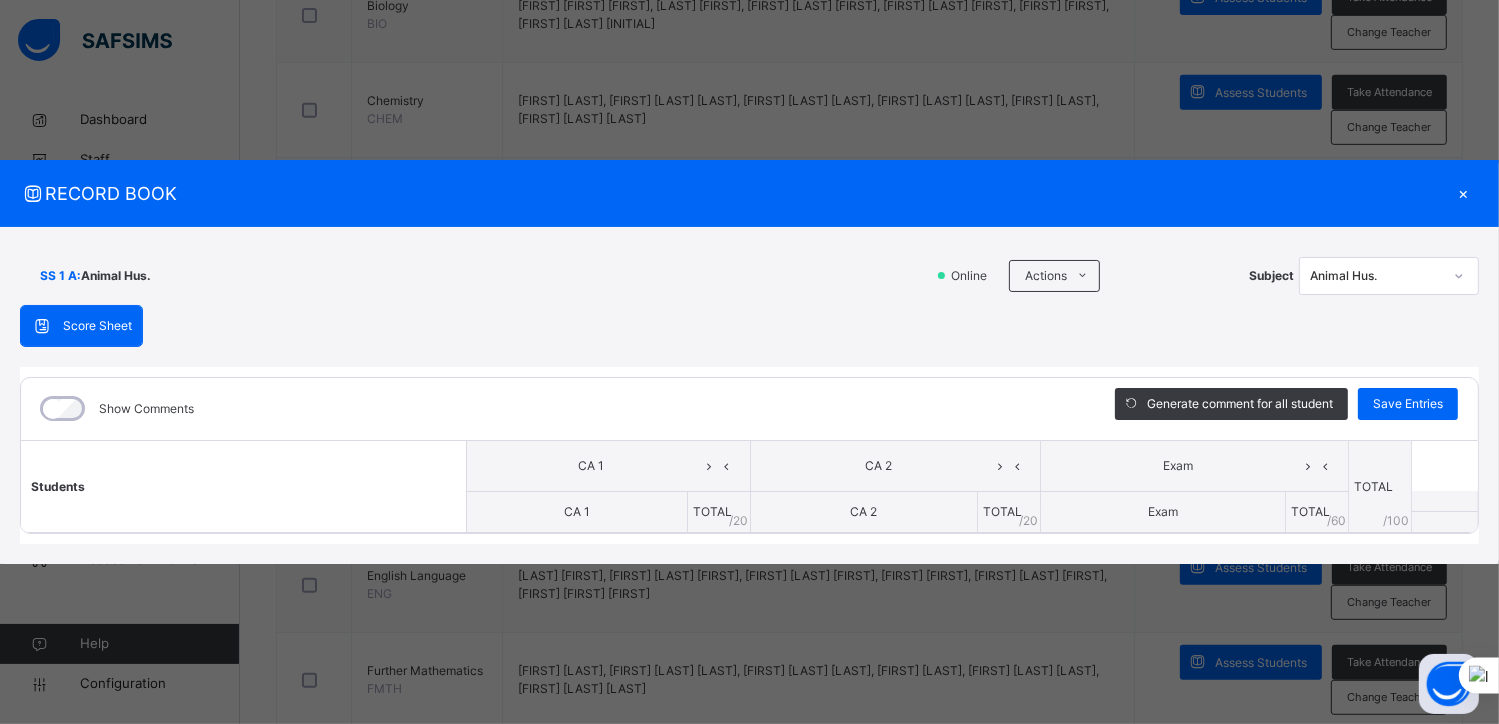 click on "Score Sheet" at bounding box center [97, 326] 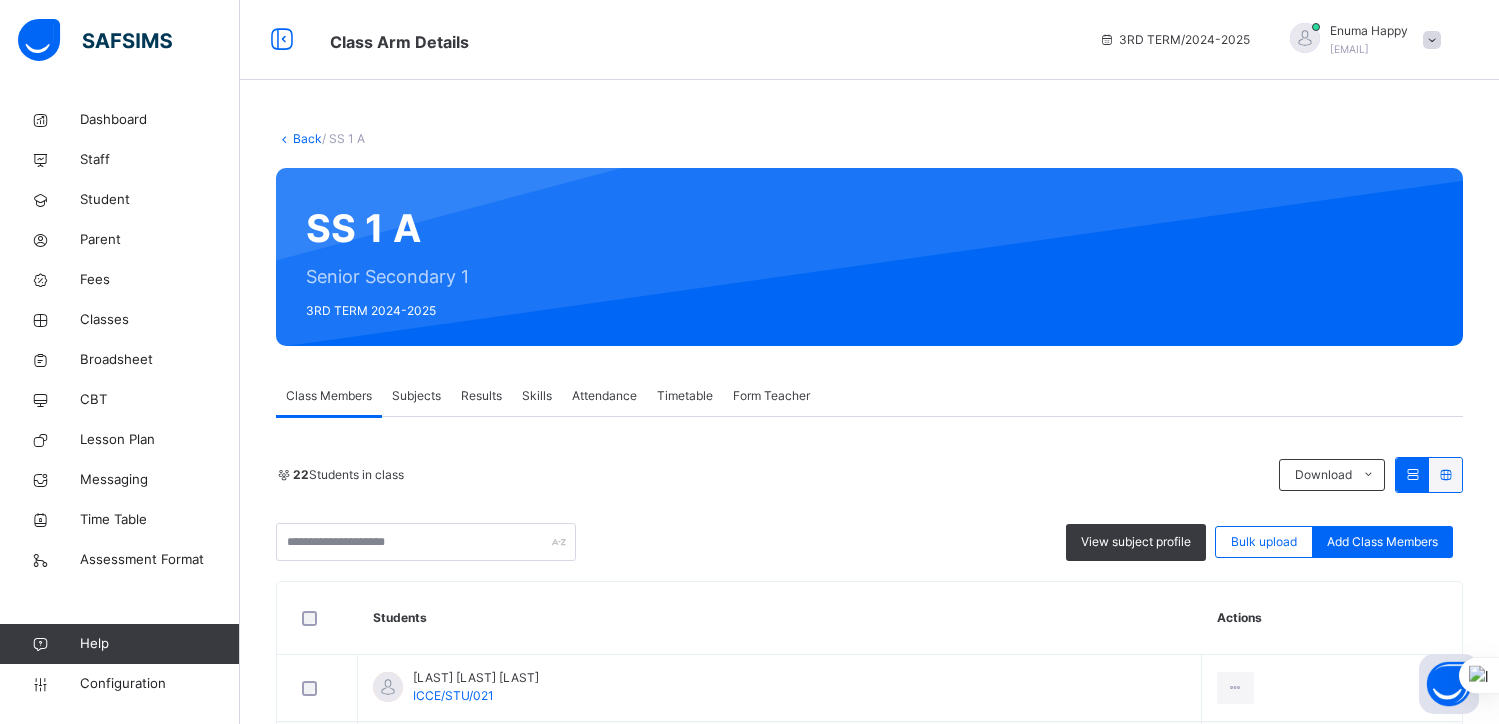 scroll, scrollTop: 194, scrollLeft: 0, axis: vertical 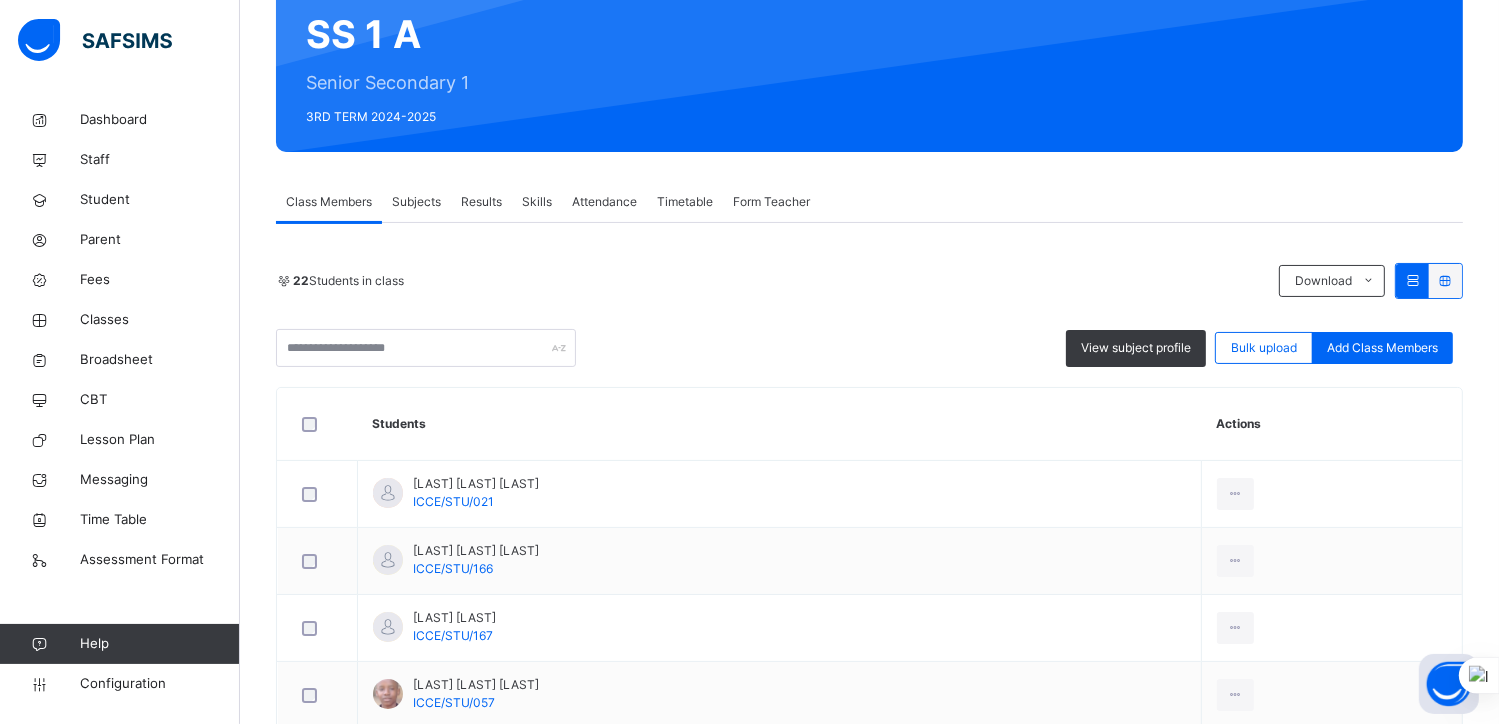 click on "Subjects" at bounding box center (416, 202) 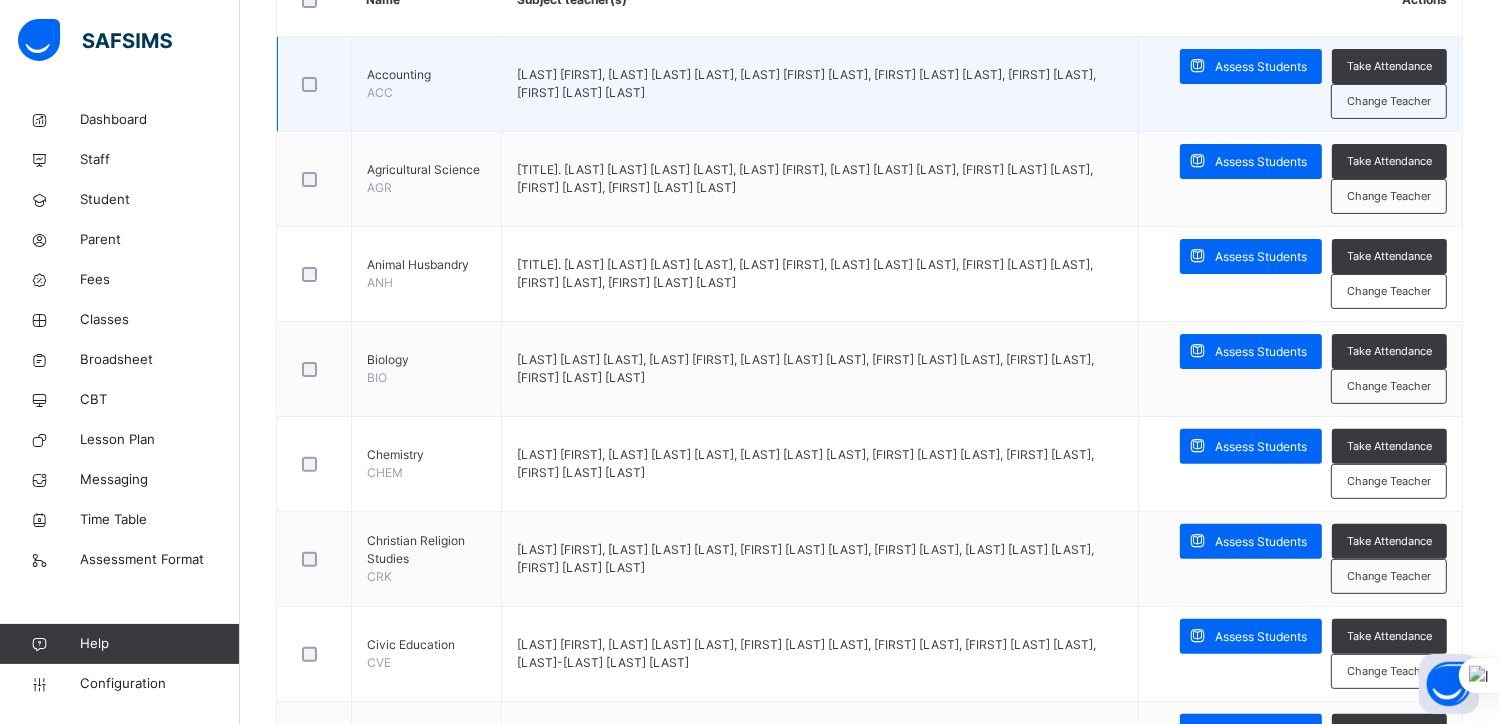 scroll, scrollTop: 541, scrollLeft: 0, axis: vertical 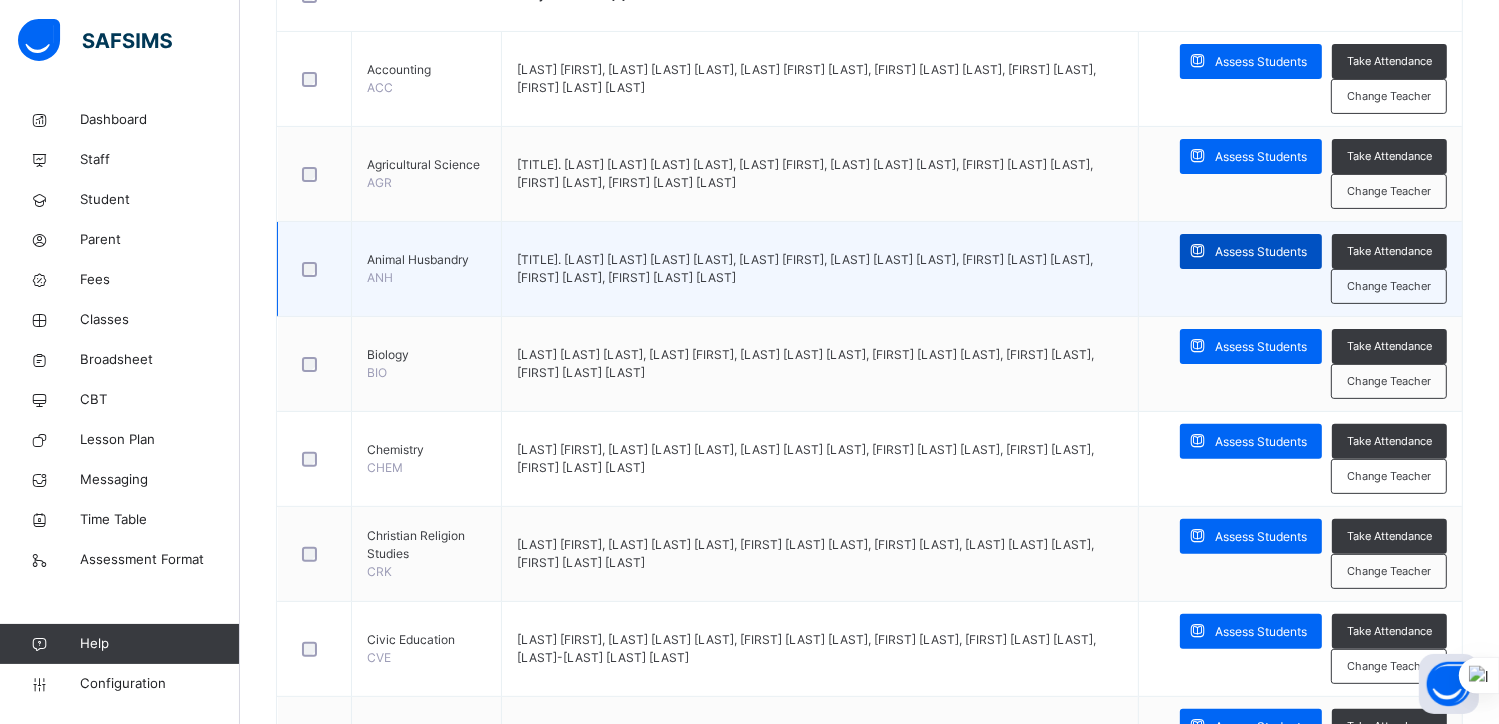 click on "Assess Students" at bounding box center [1261, 252] 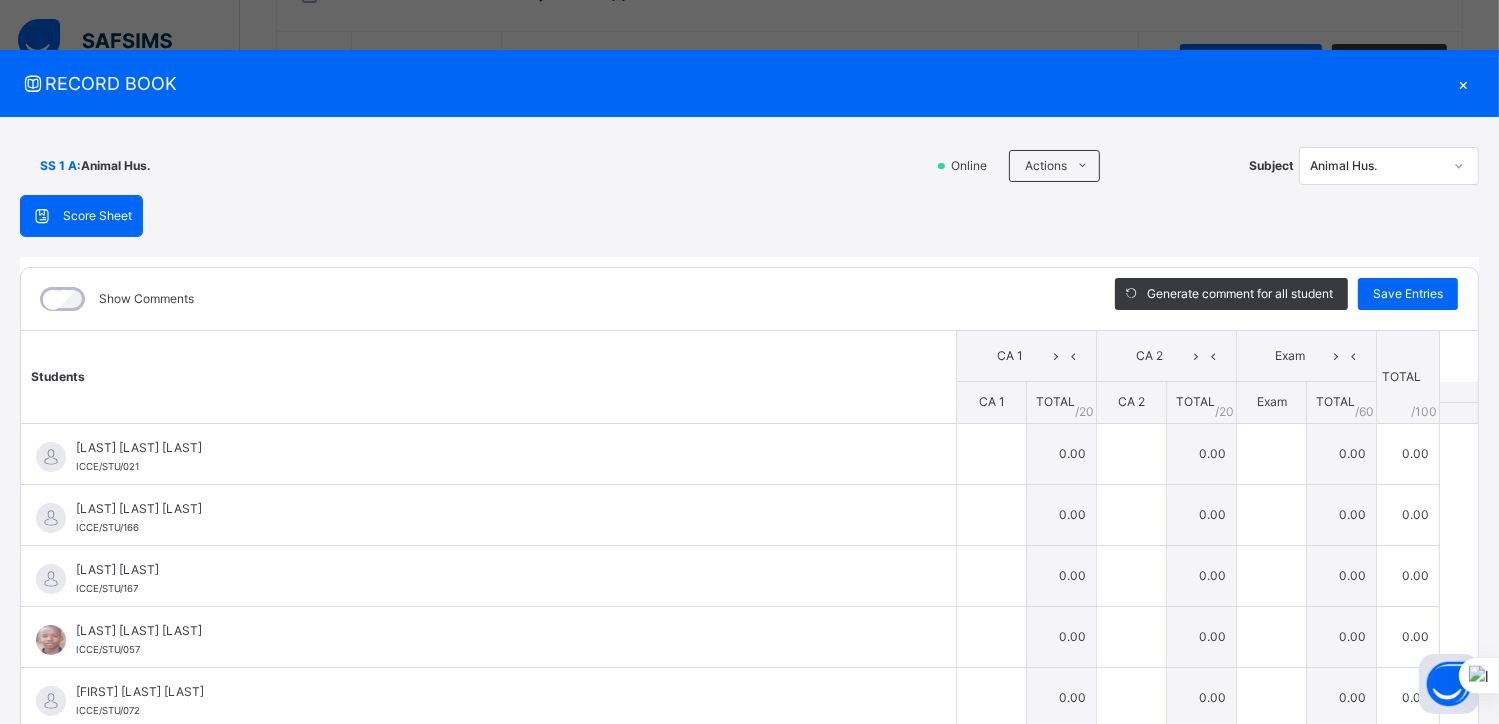 click on "Score Sheet" at bounding box center (97, 216) 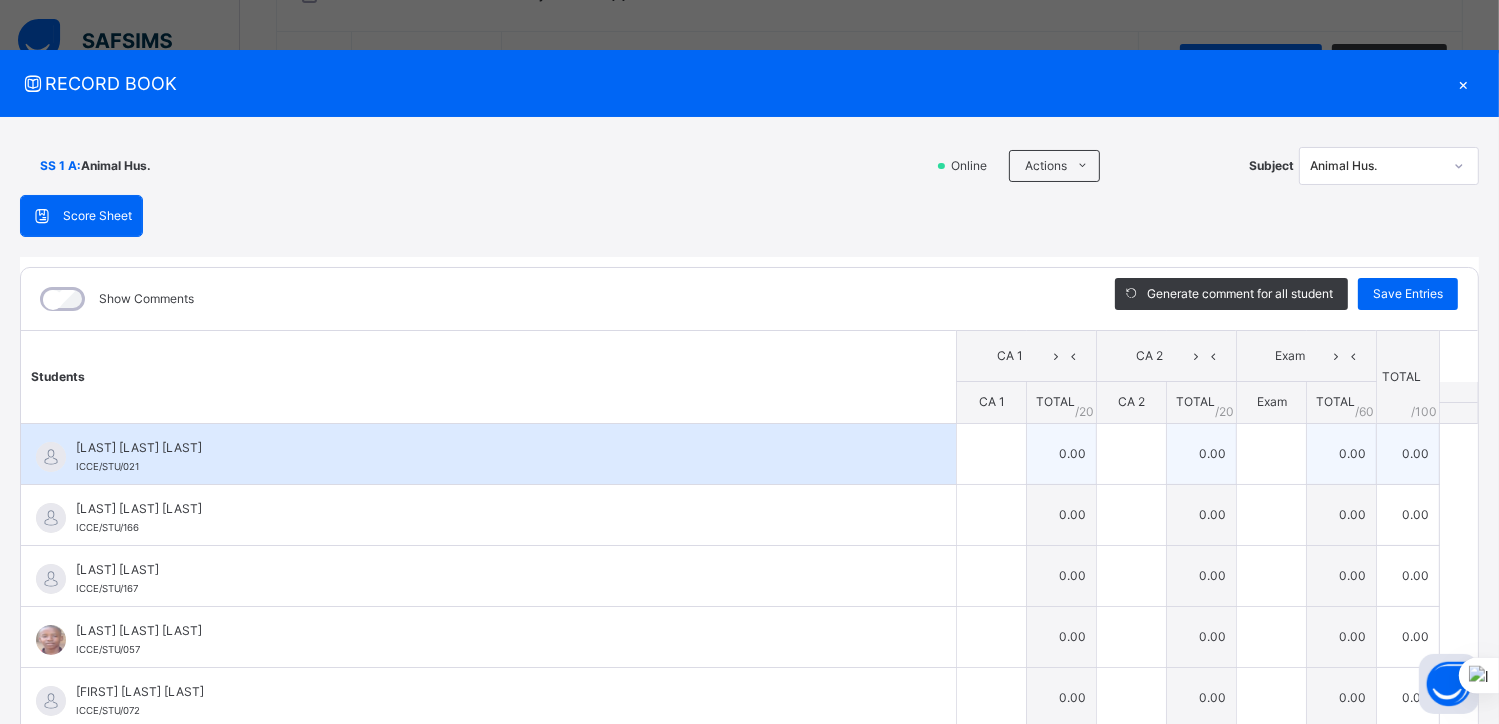 drag, startPoint x: 987, startPoint y: 458, endPoint x: 837, endPoint y: 459, distance: 150.00333 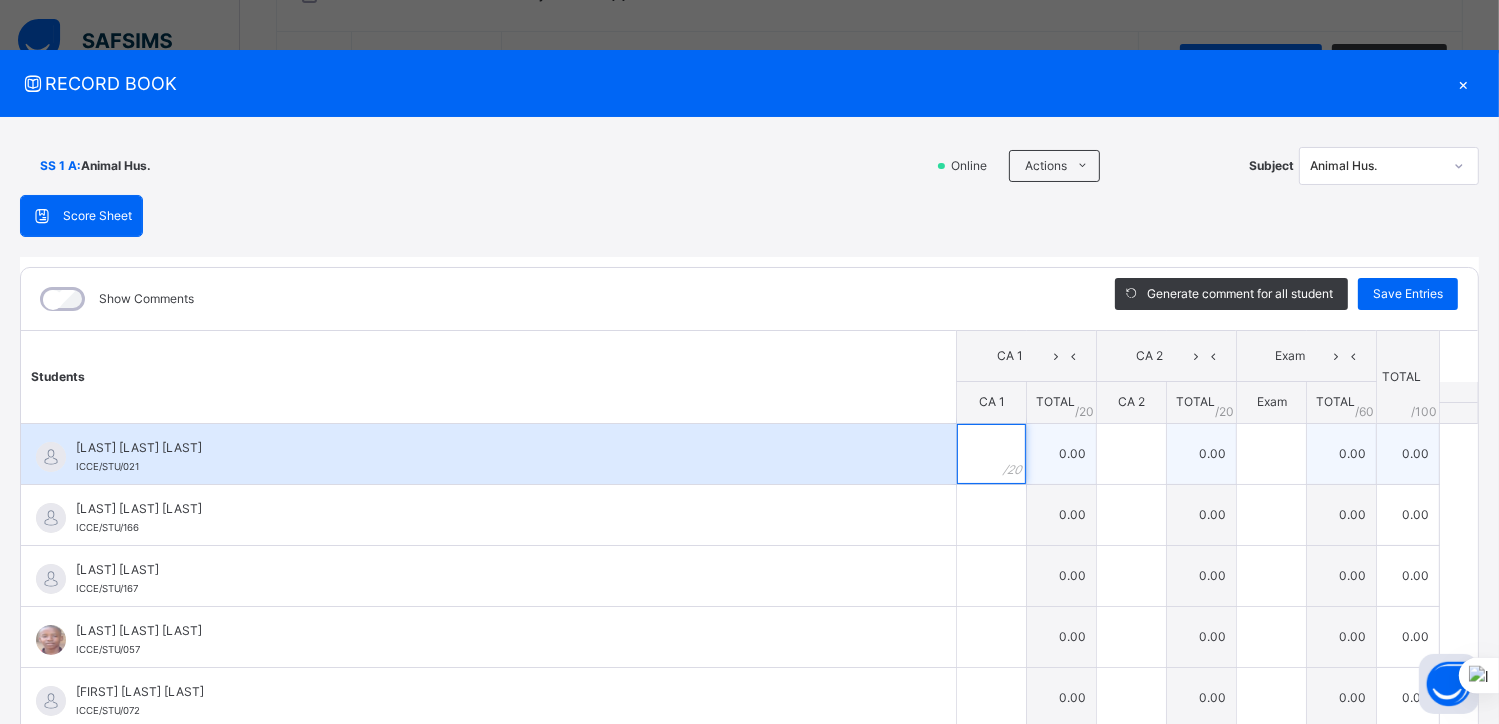 click at bounding box center (991, 454) 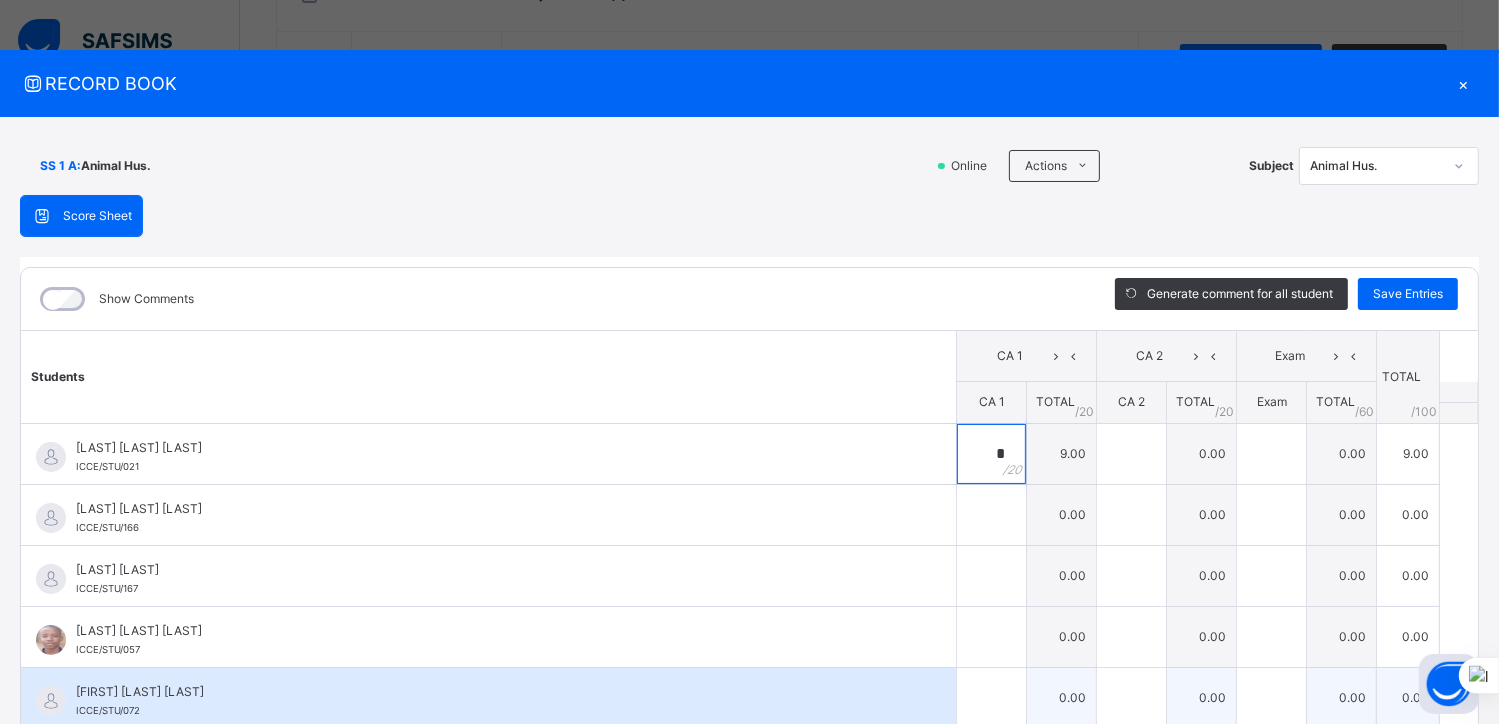 type on "*" 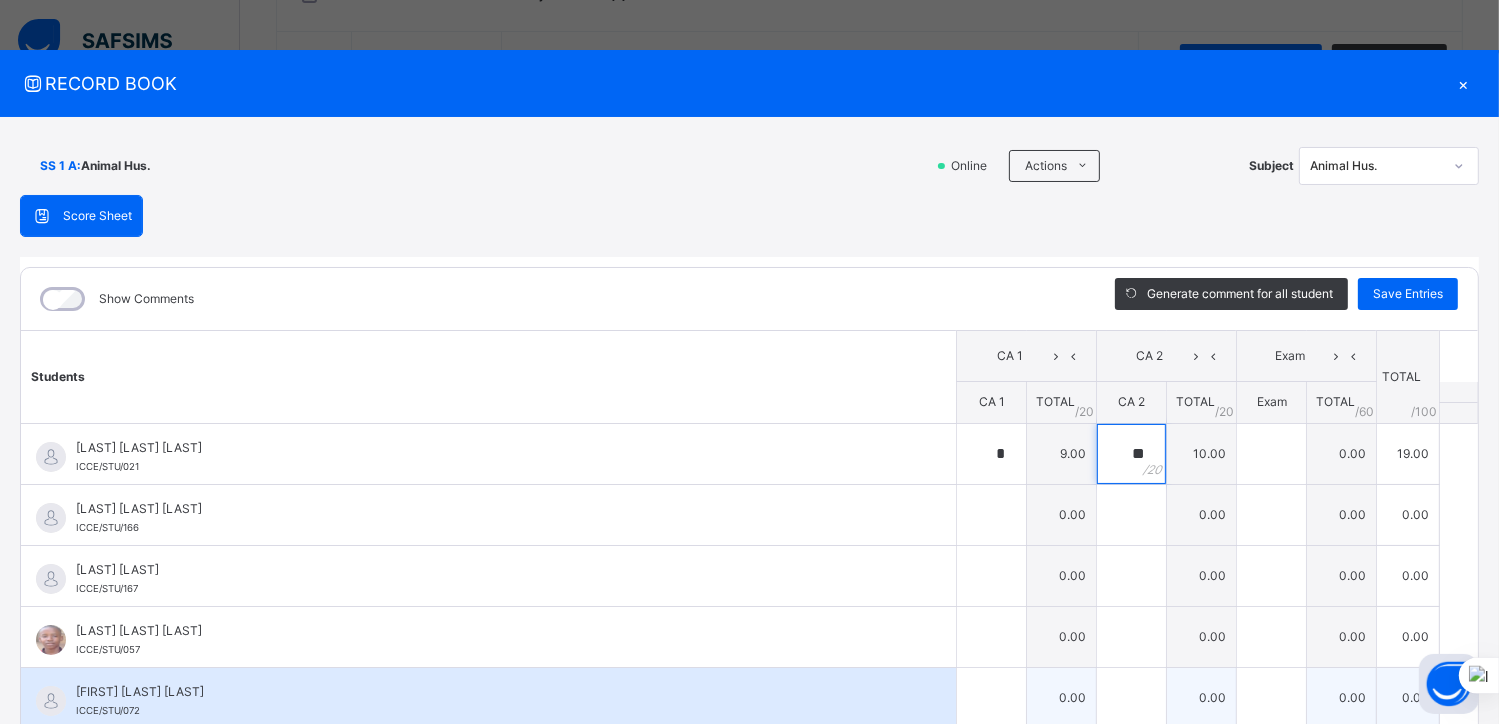 type on "**" 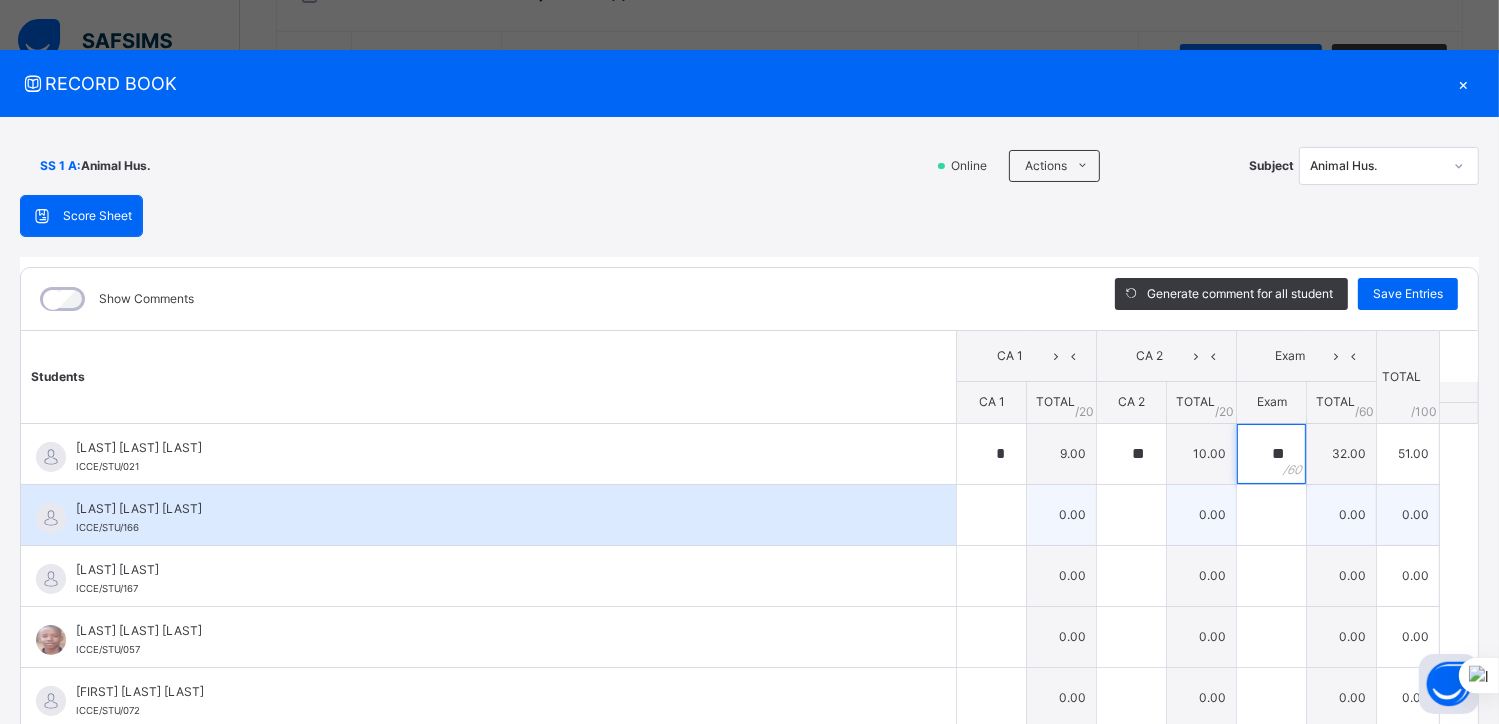 type on "**" 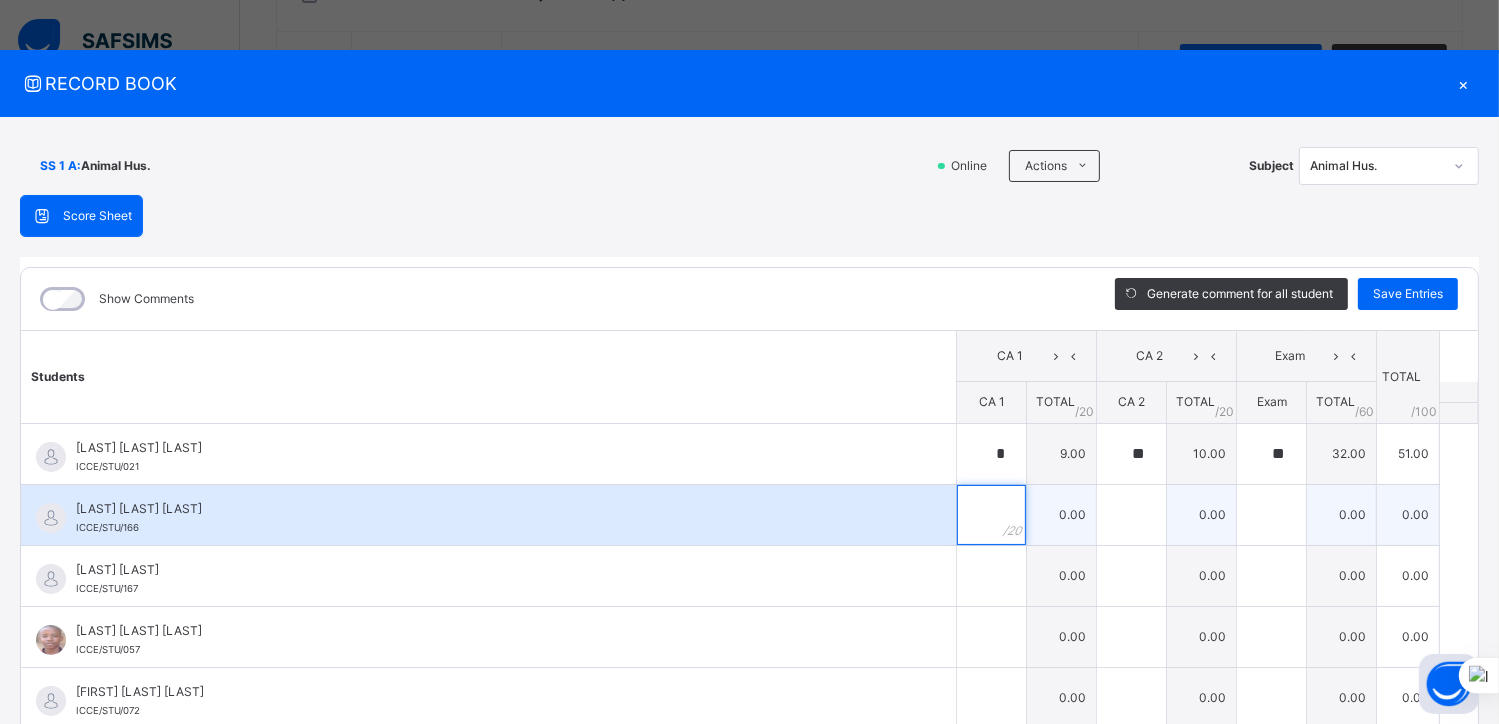 click at bounding box center (991, 515) 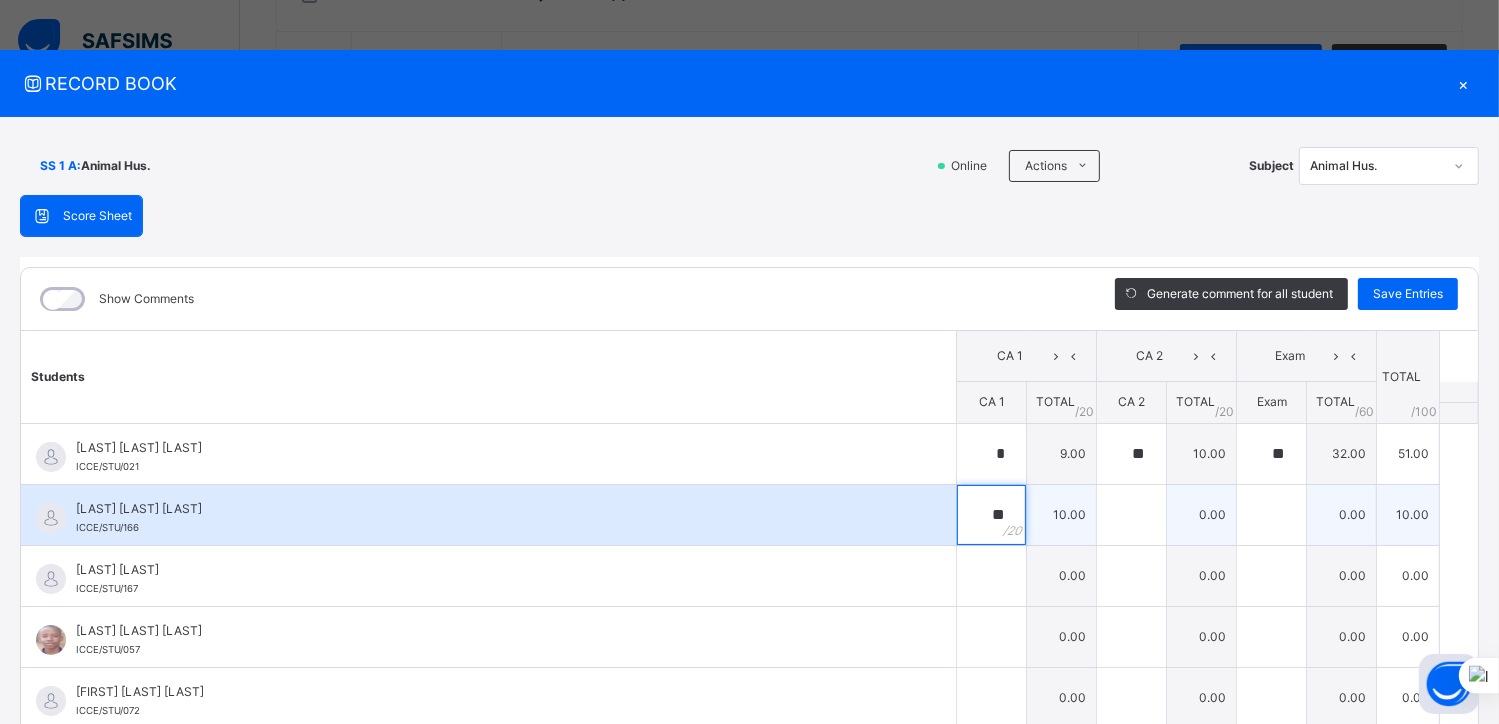 type on "**" 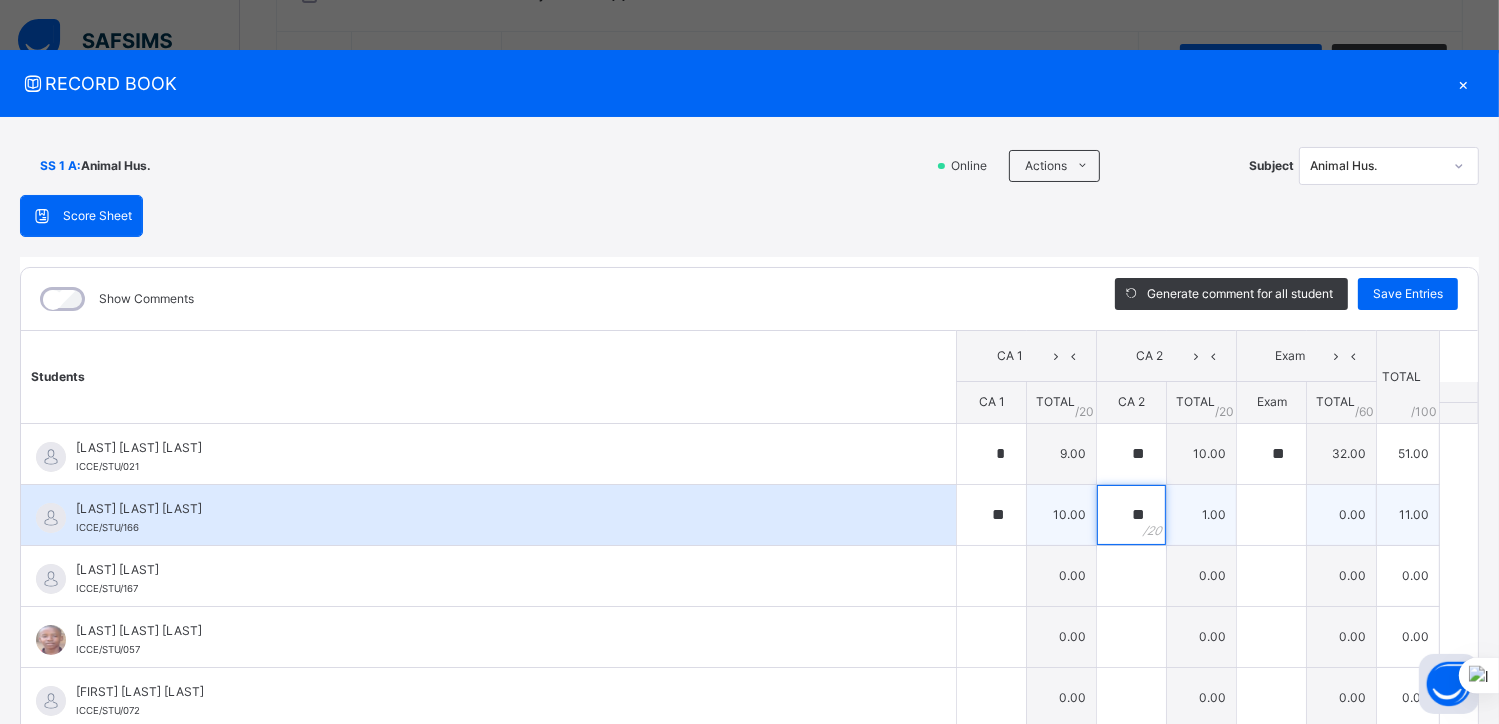 type on "**" 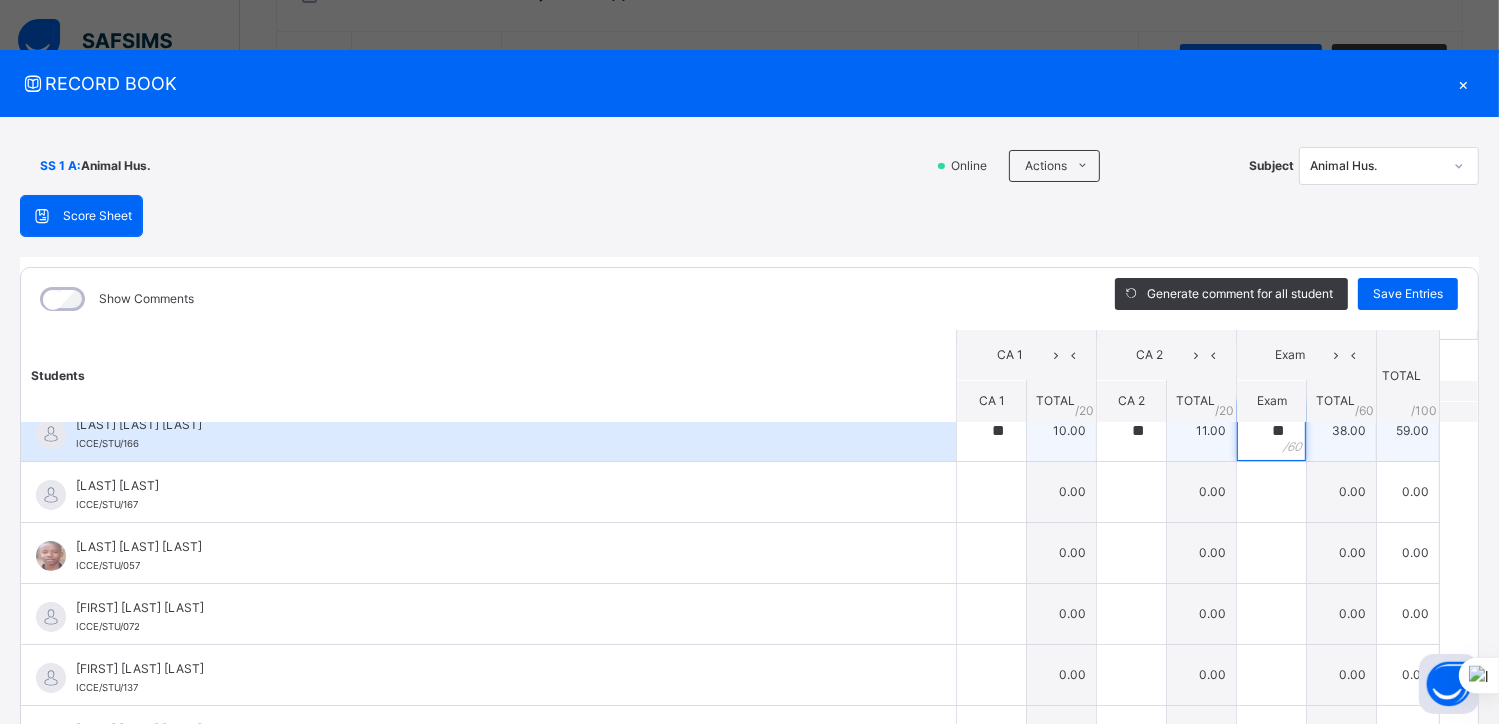 scroll, scrollTop: 84, scrollLeft: 0, axis: vertical 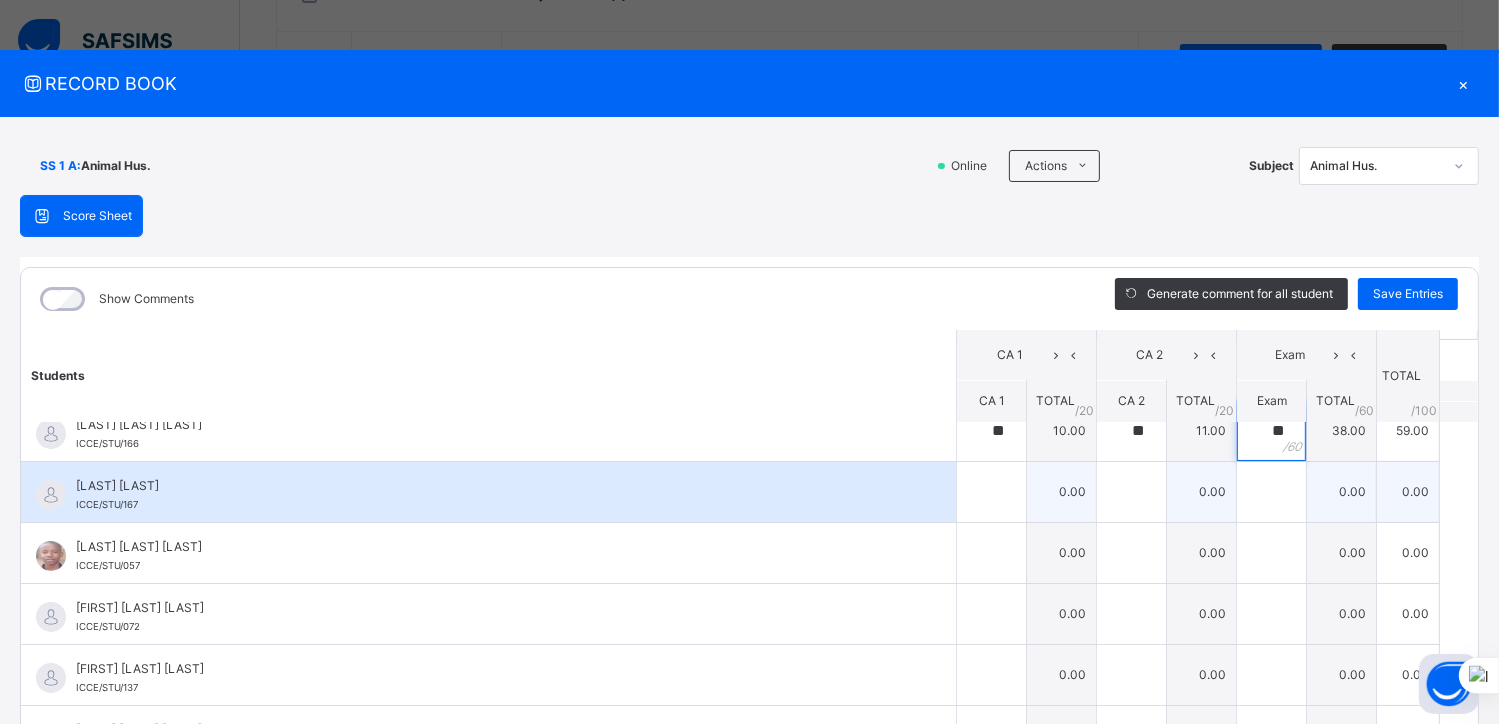type on "**" 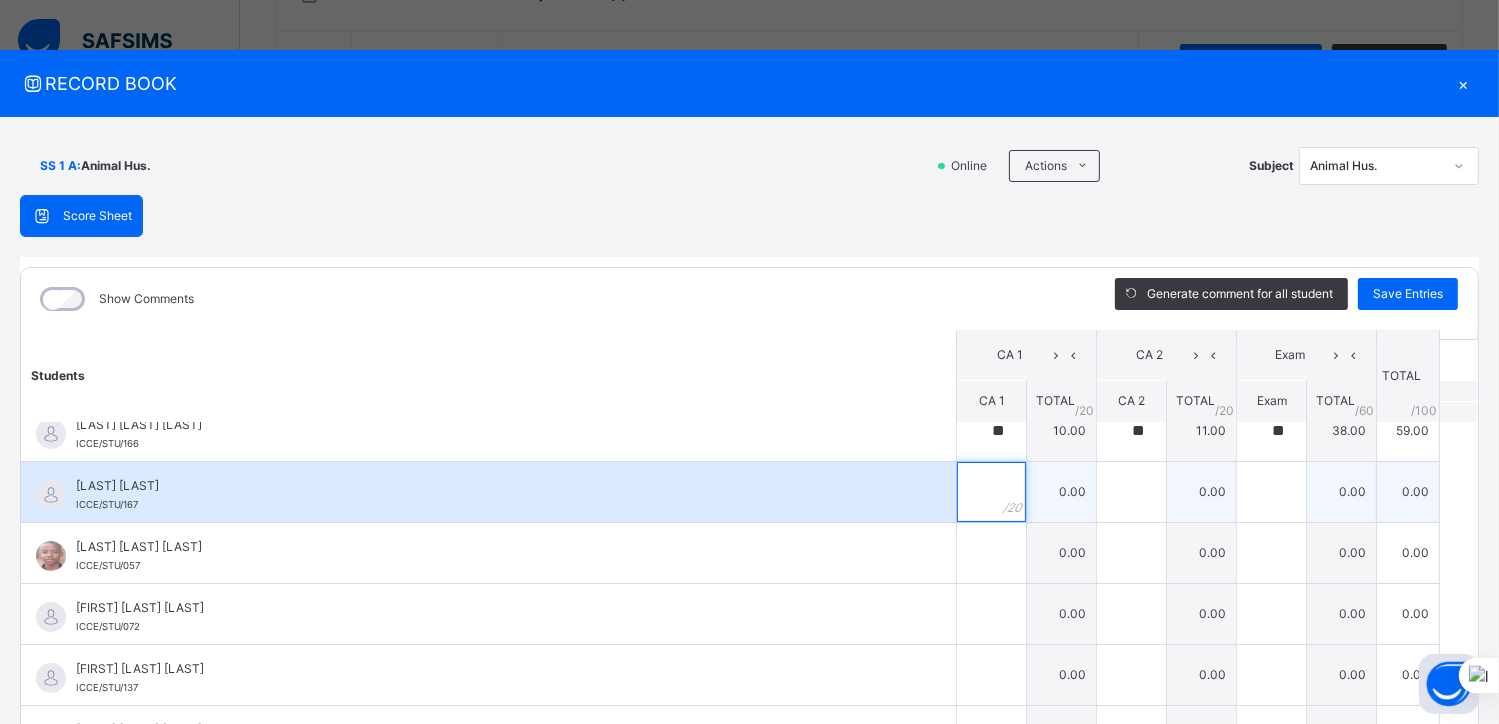 click at bounding box center [991, 492] 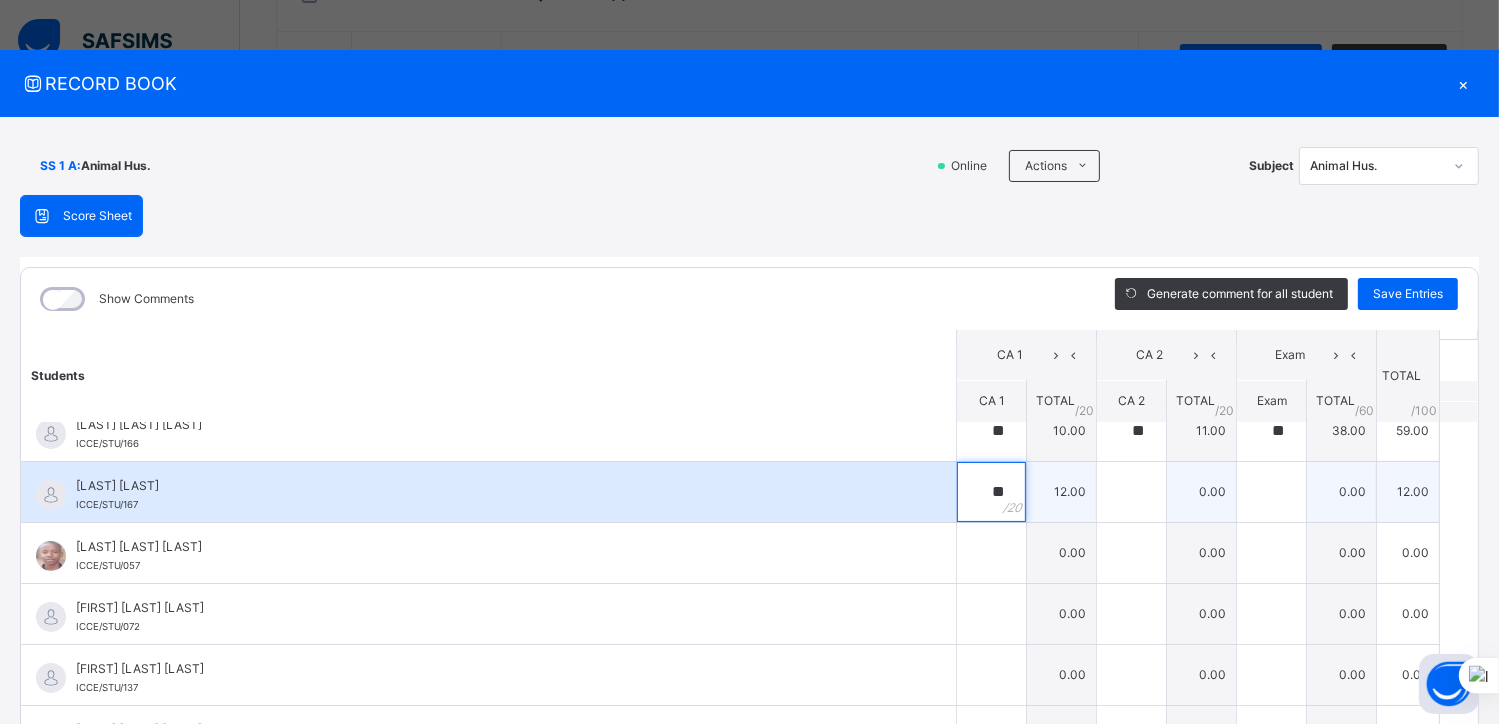type on "**" 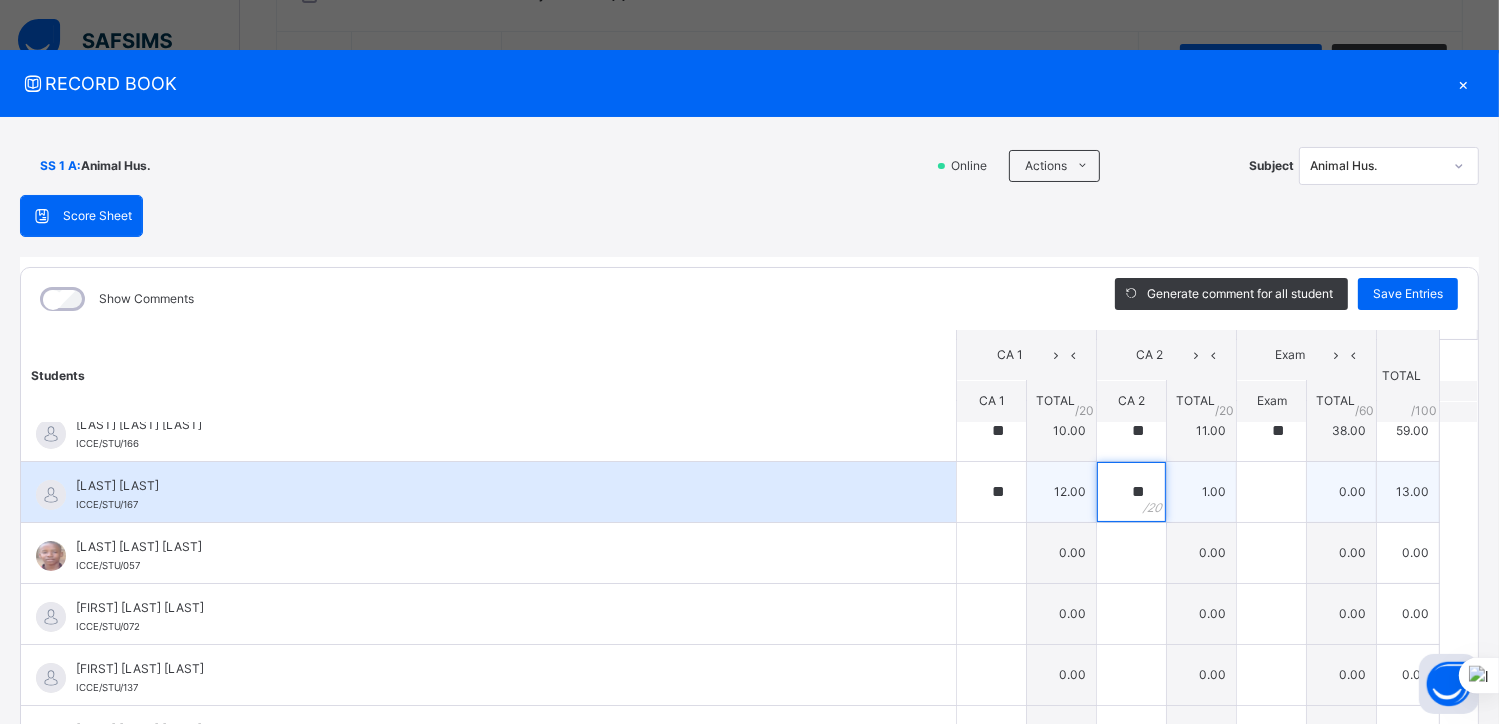 type on "**" 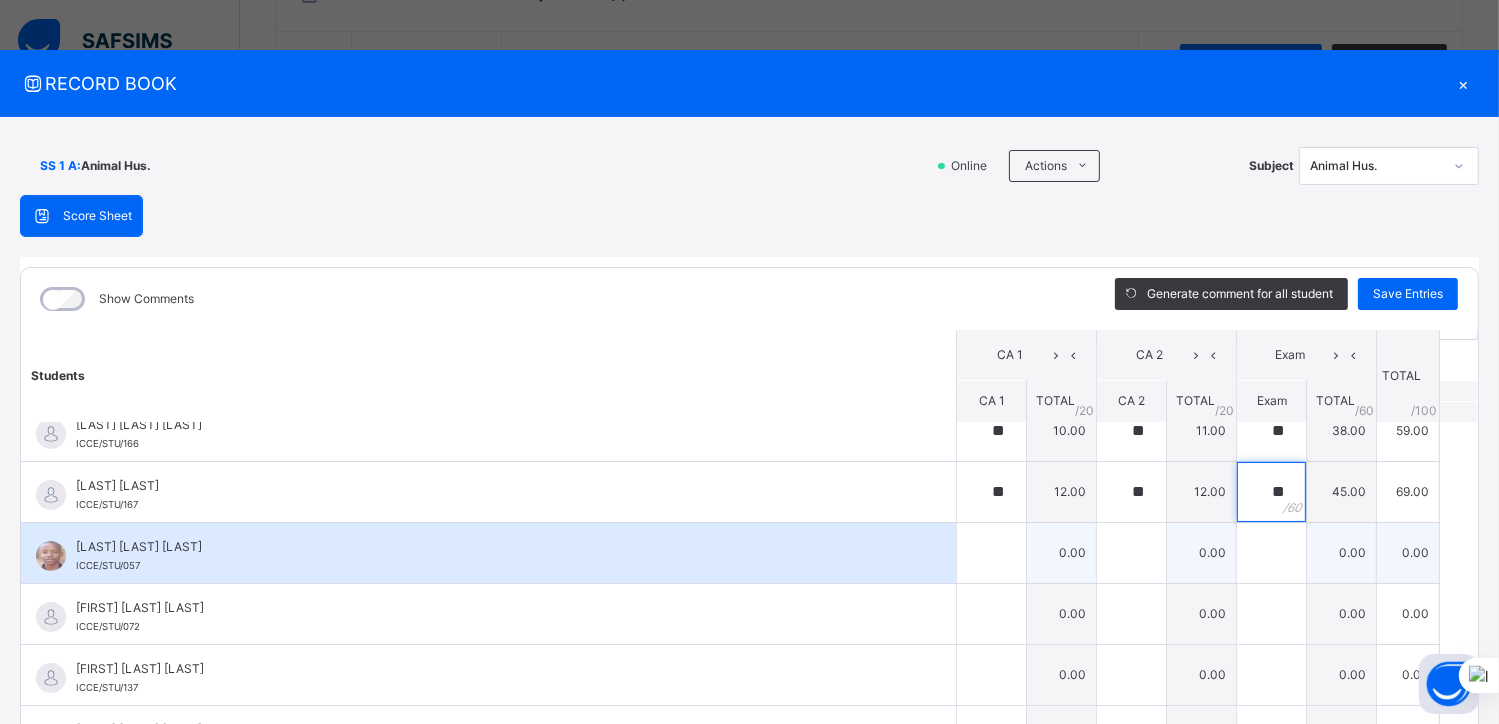 type on "**" 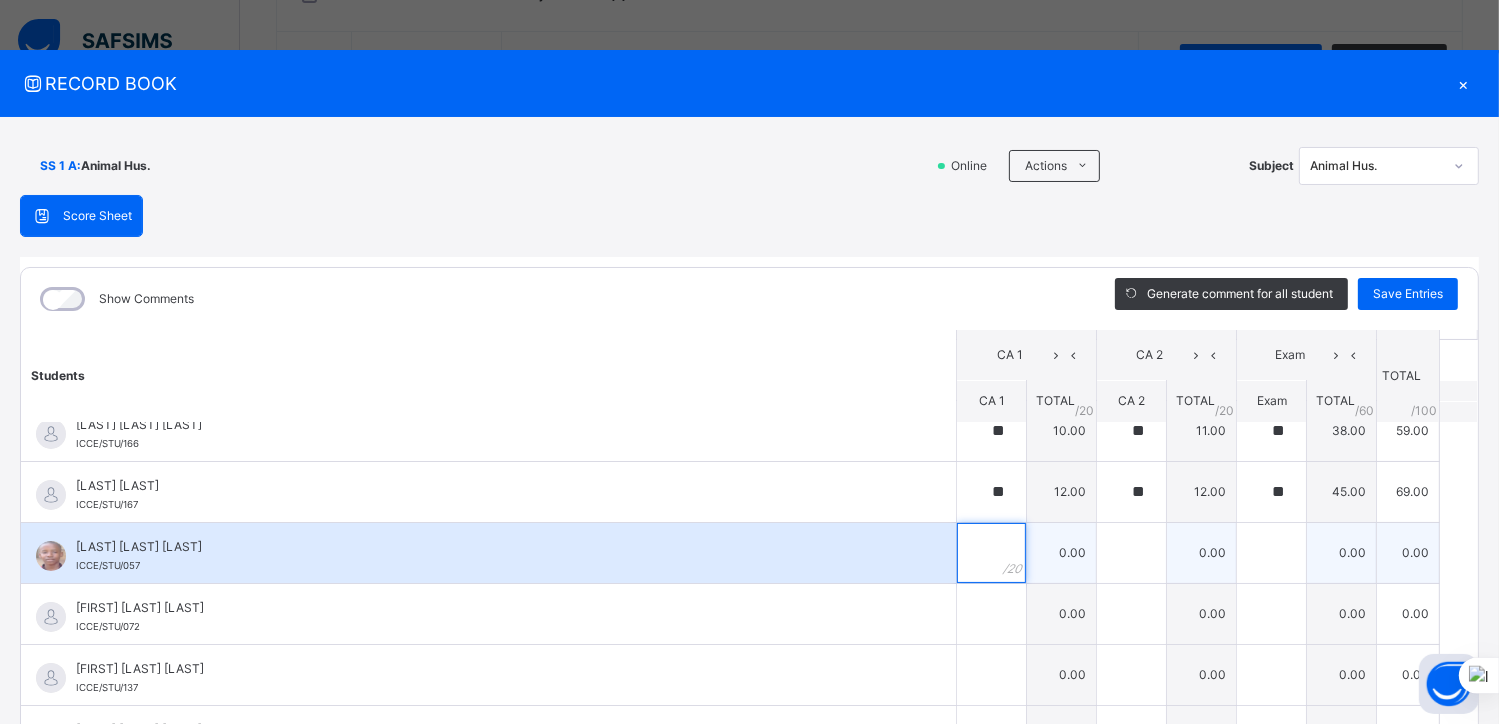 click at bounding box center [991, 553] 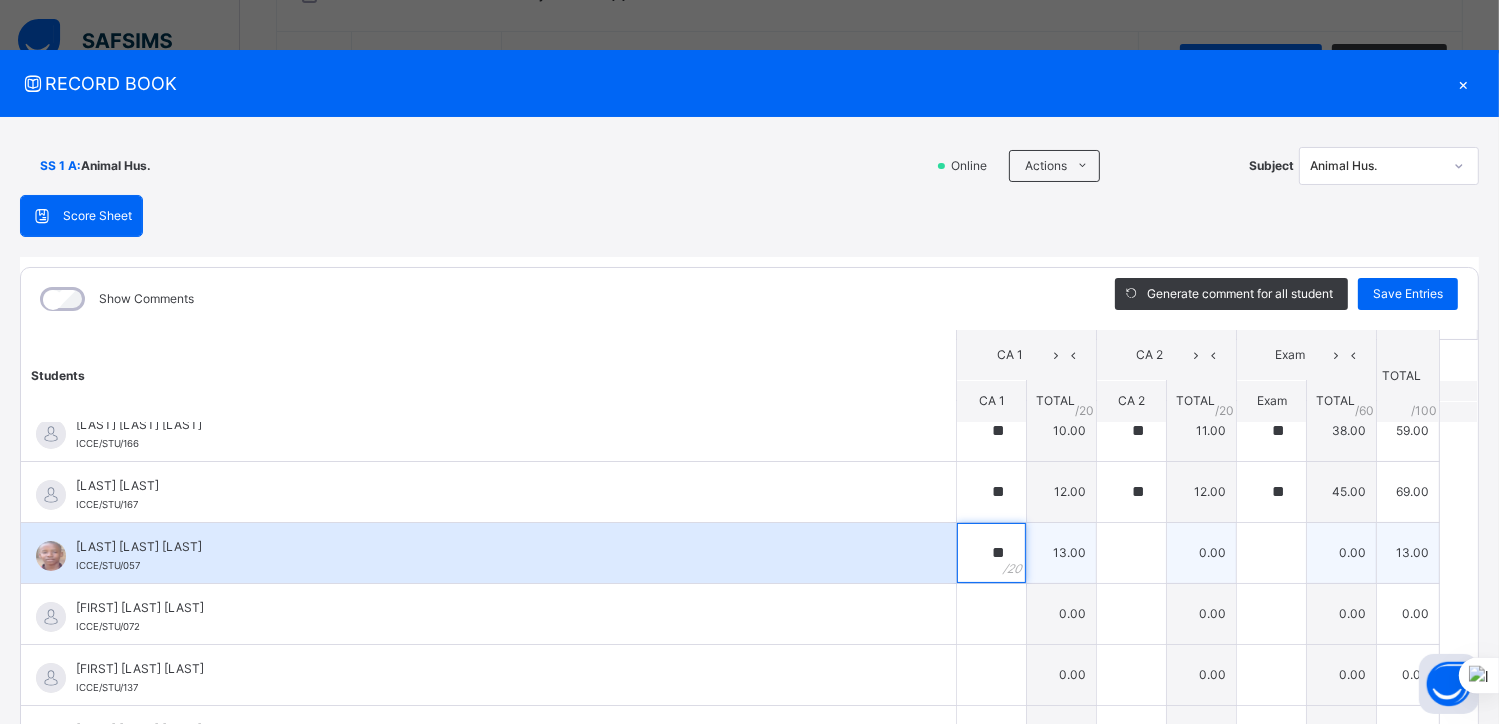 type on "**" 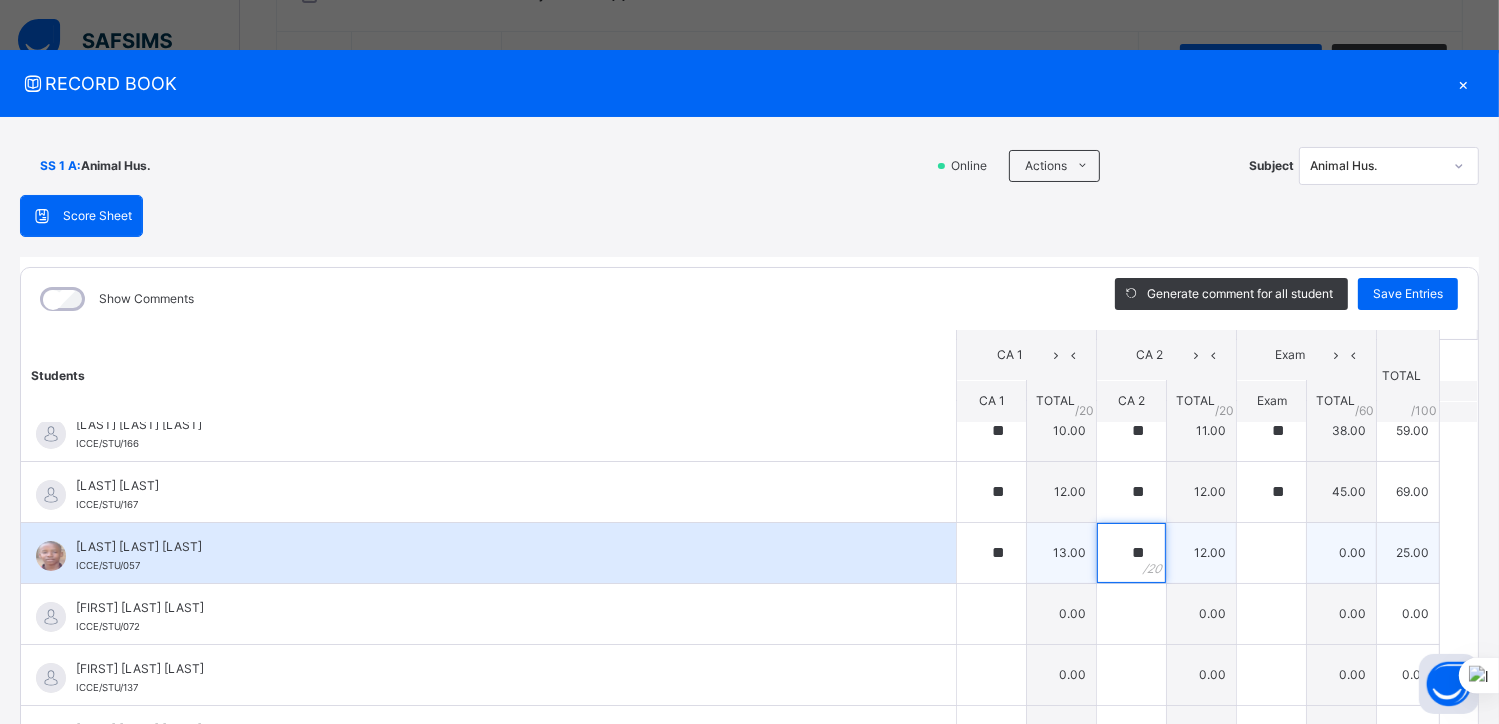 type on "**" 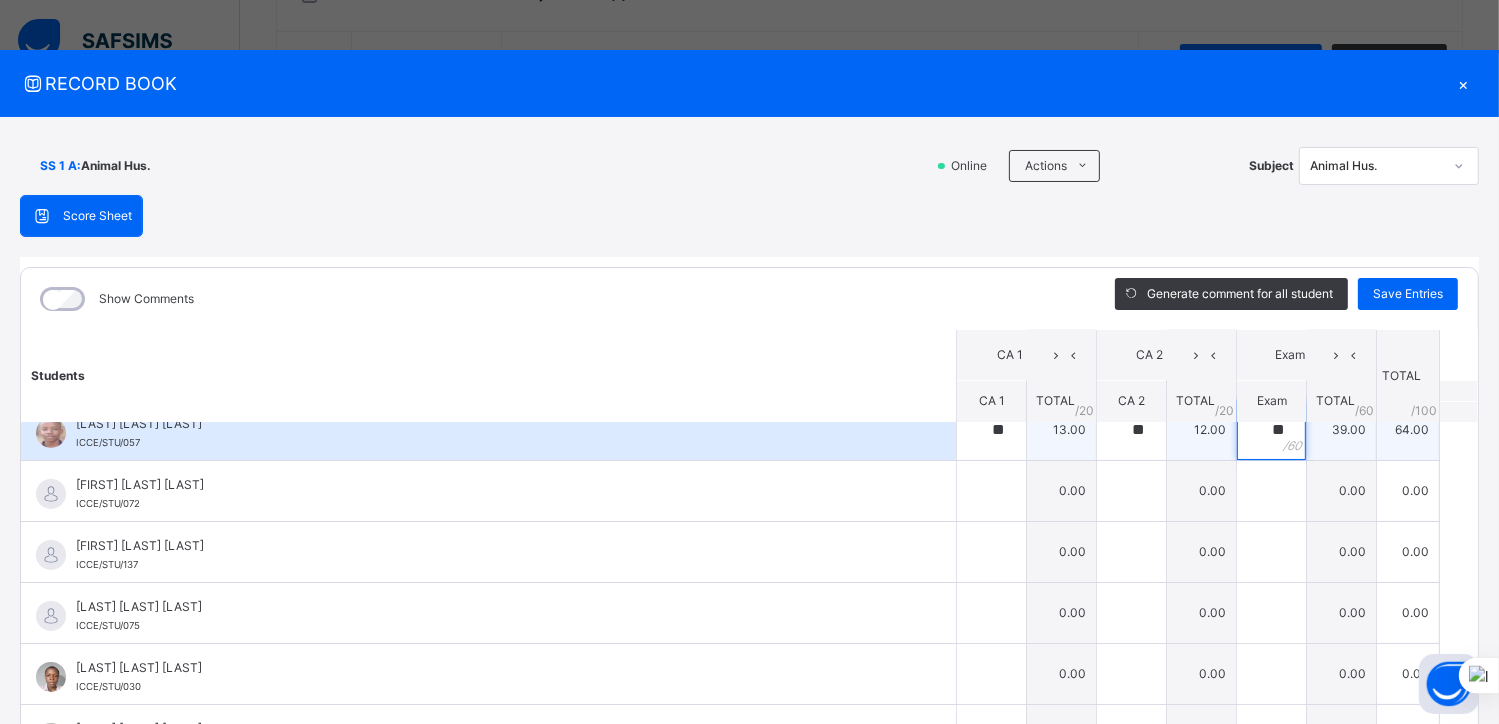 scroll, scrollTop: 210, scrollLeft: 0, axis: vertical 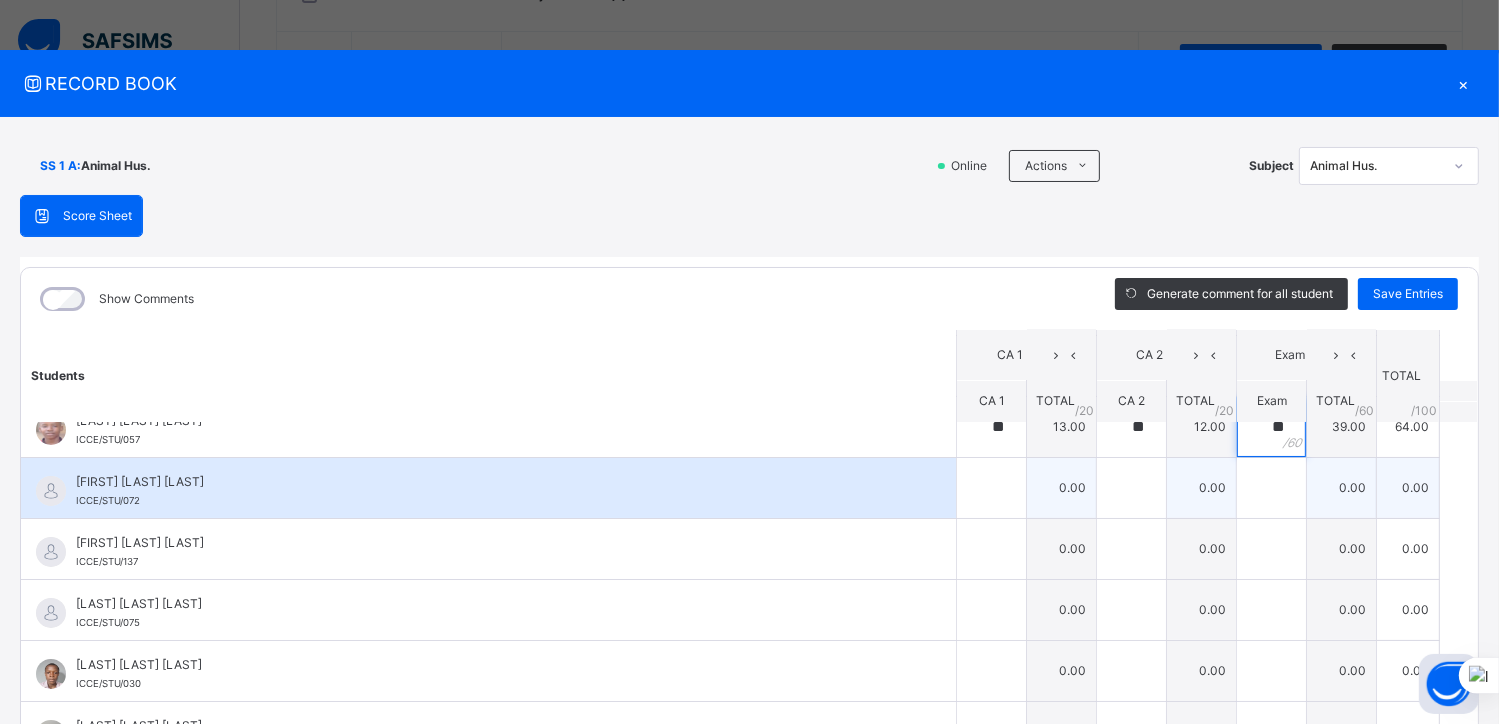 type on "**" 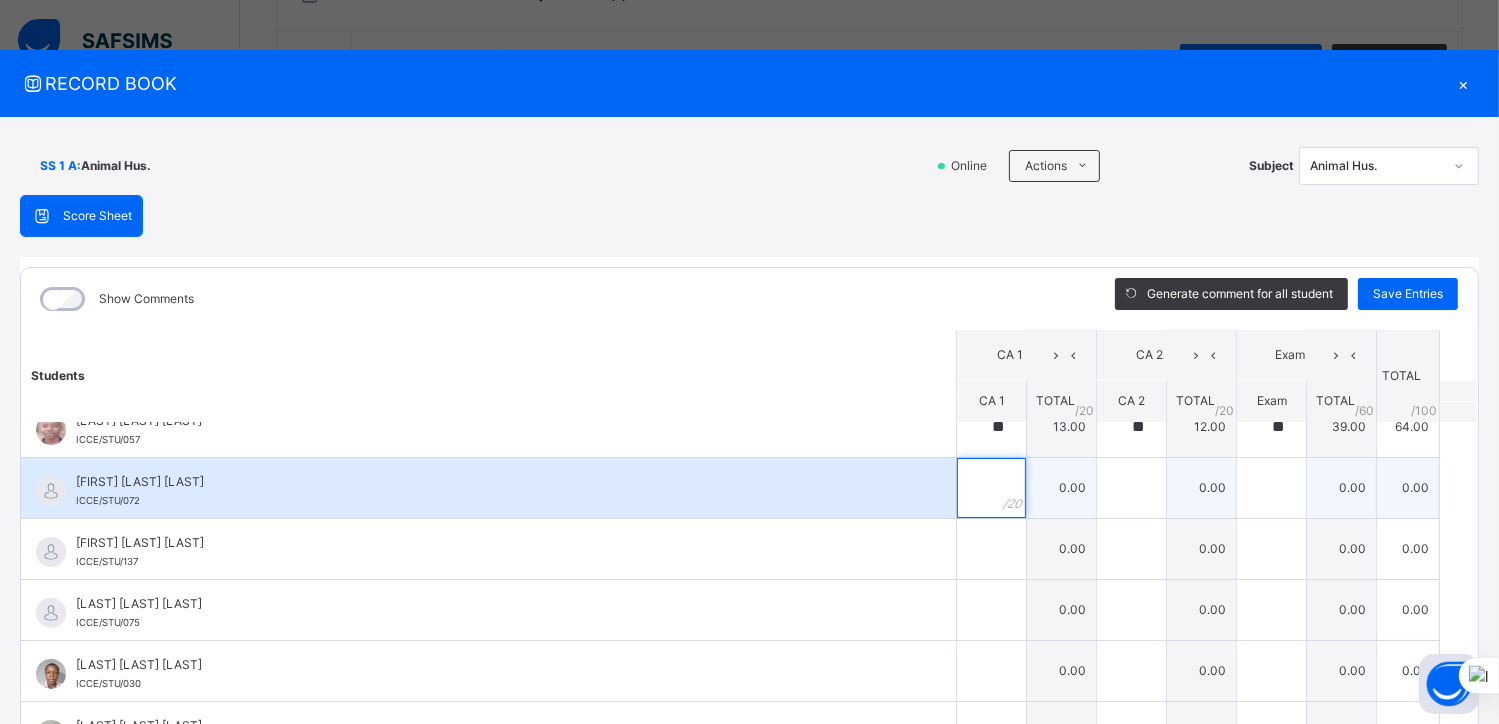 click at bounding box center (991, 488) 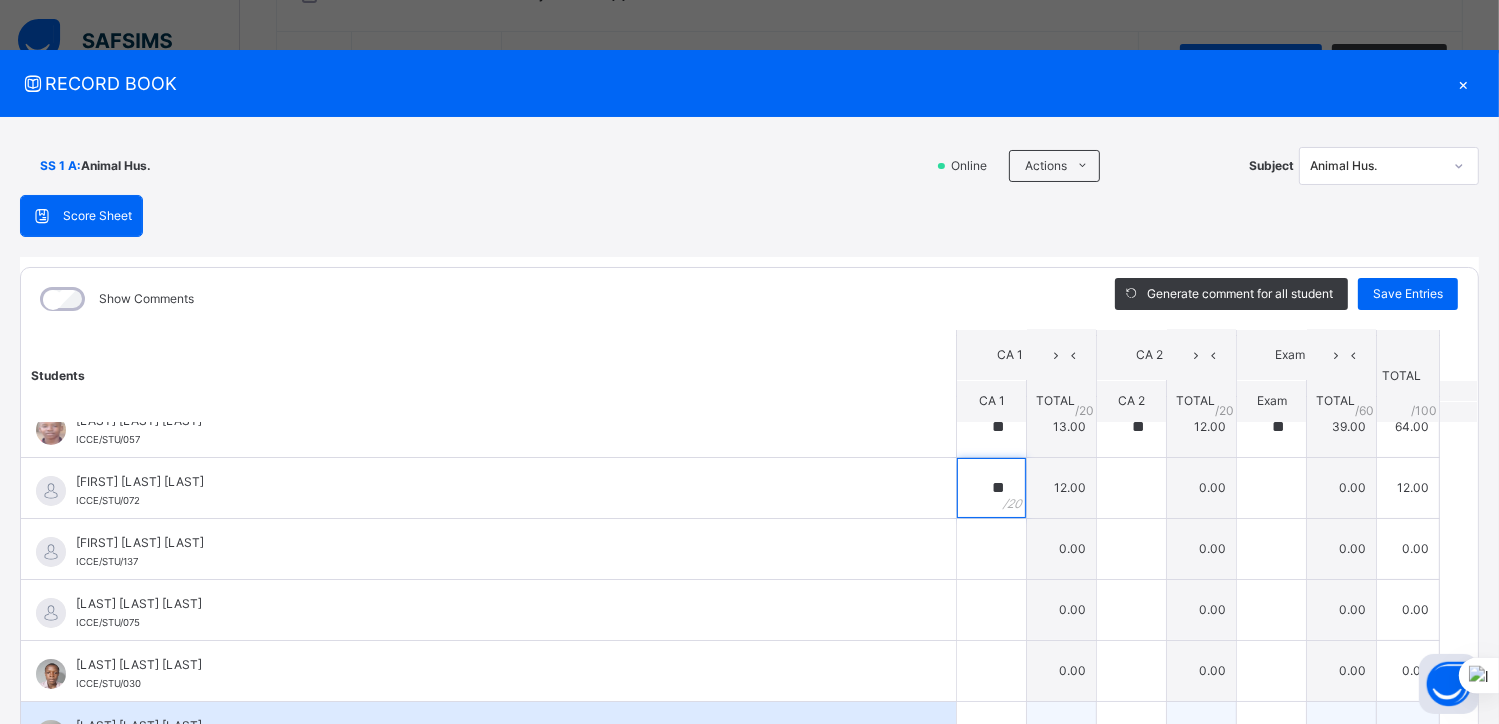 type on "**" 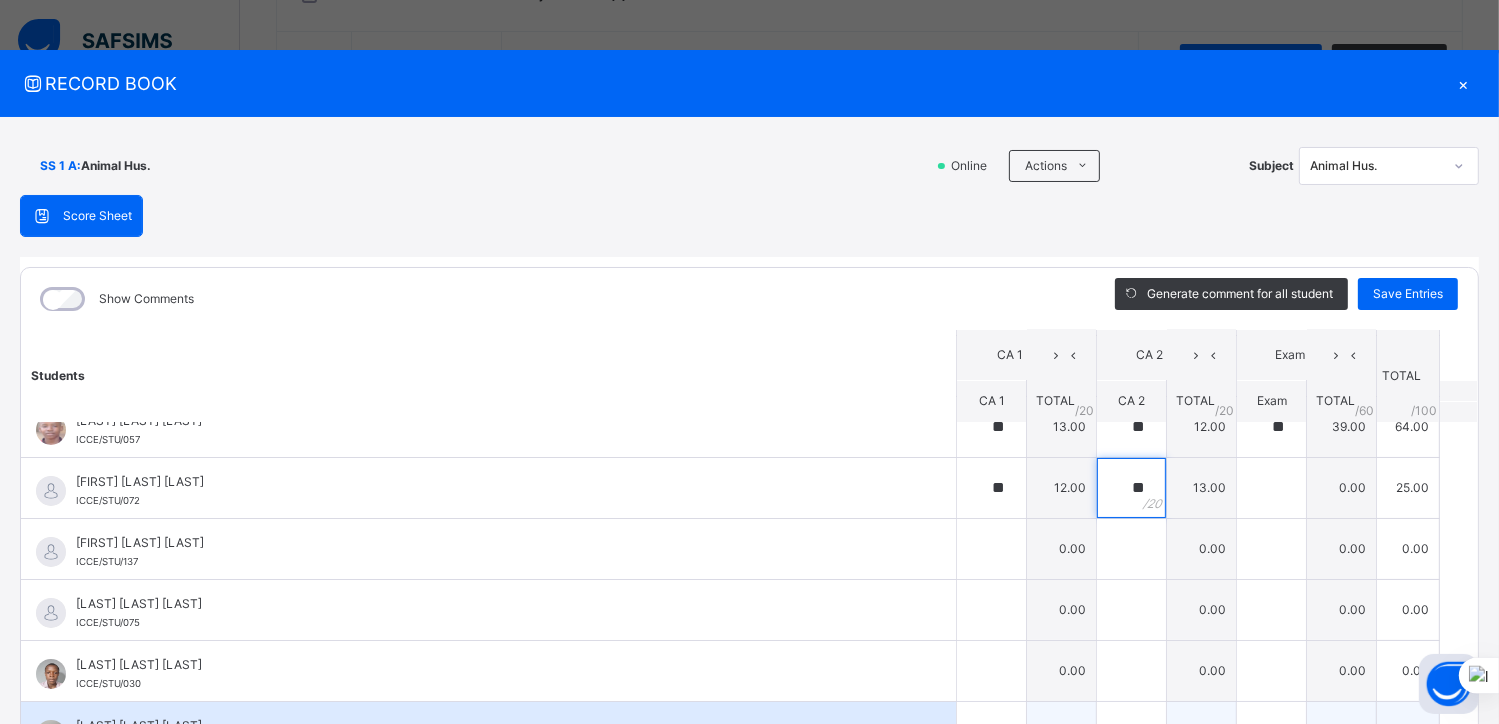 type on "**" 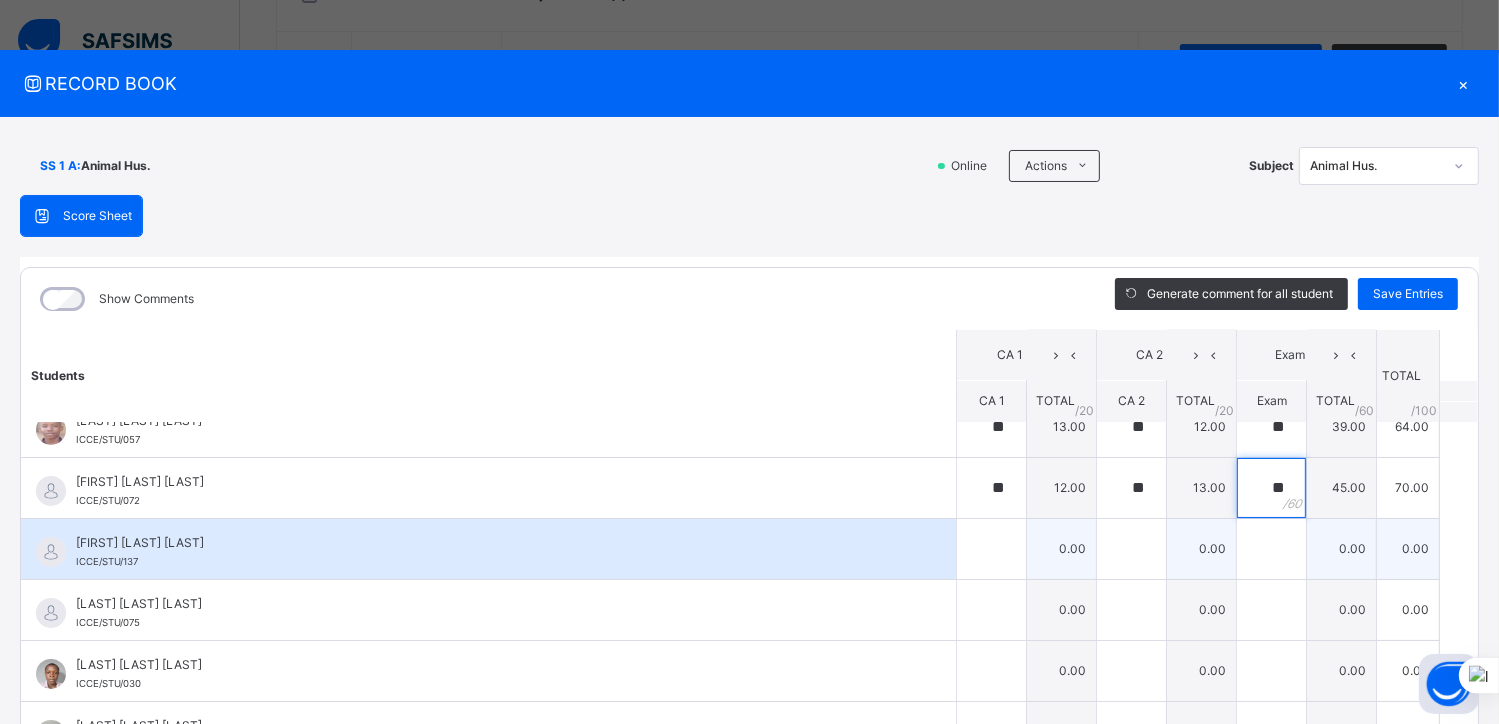 type on "**" 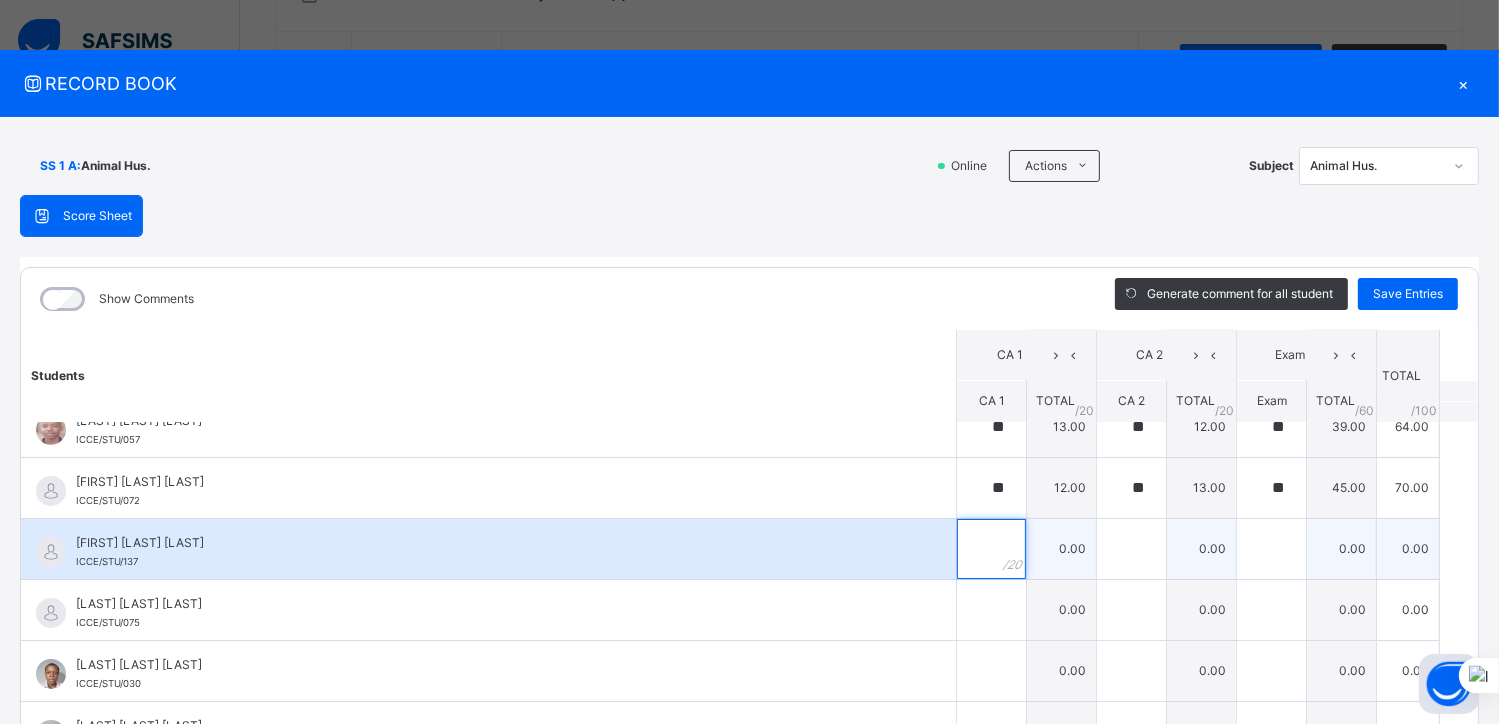 click at bounding box center [991, 549] 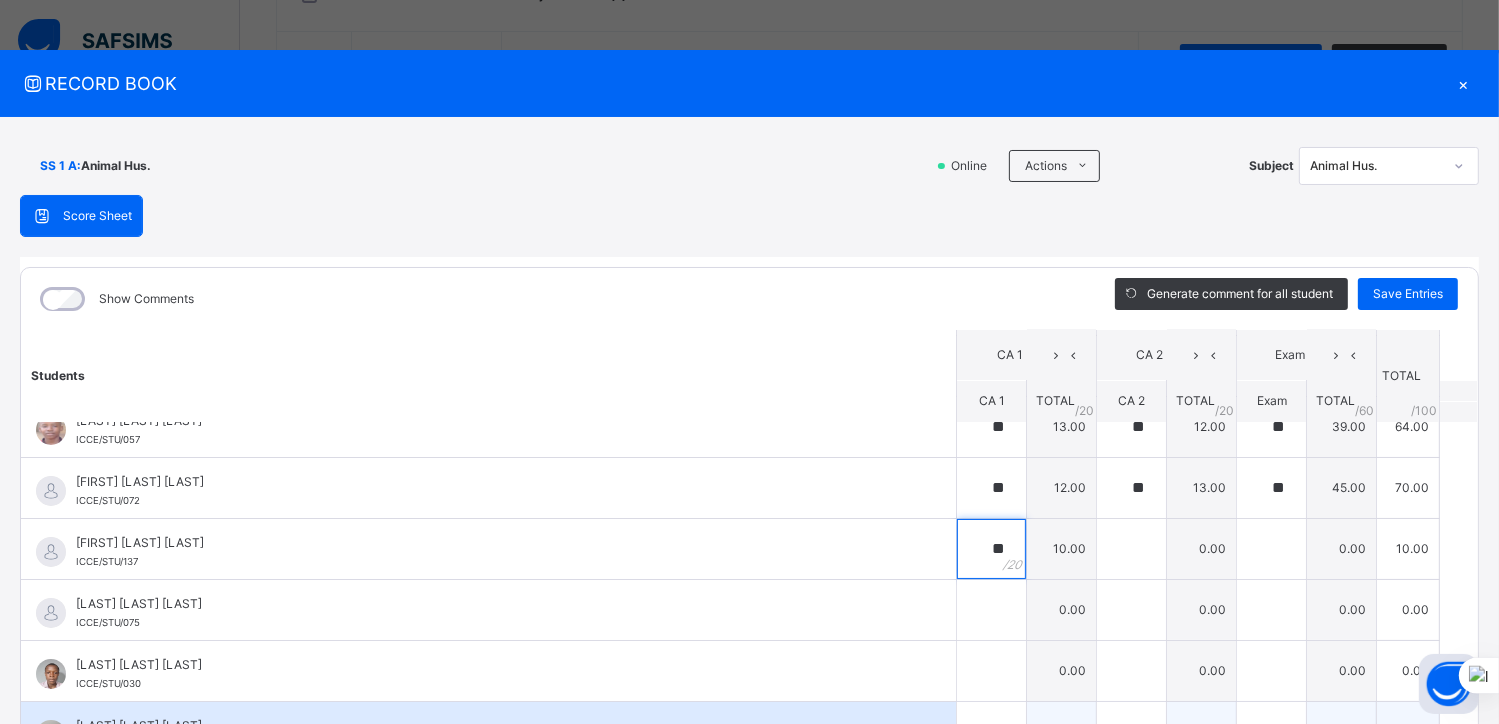 type on "**" 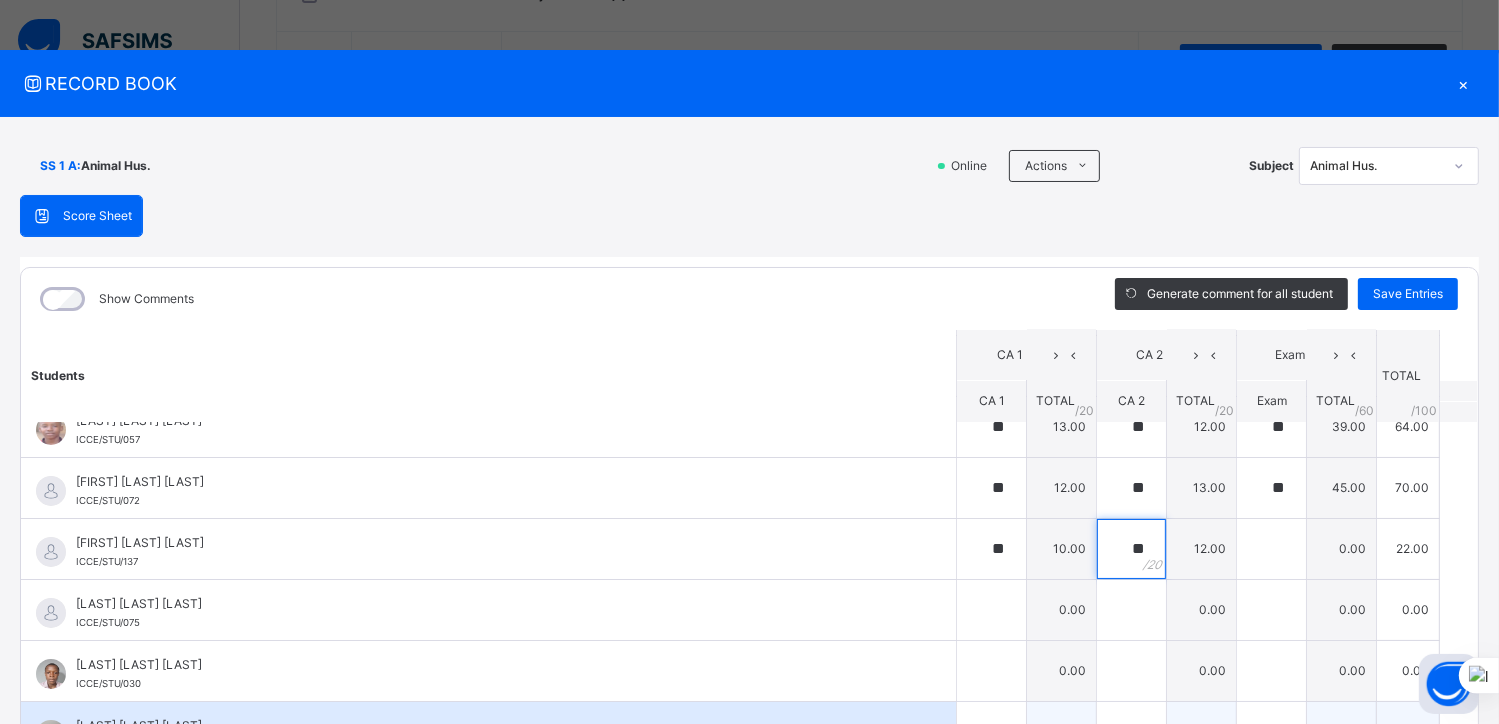 type on "**" 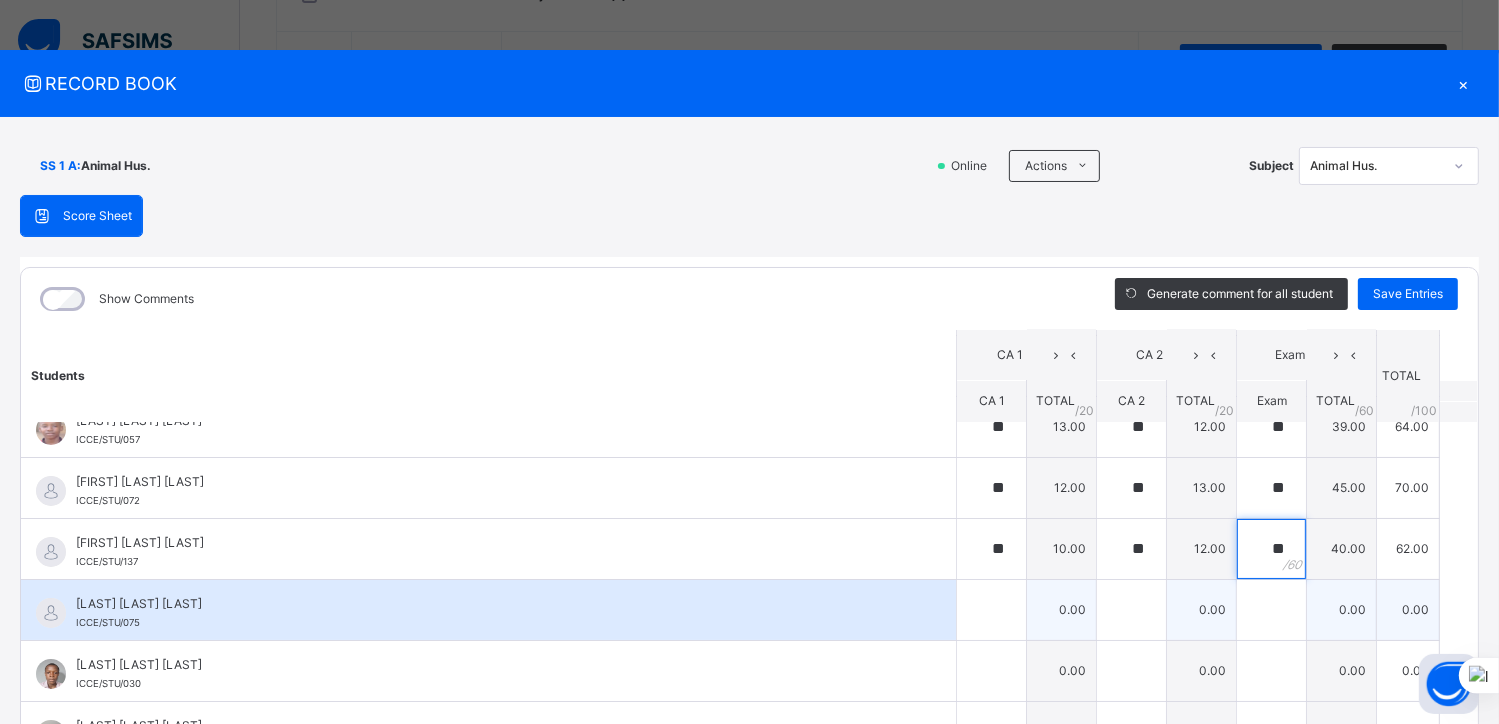 type on "**" 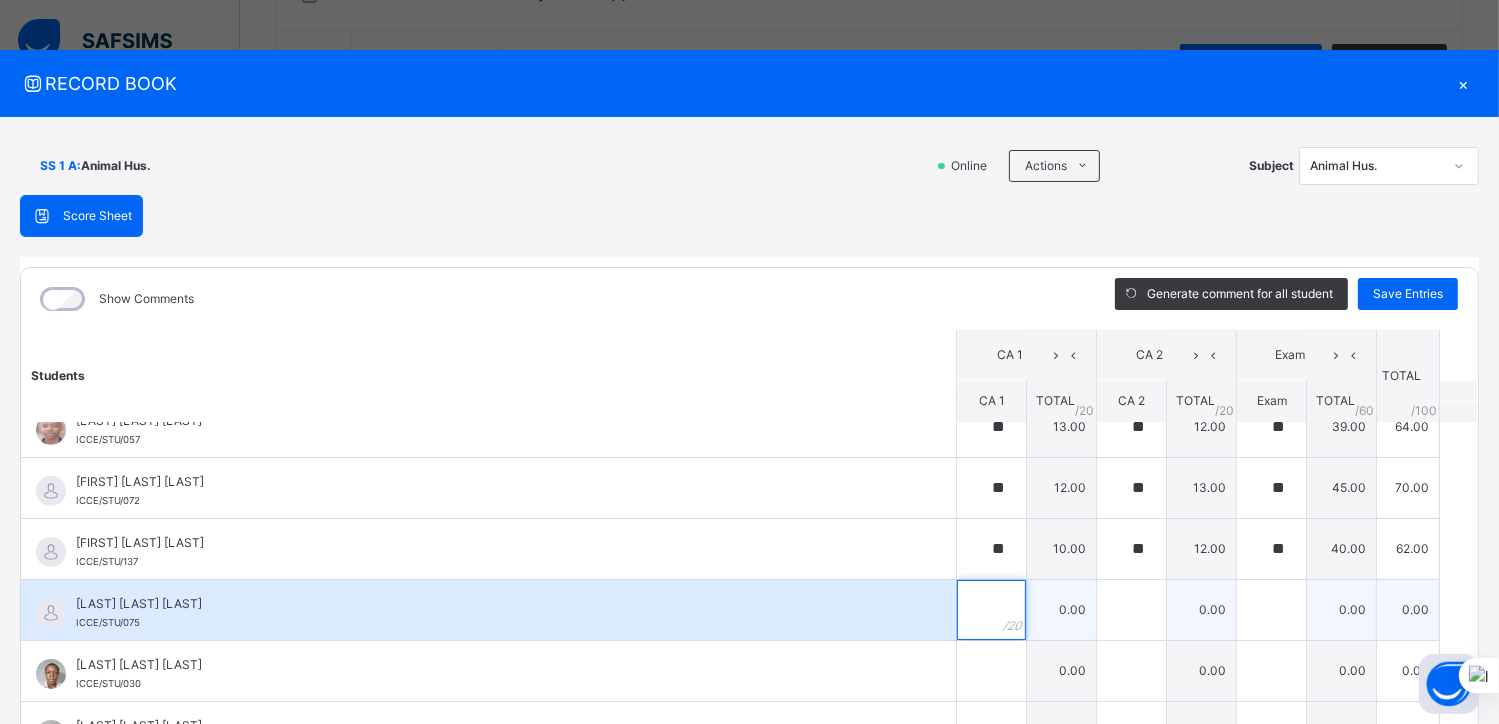 click at bounding box center (991, 610) 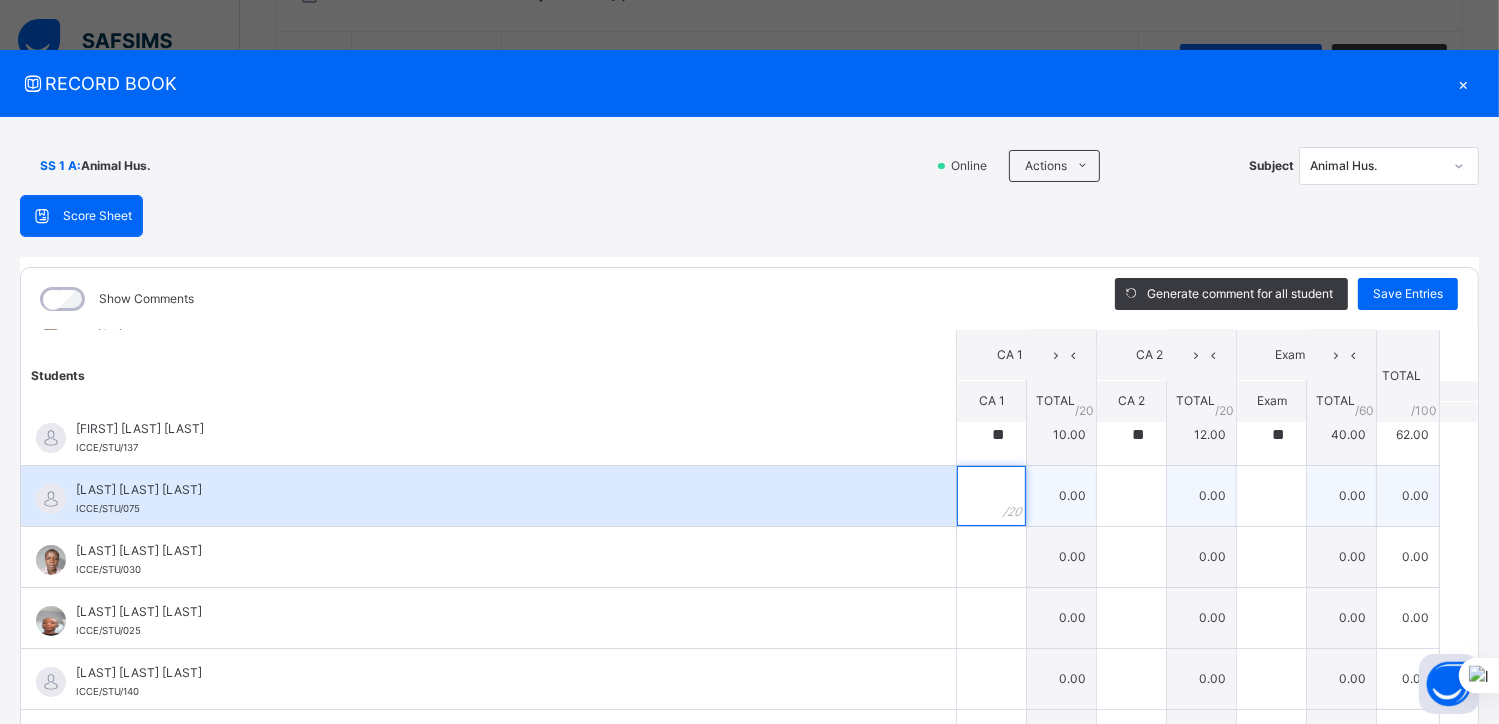 scroll, scrollTop: 324, scrollLeft: 0, axis: vertical 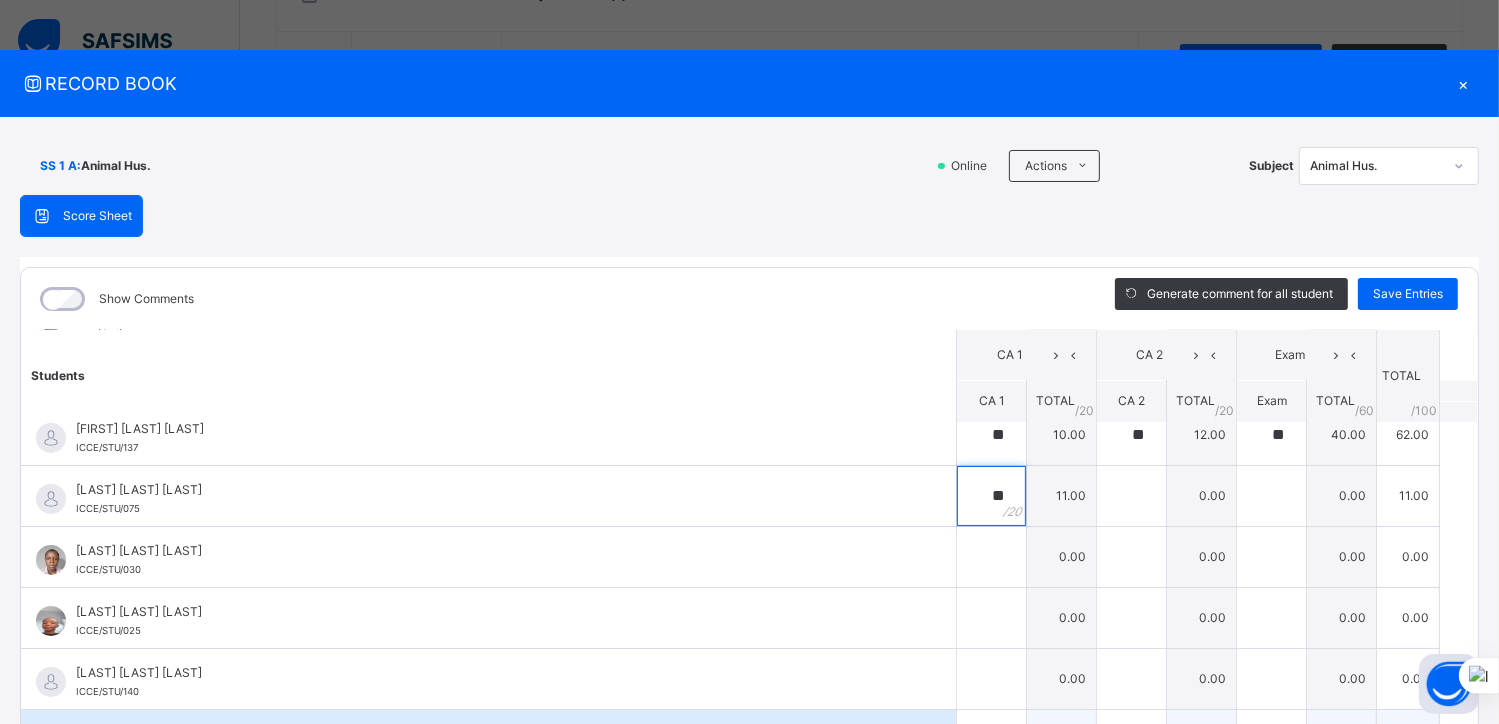 type on "**" 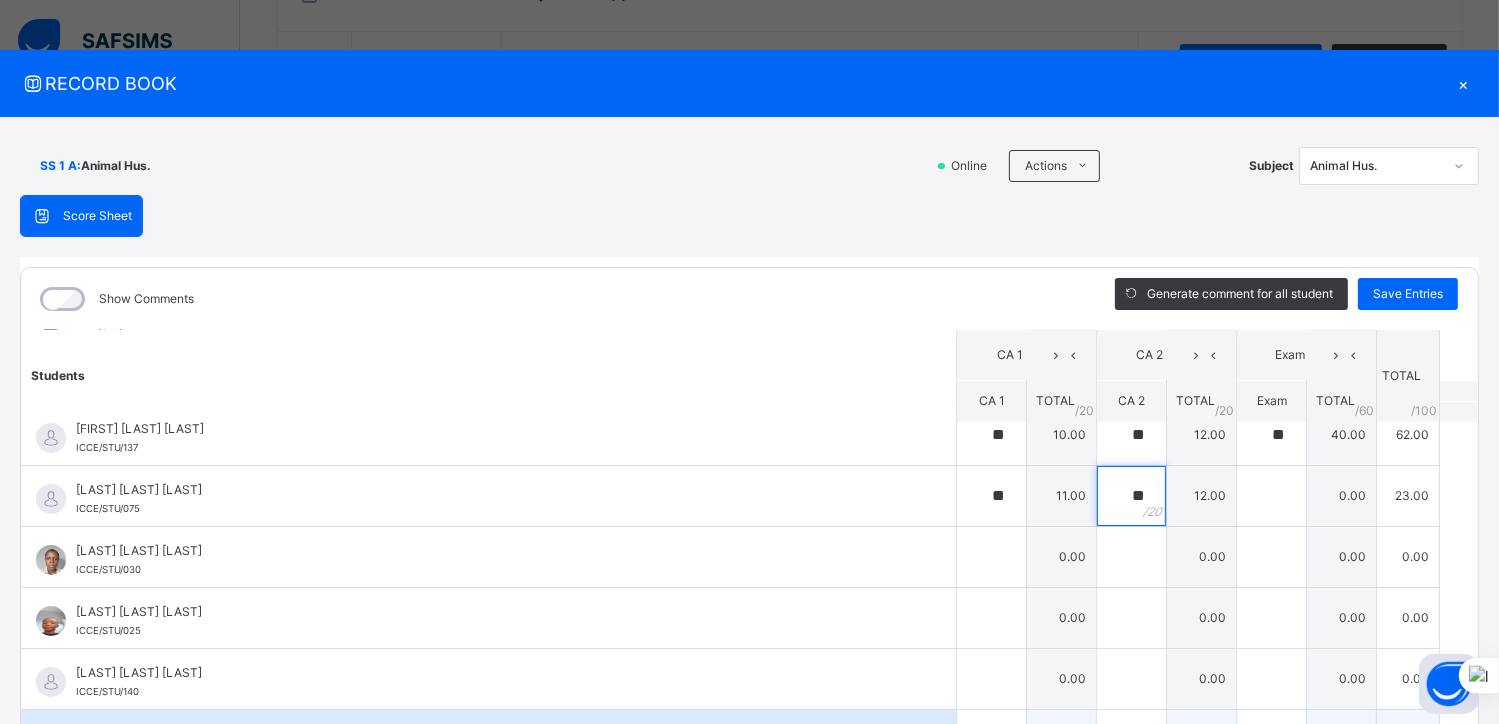 type on "**" 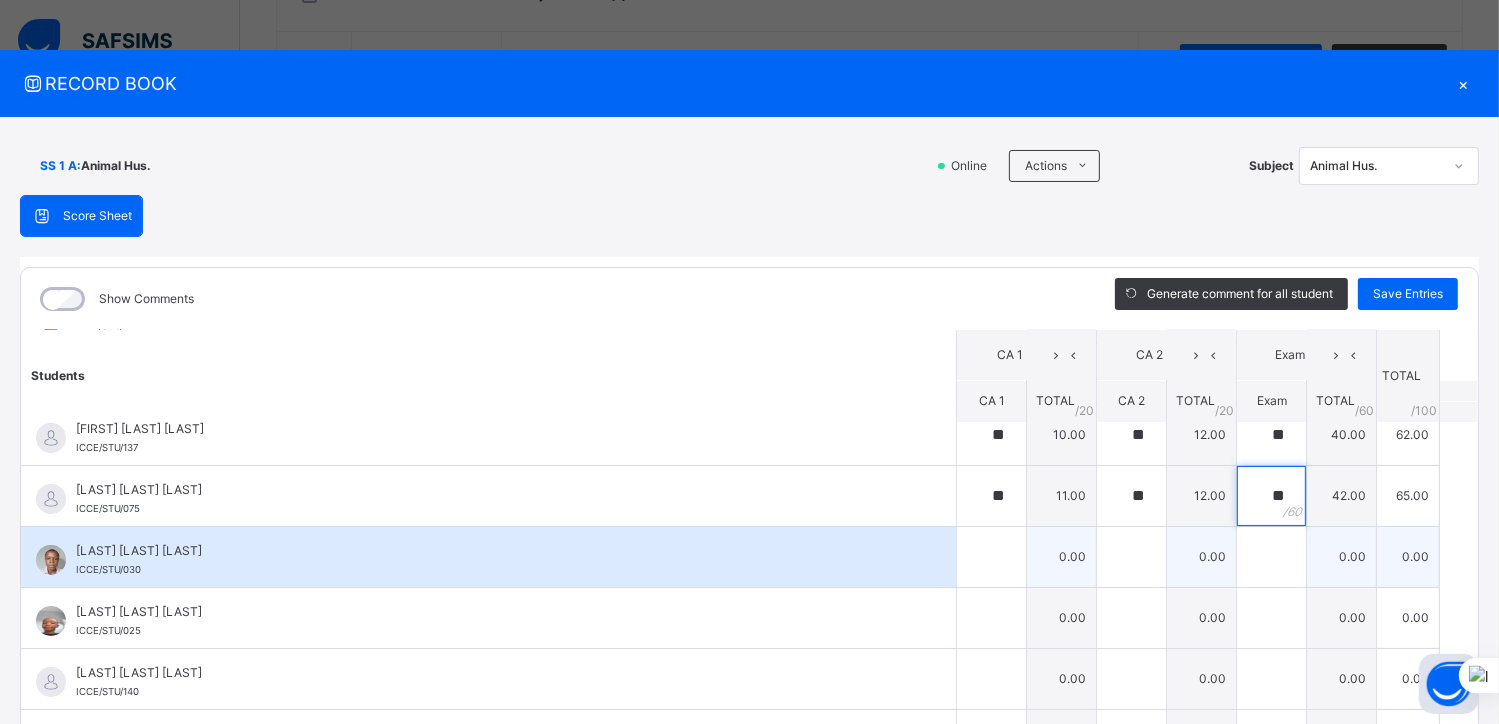 type on "**" 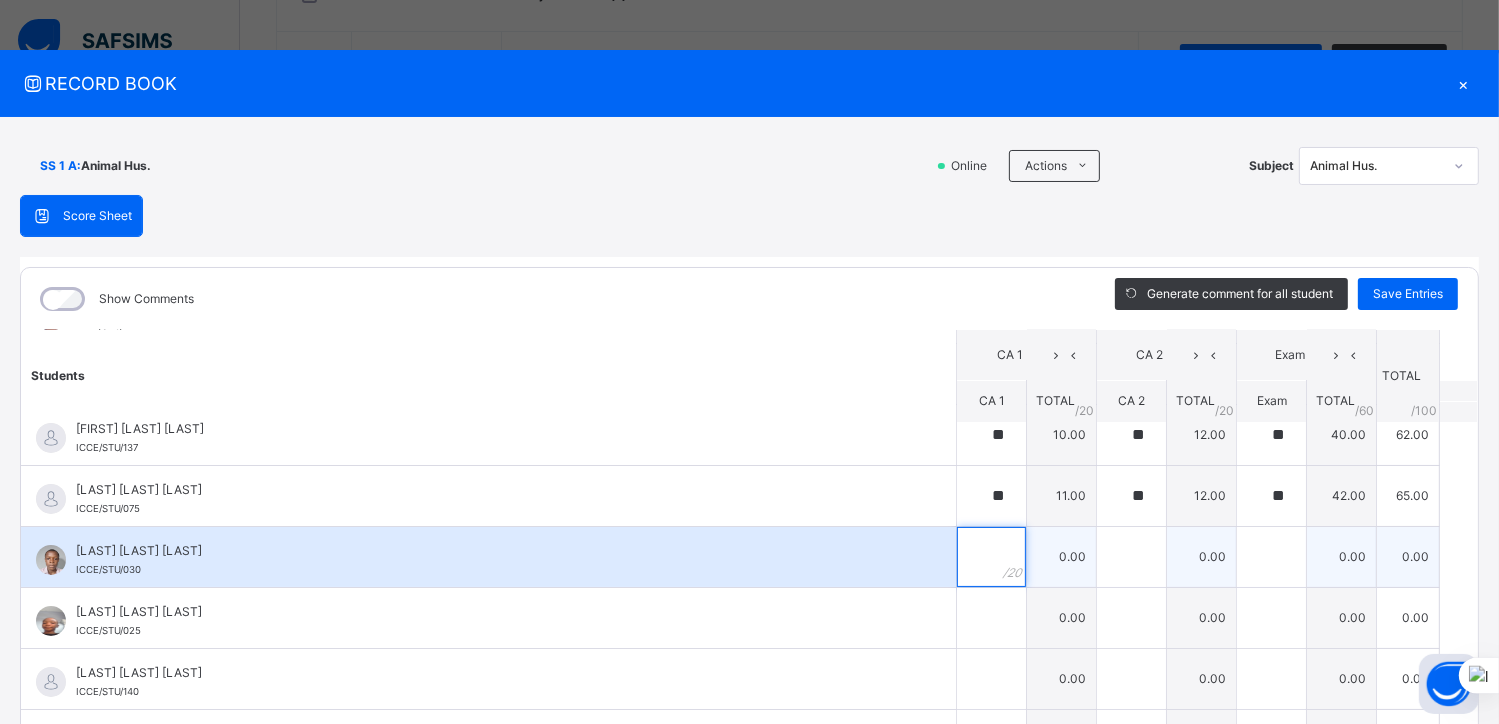click at bounding box center [991, 557] 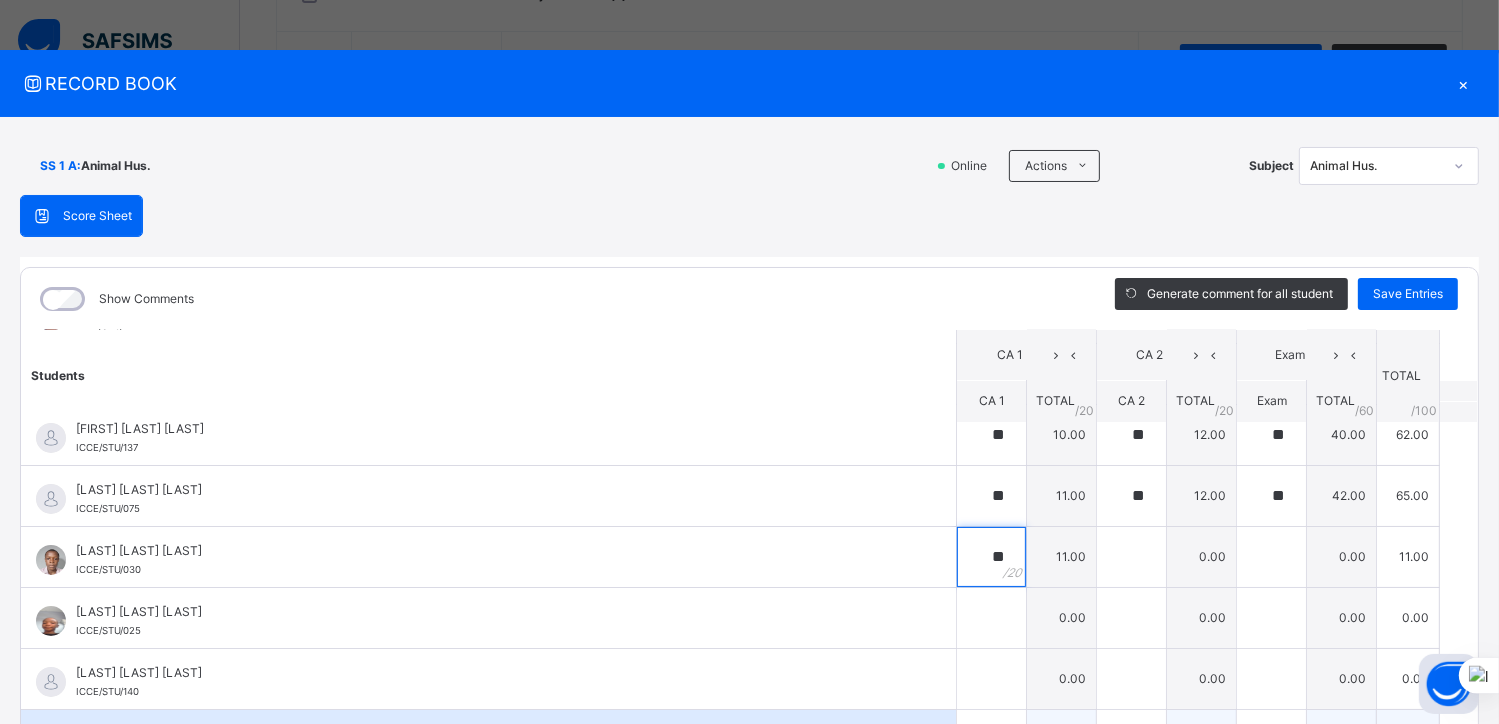 type on "**" 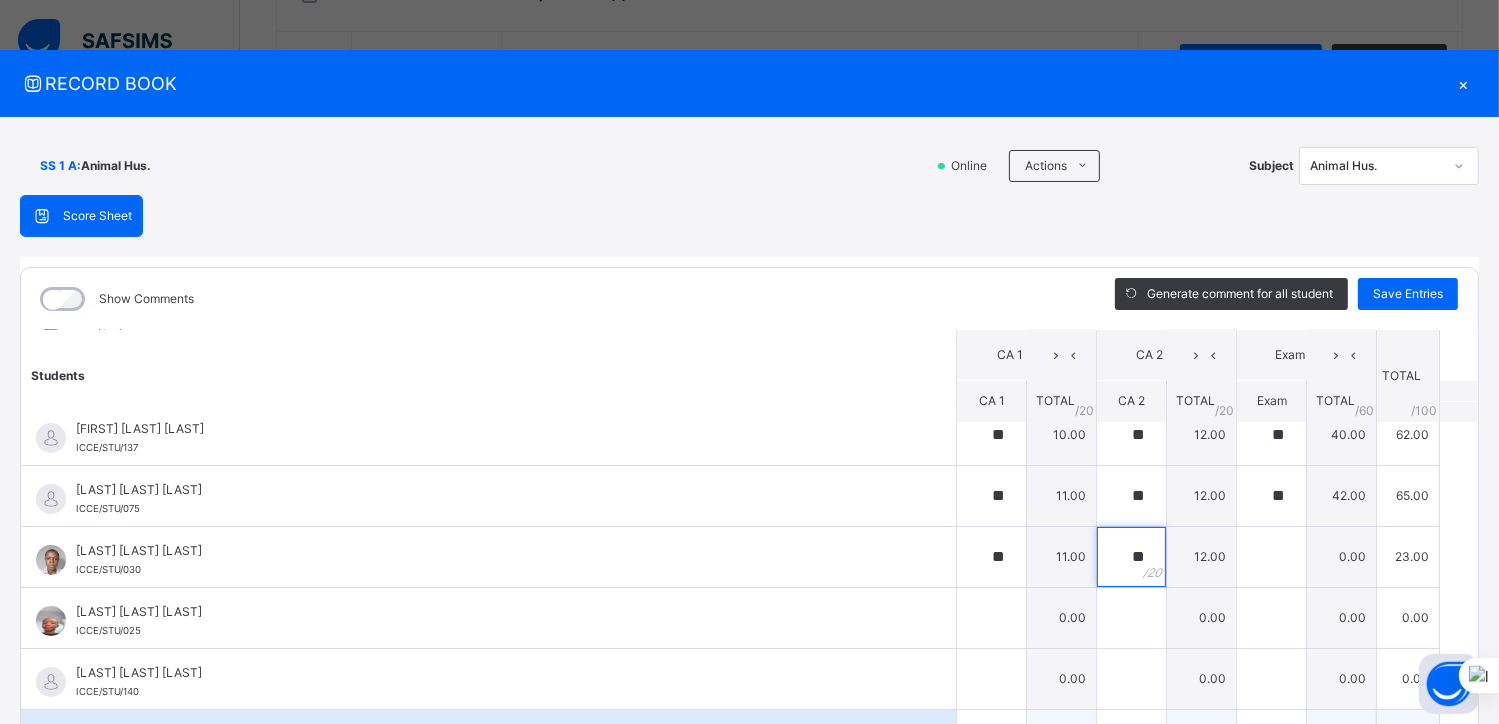 type on "**" 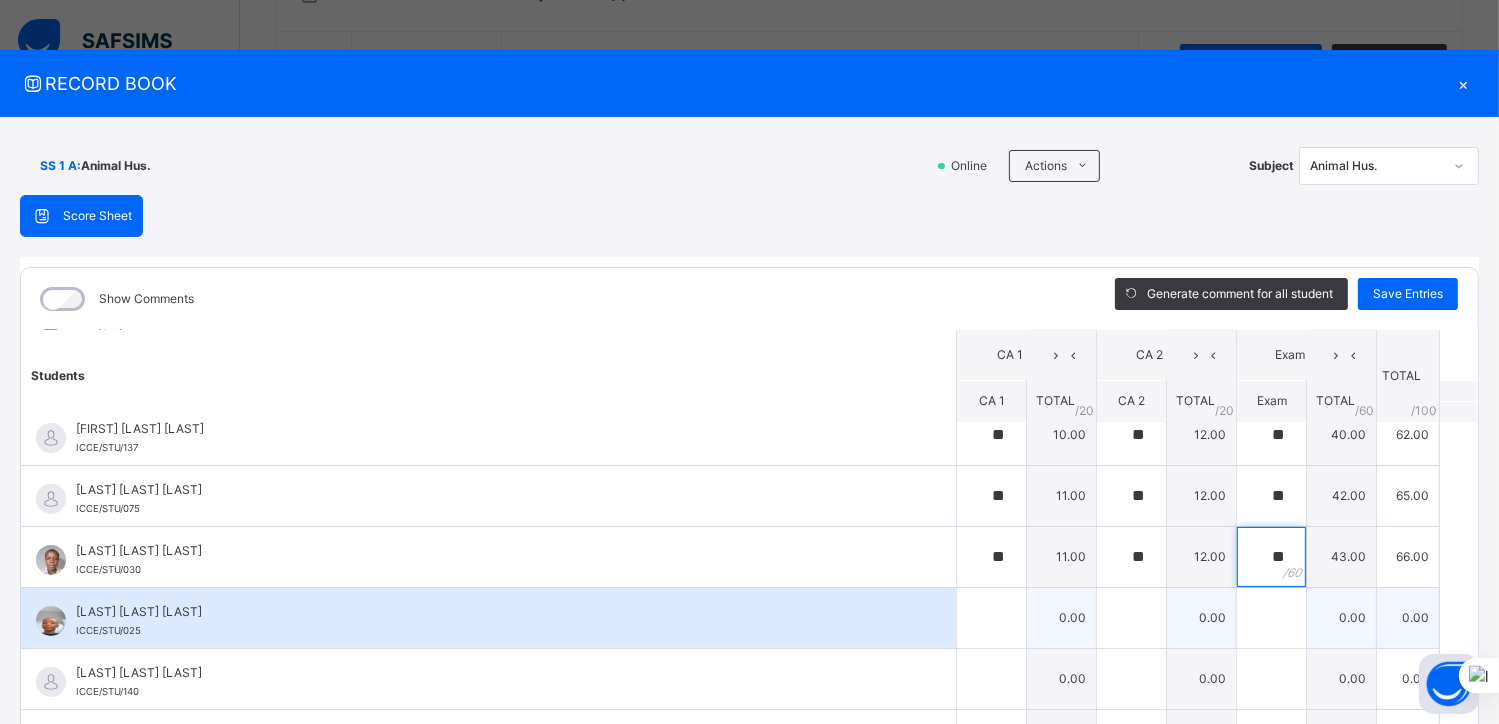 type on "**" 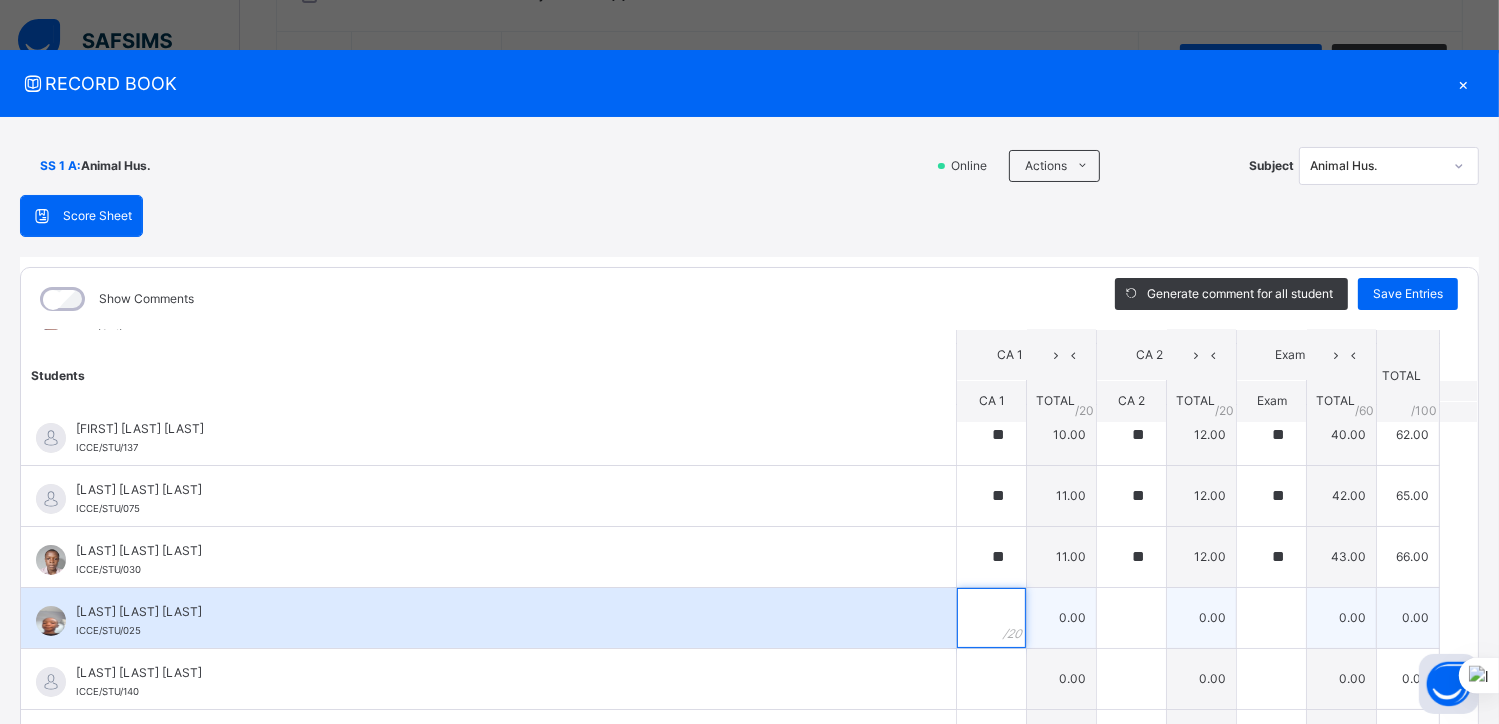 click at bounding box center [991, 618] 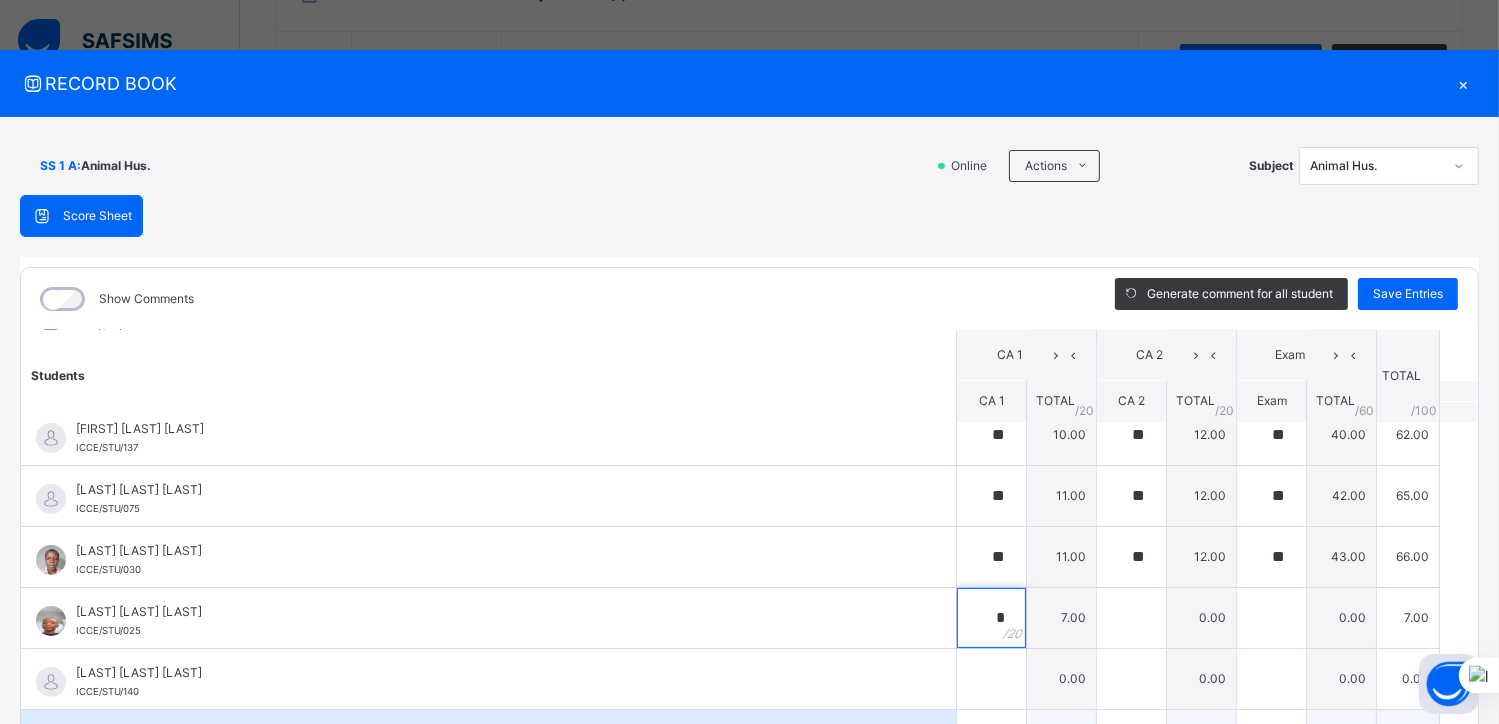 type on "*" 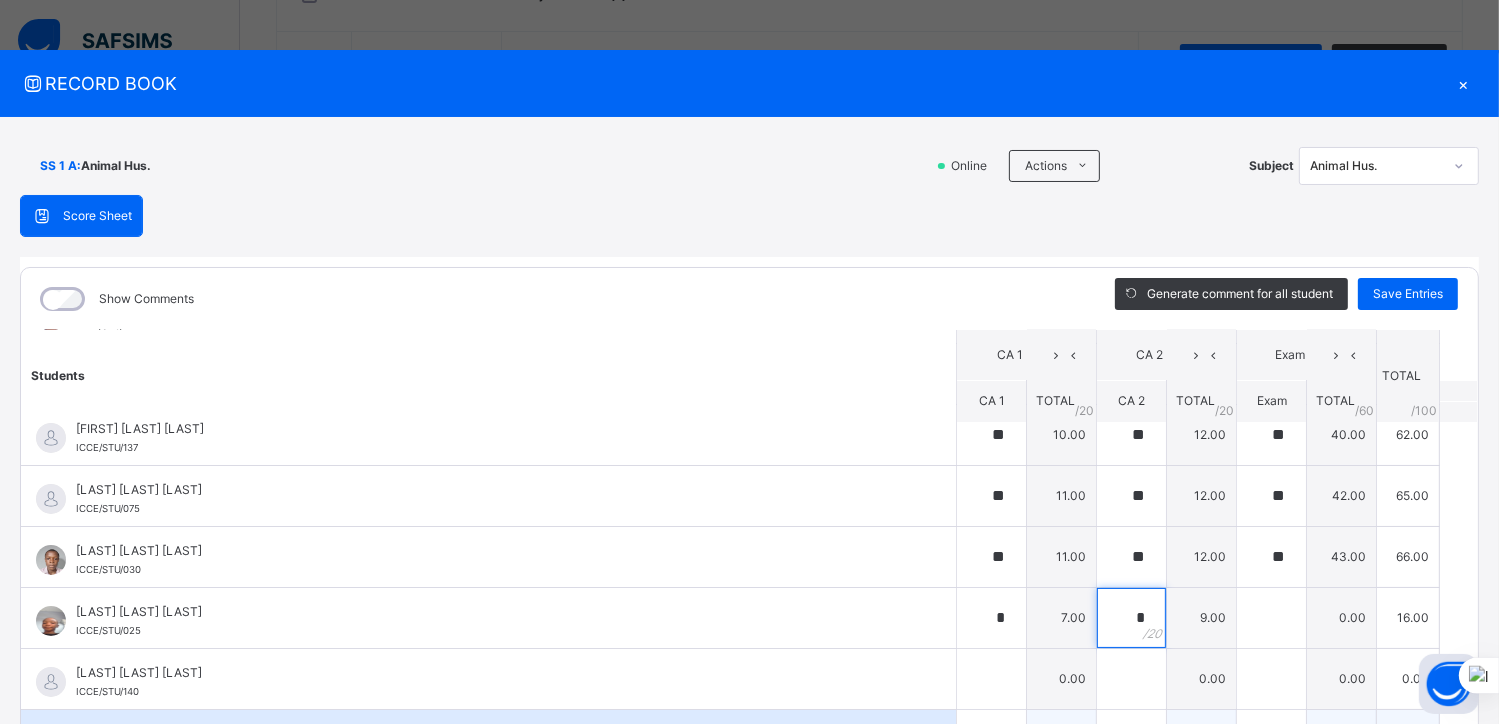 type on "*" 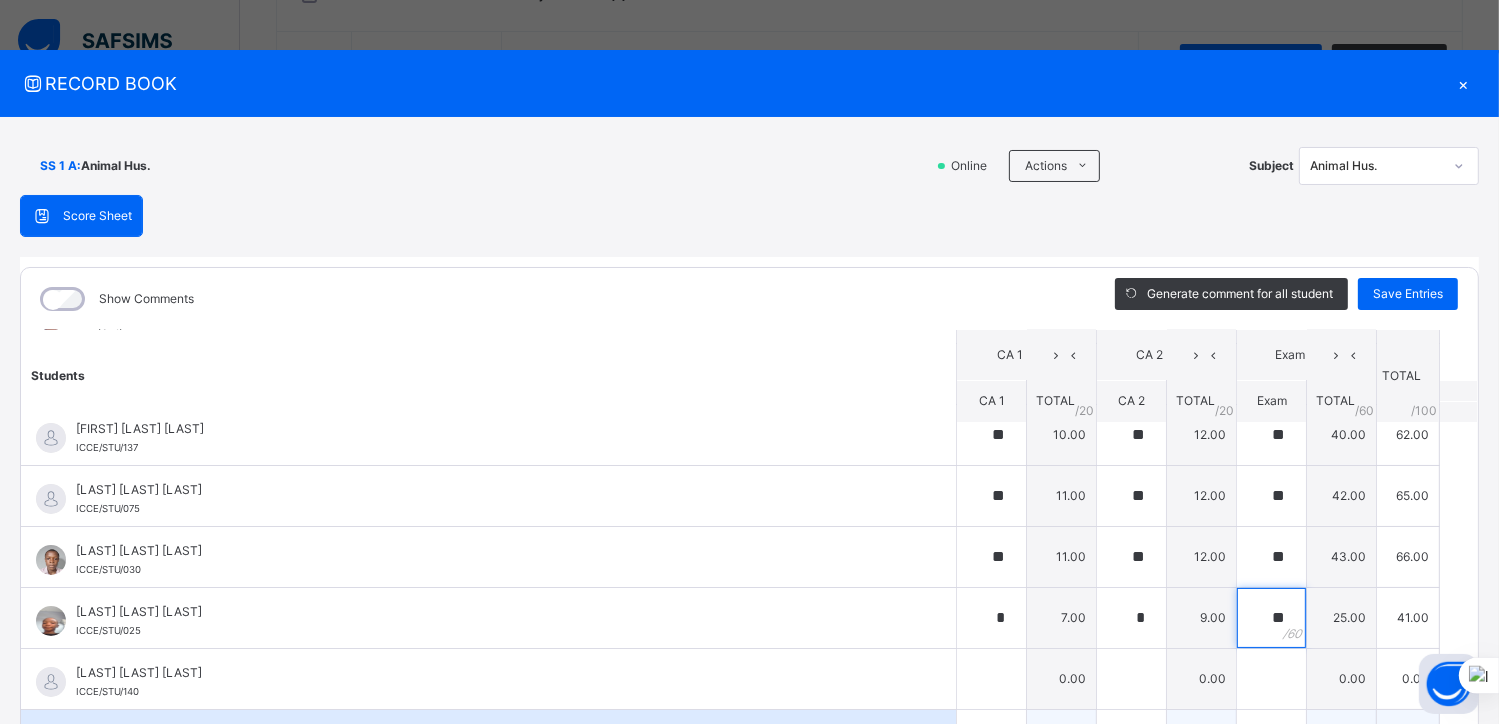 type on "**" 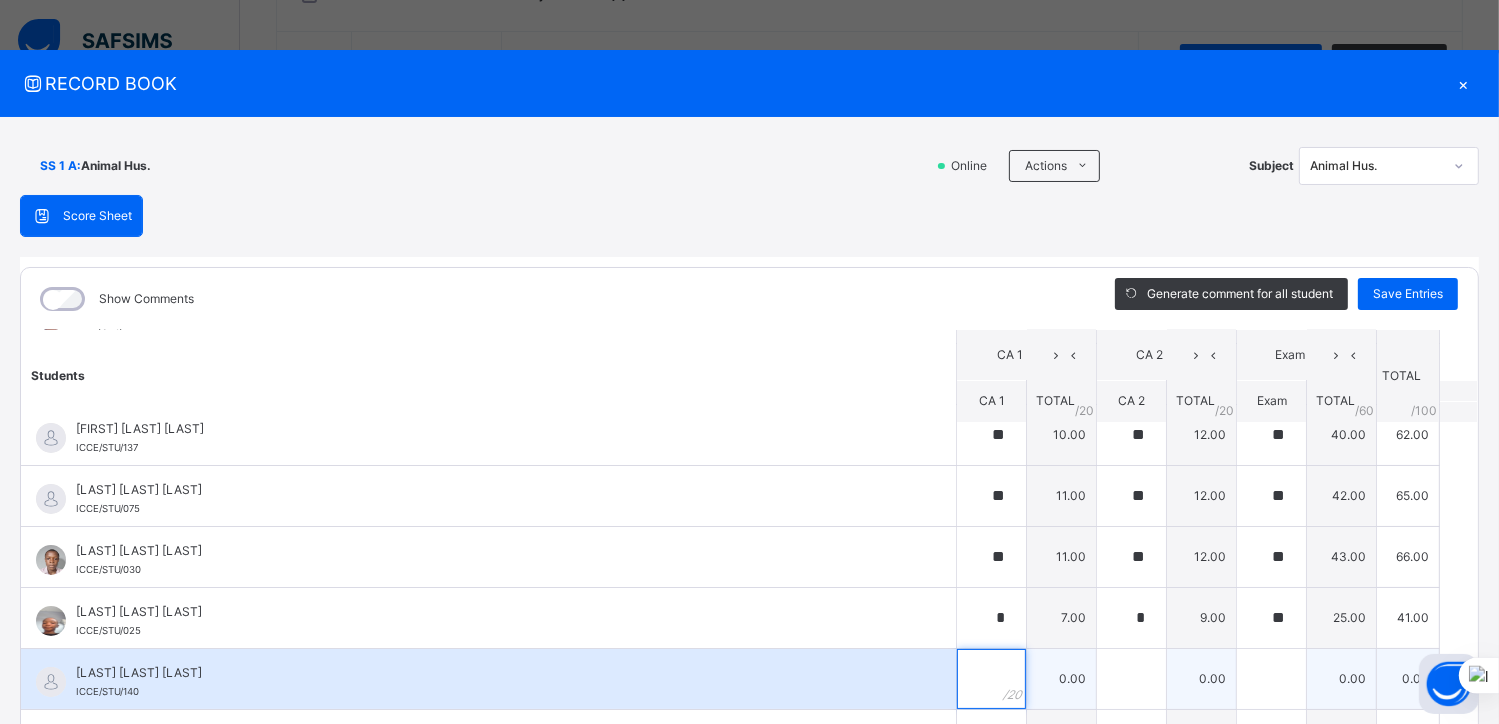 click at bounding box center (991, 679) 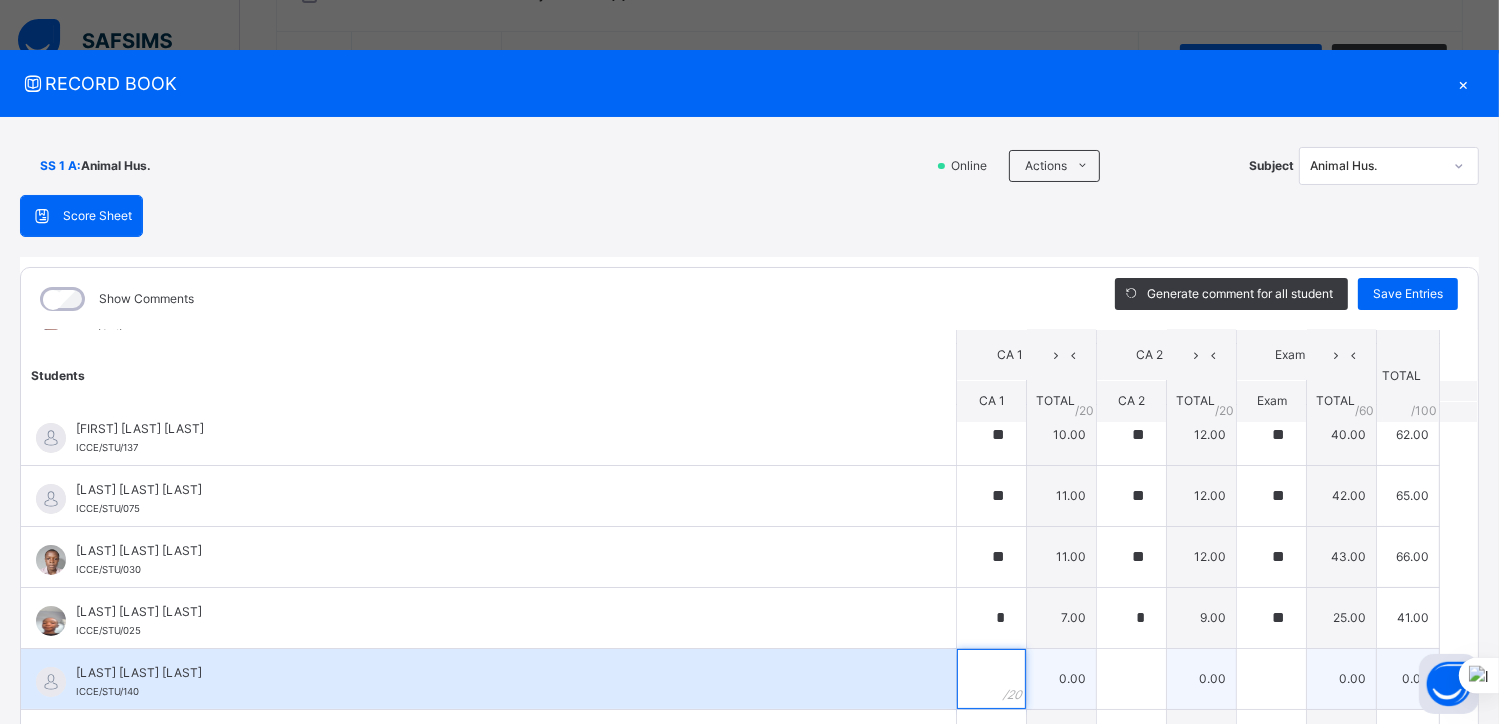 click at bounding box center (991, 679) 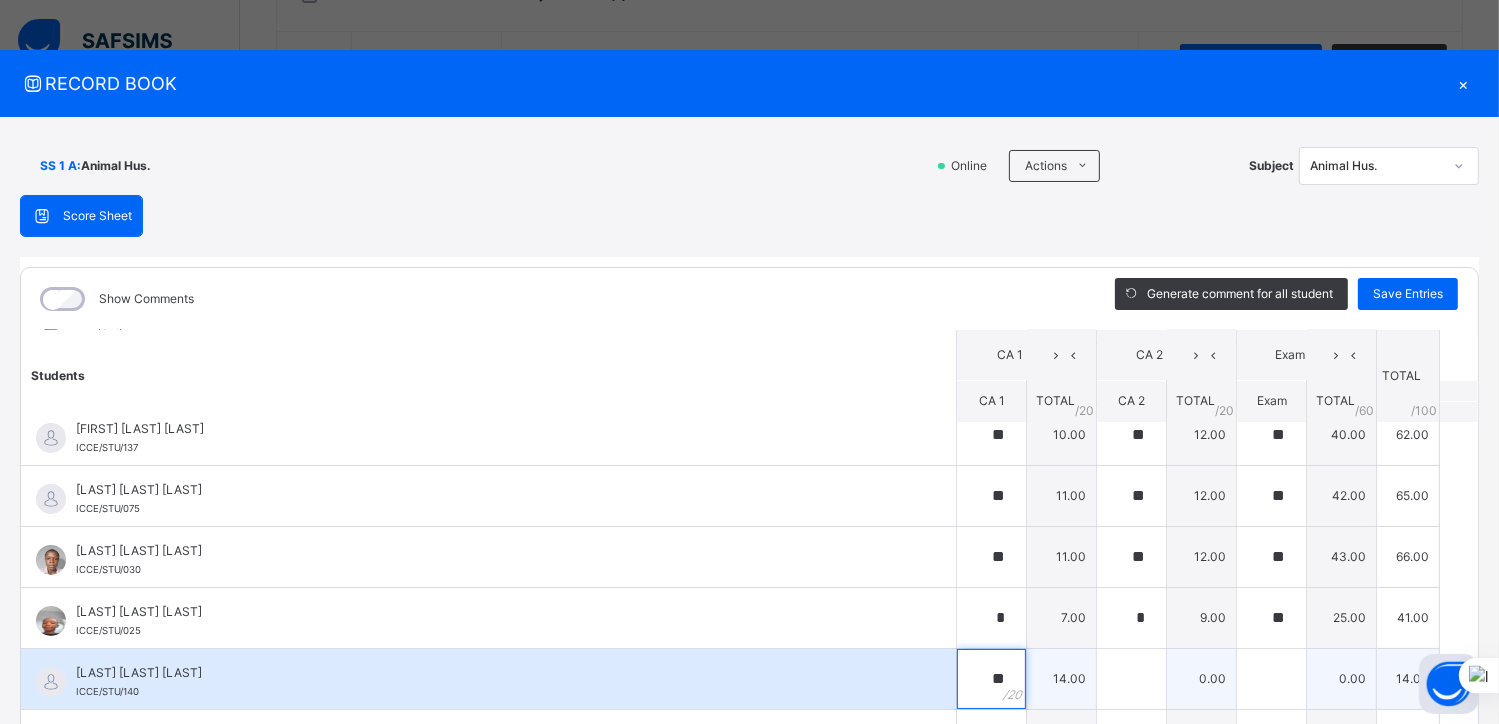 type on "**" 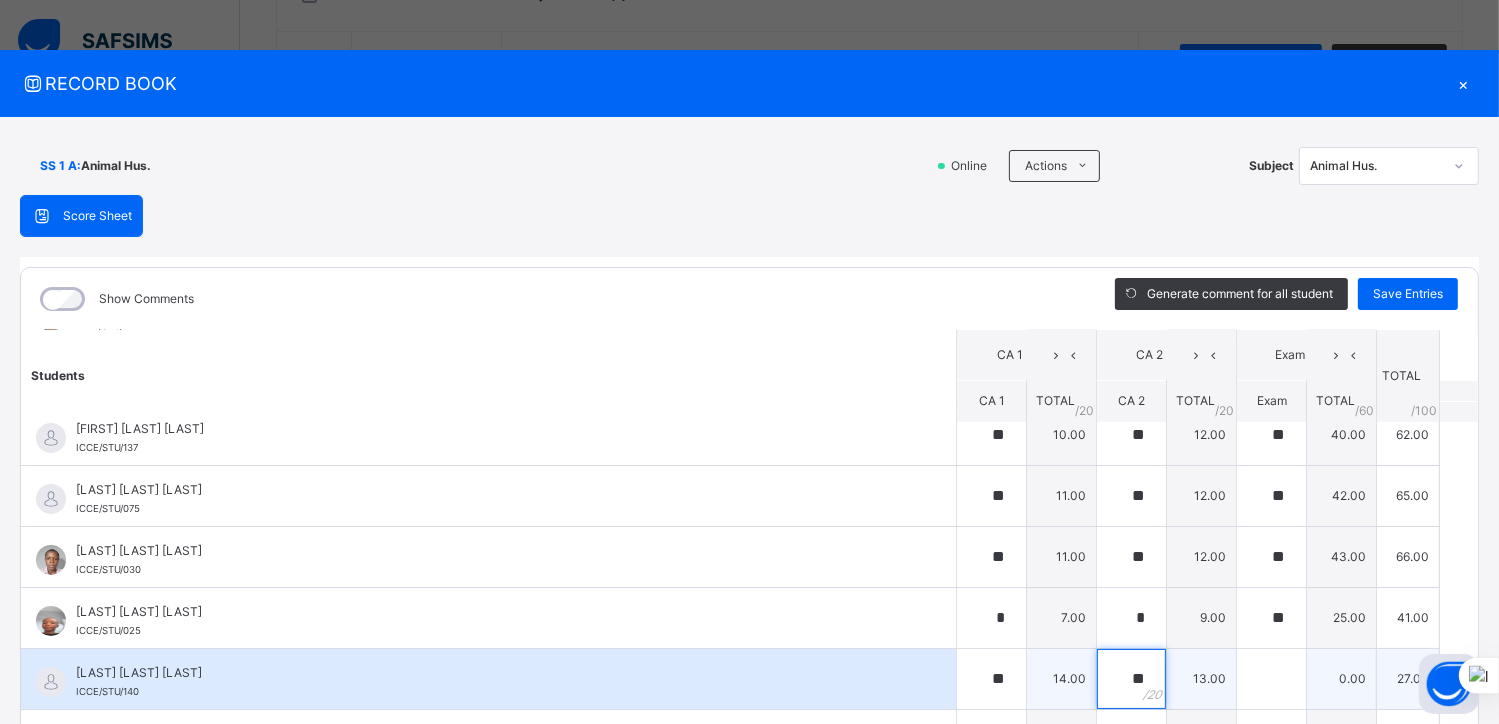 type on "**" 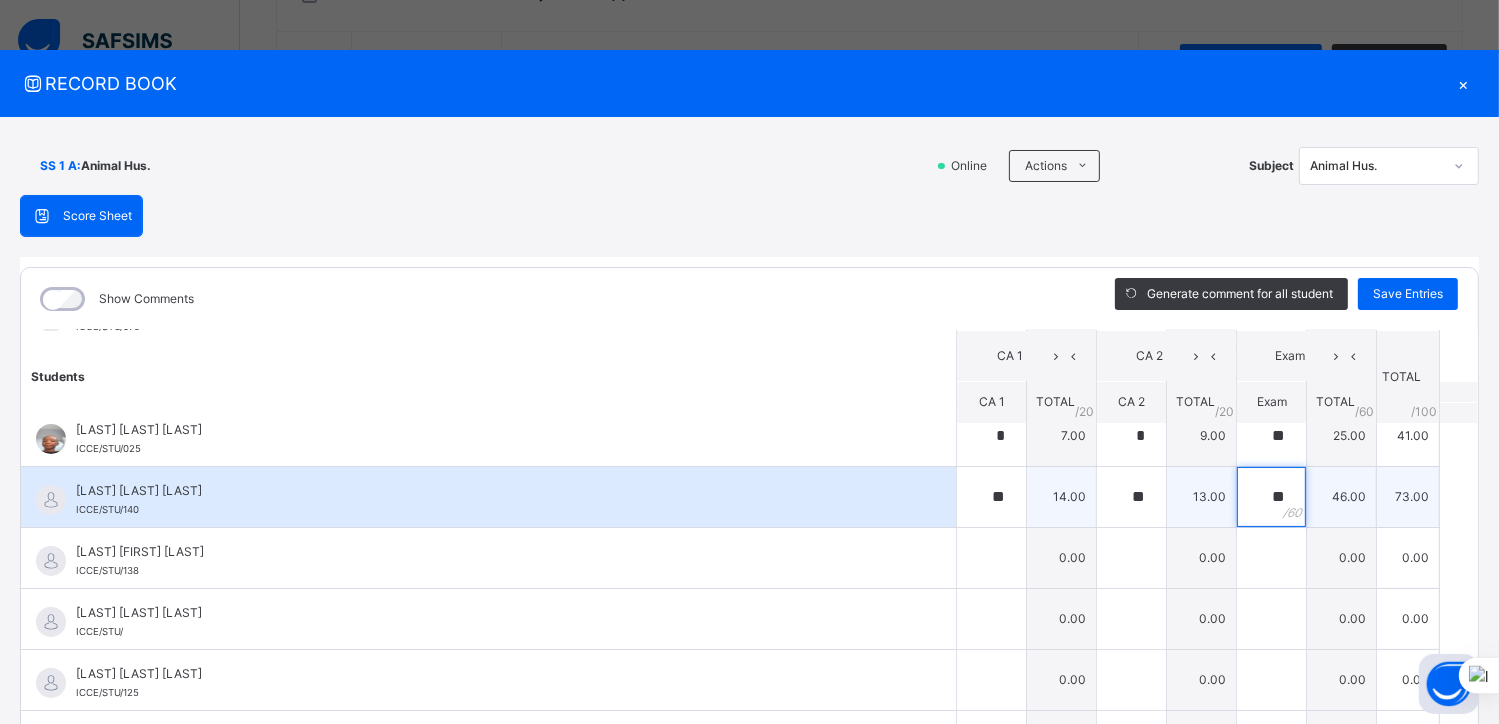scroll, scrollTop: 507, scrollLeft: 0, axis: vertical 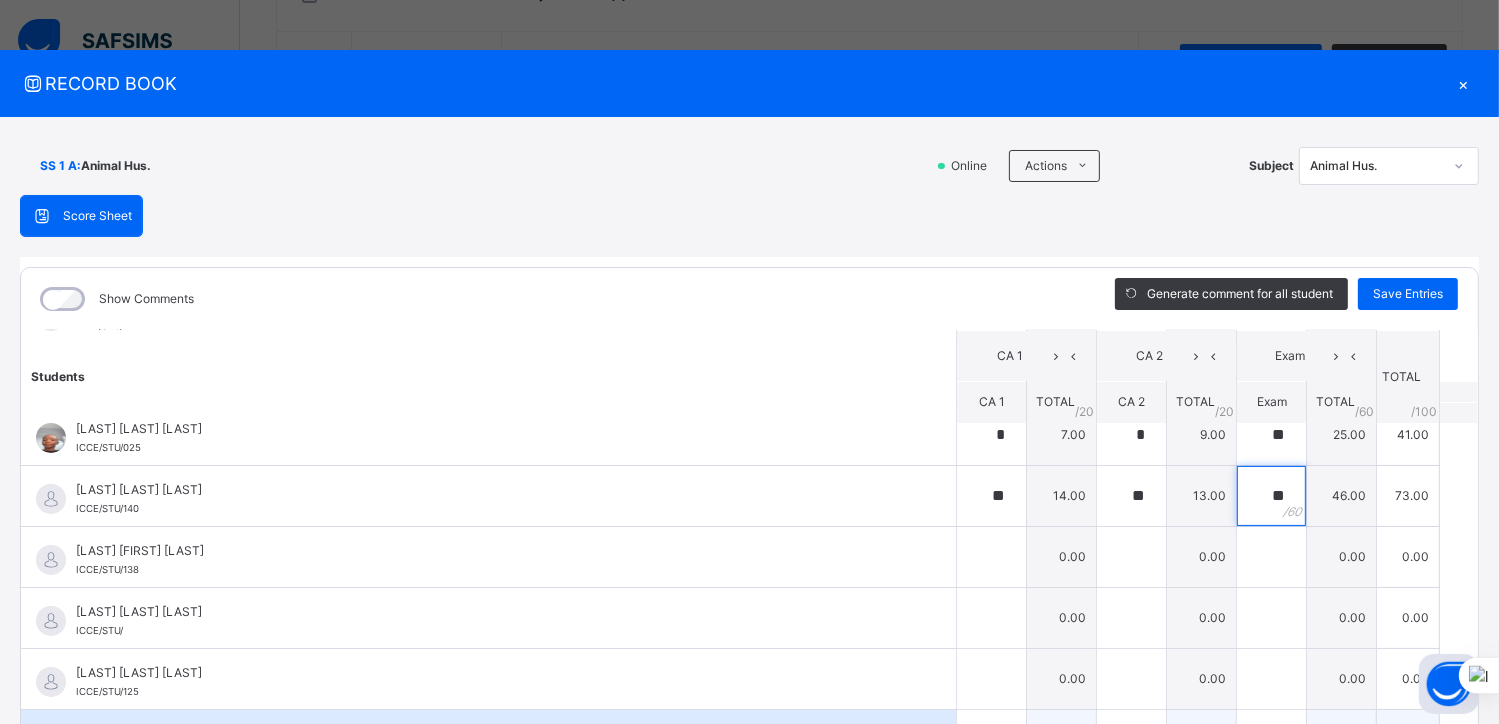 type on "**" 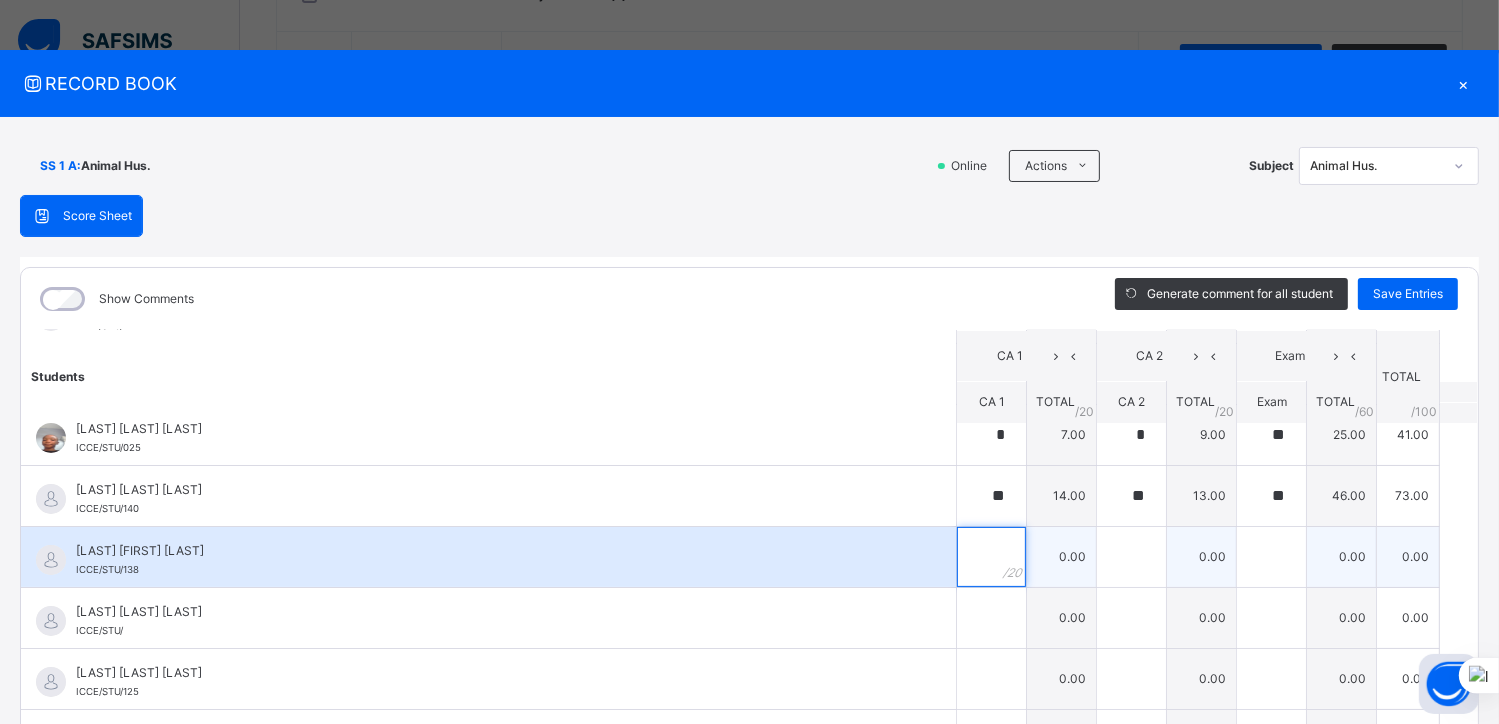 click at bounding box center [991, 557] 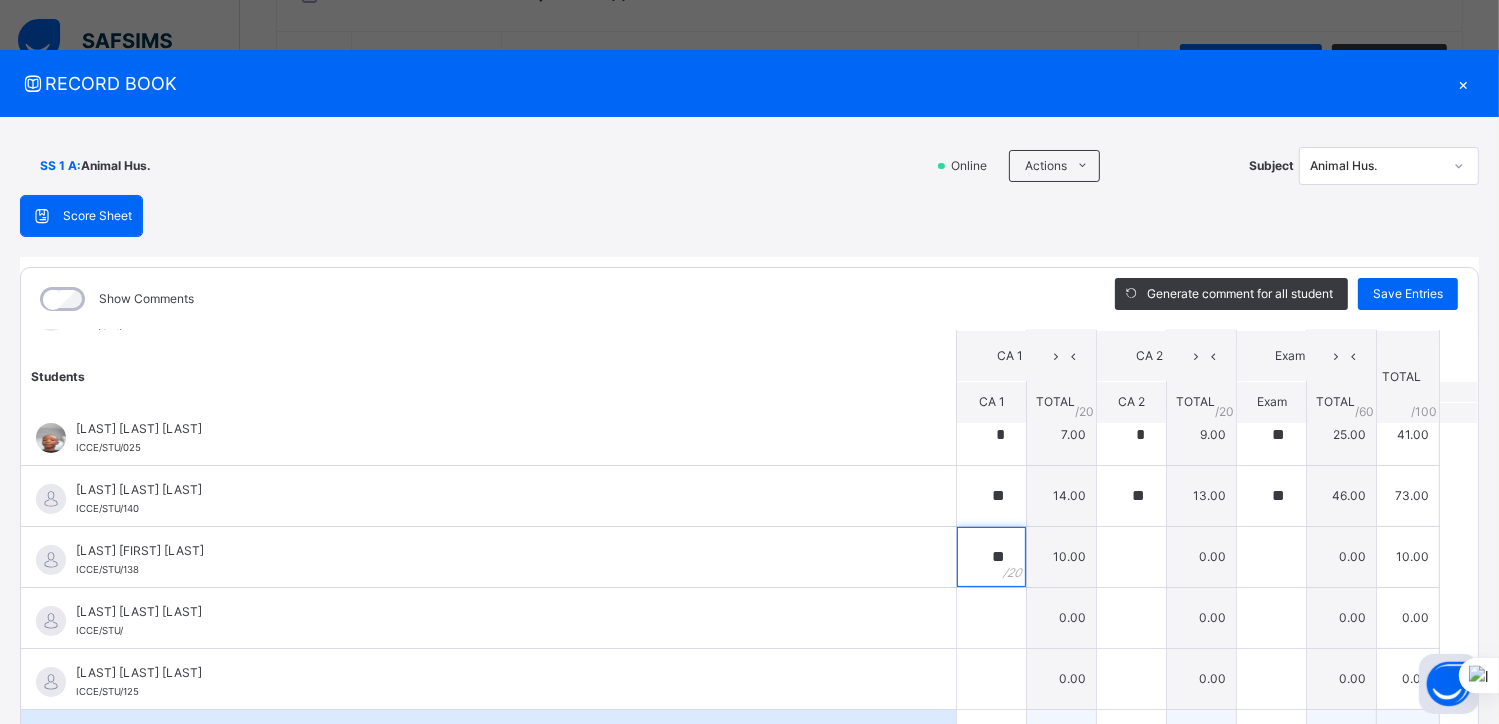 type on "**" 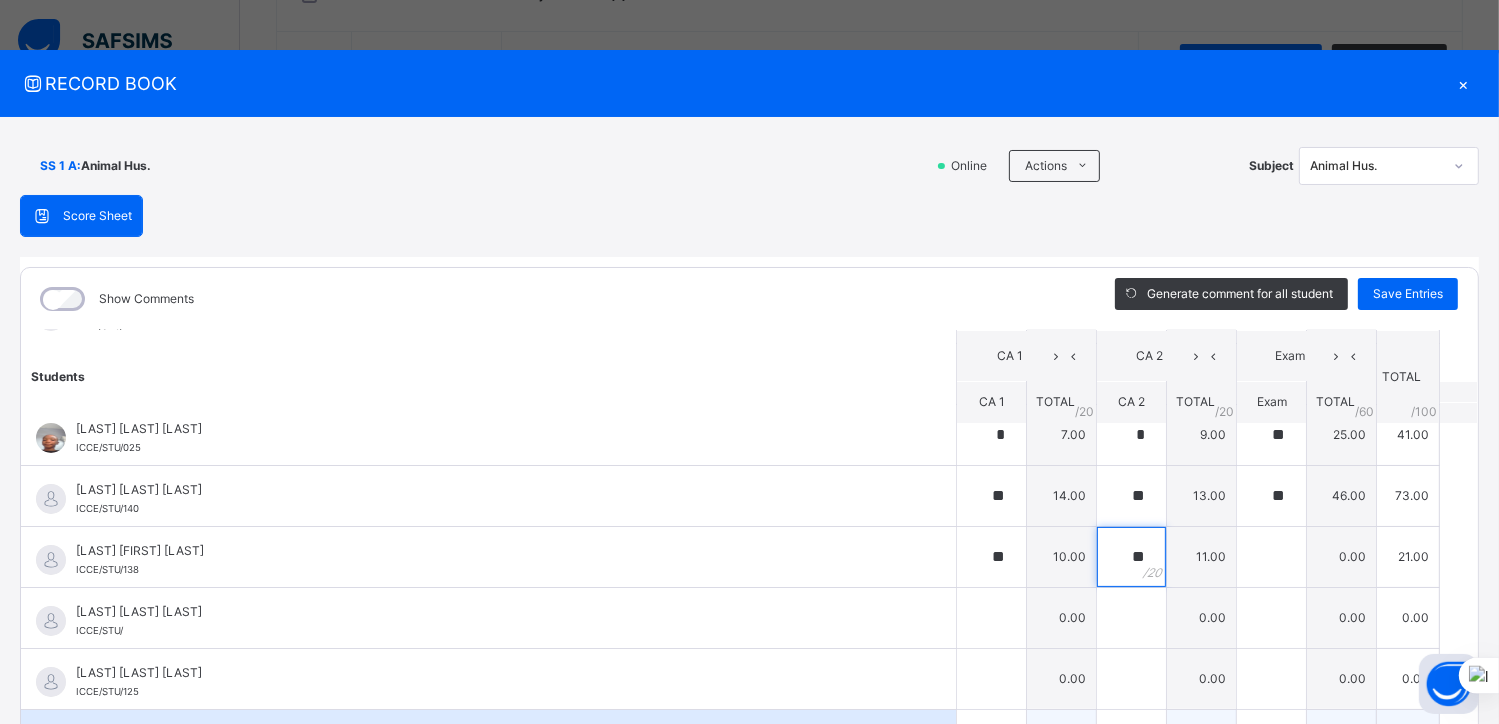 type on "**" 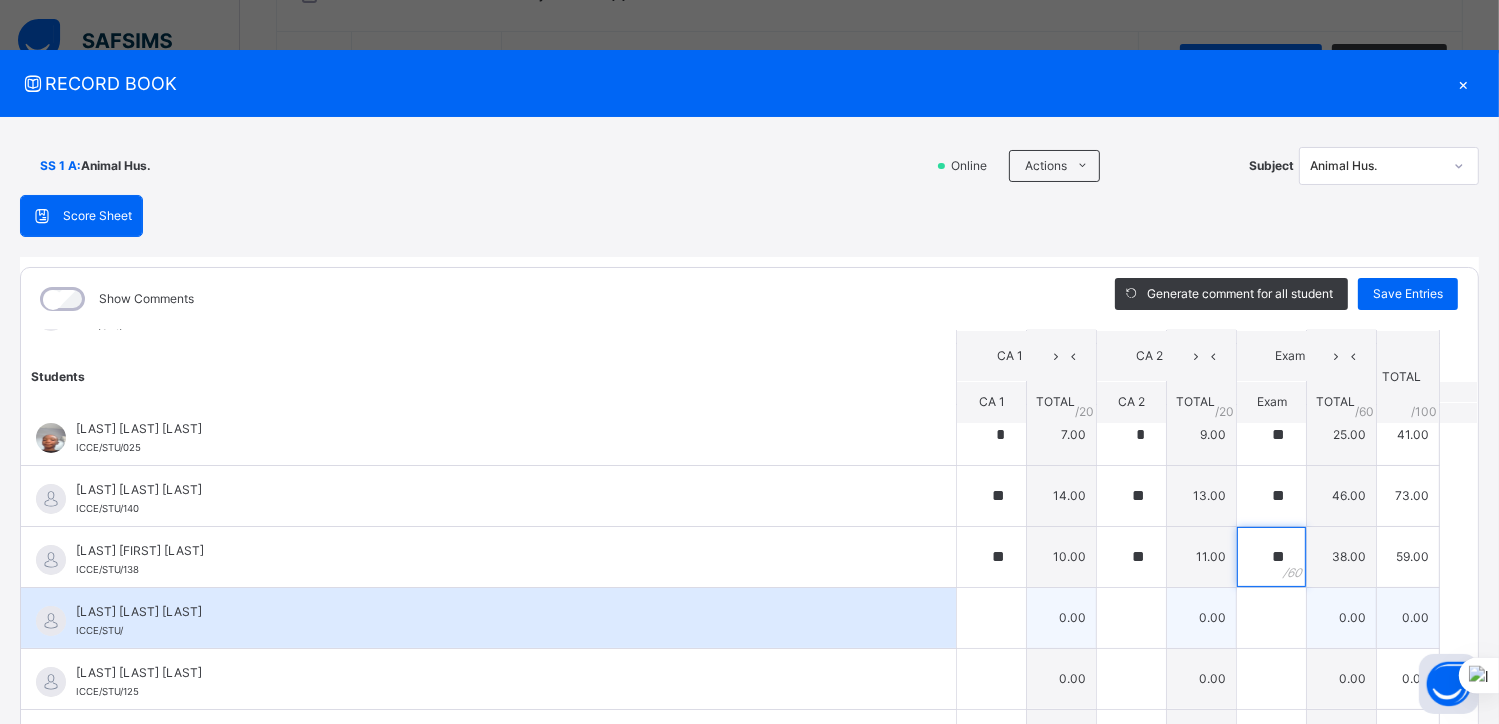 type on "**" 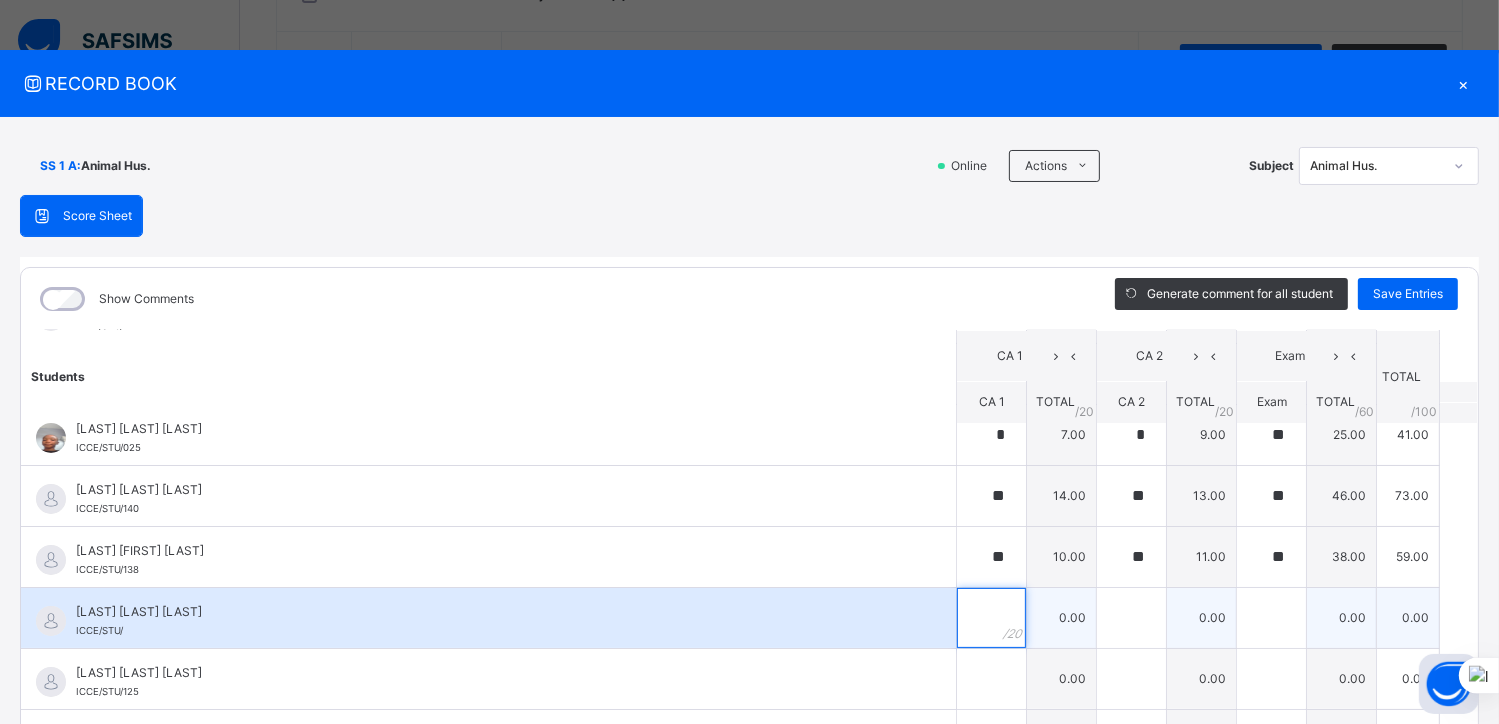 click at bounding box center (991, 618) 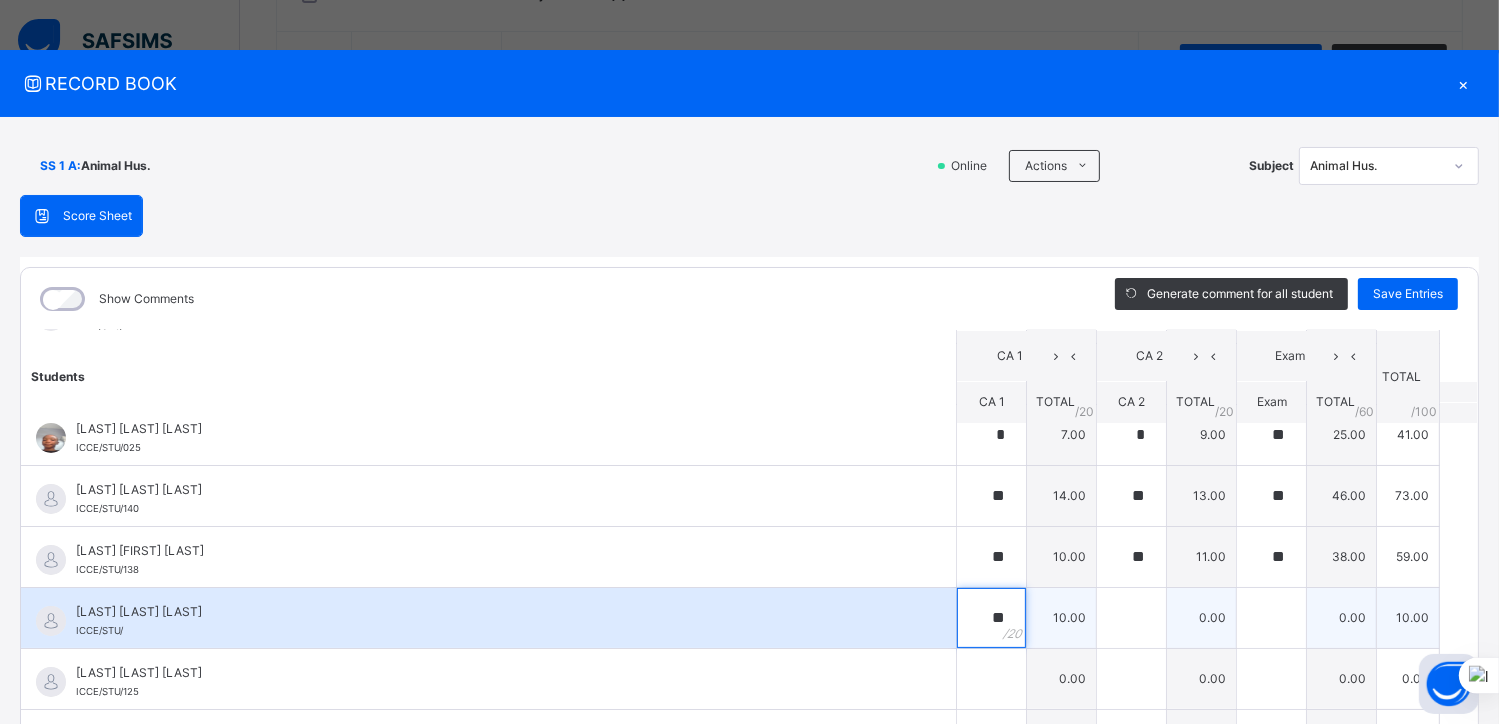 type on "**" 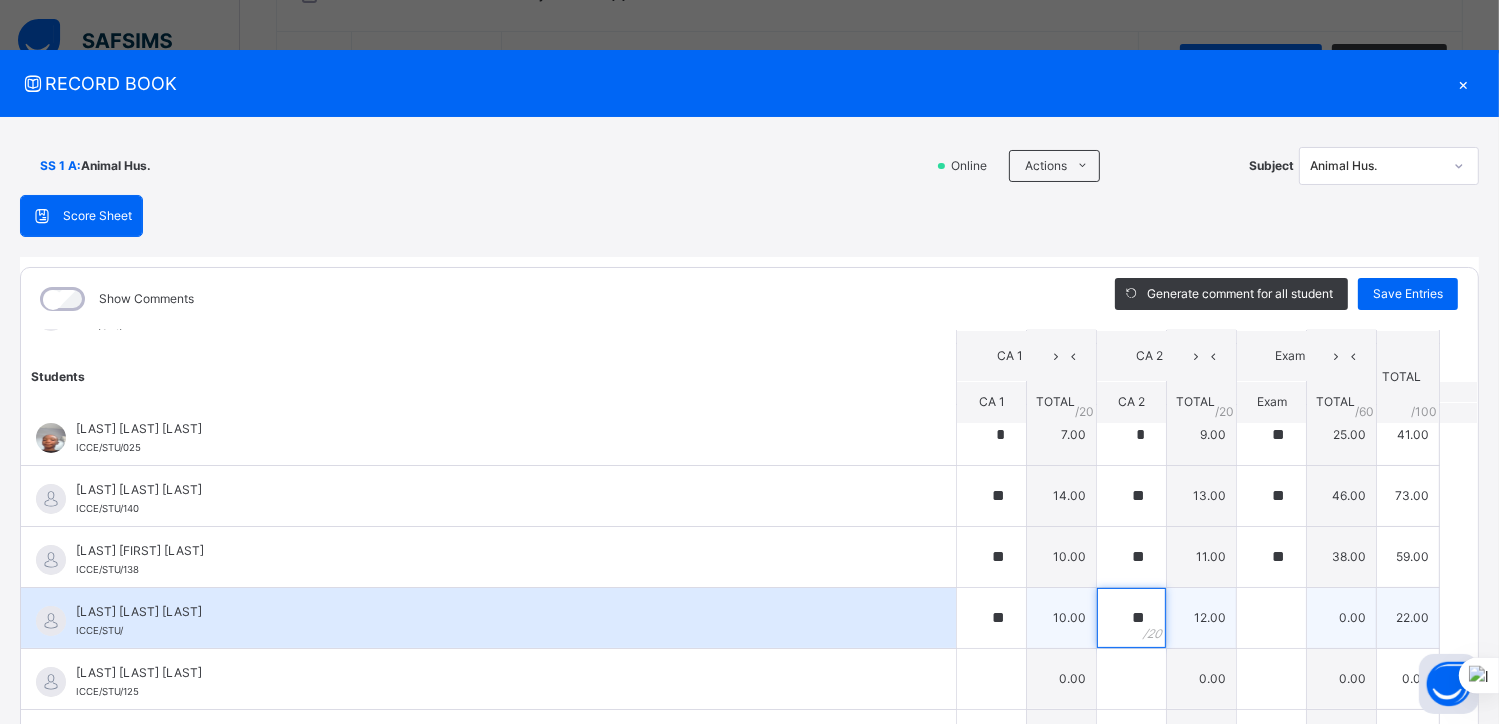 type on "**" 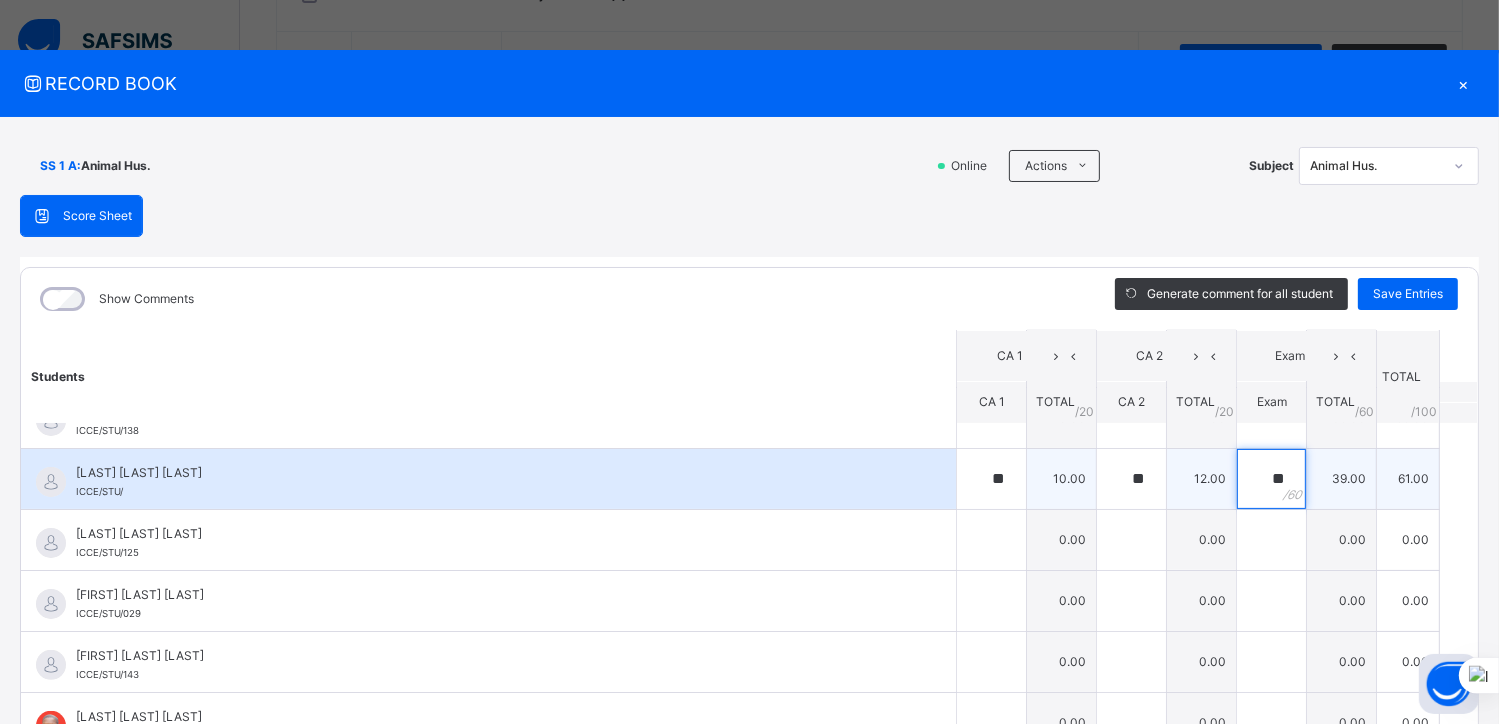 scroll, scrollTop: 652, scrollLeft: 0, axis: vertical 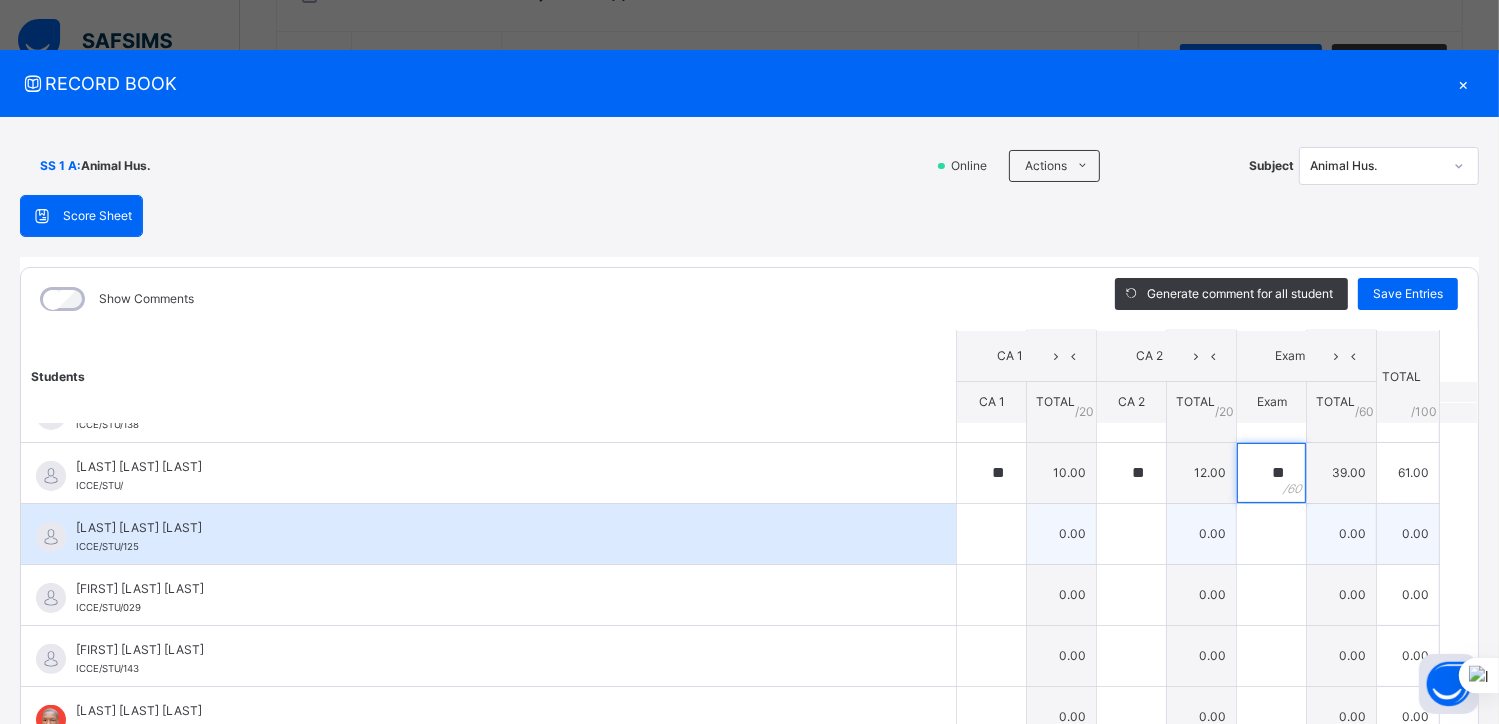 type on "**" 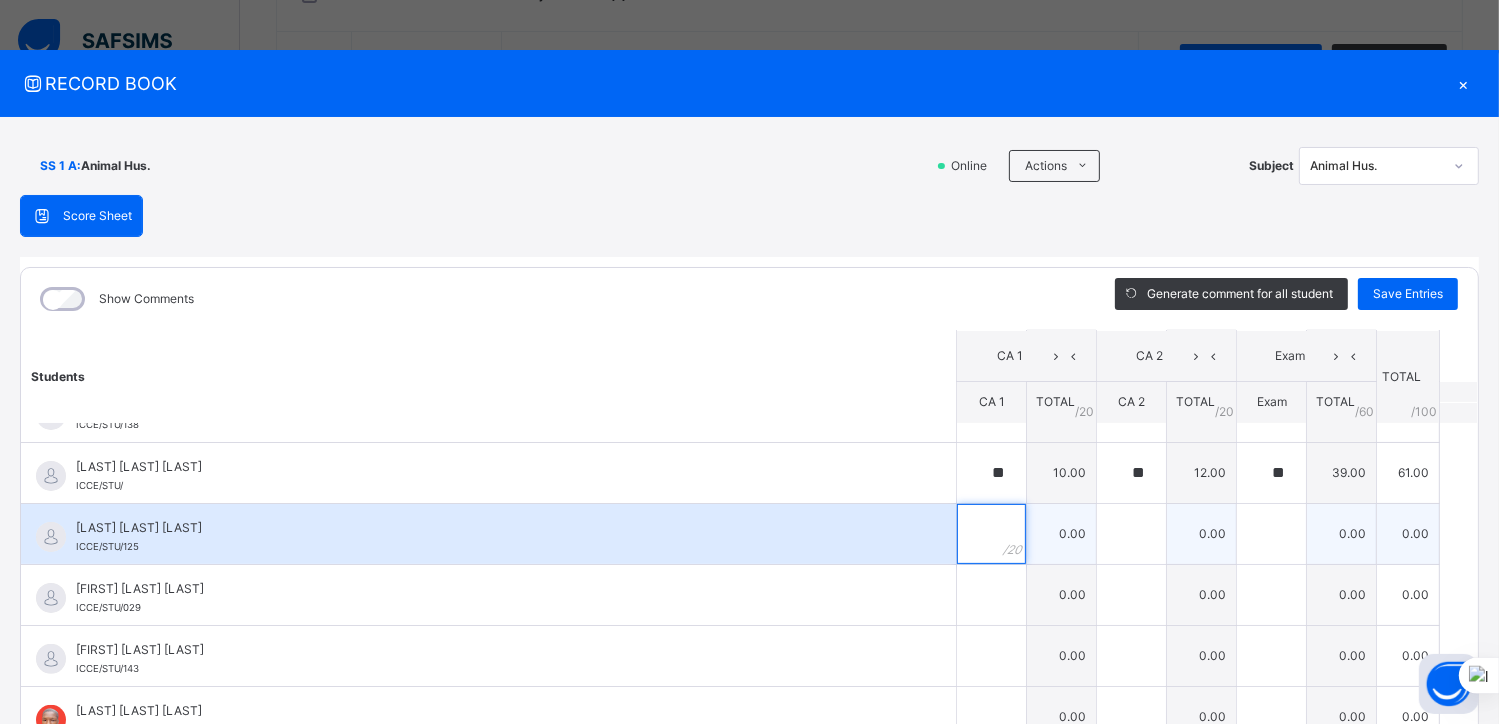 click at bounding box center (991, 534) 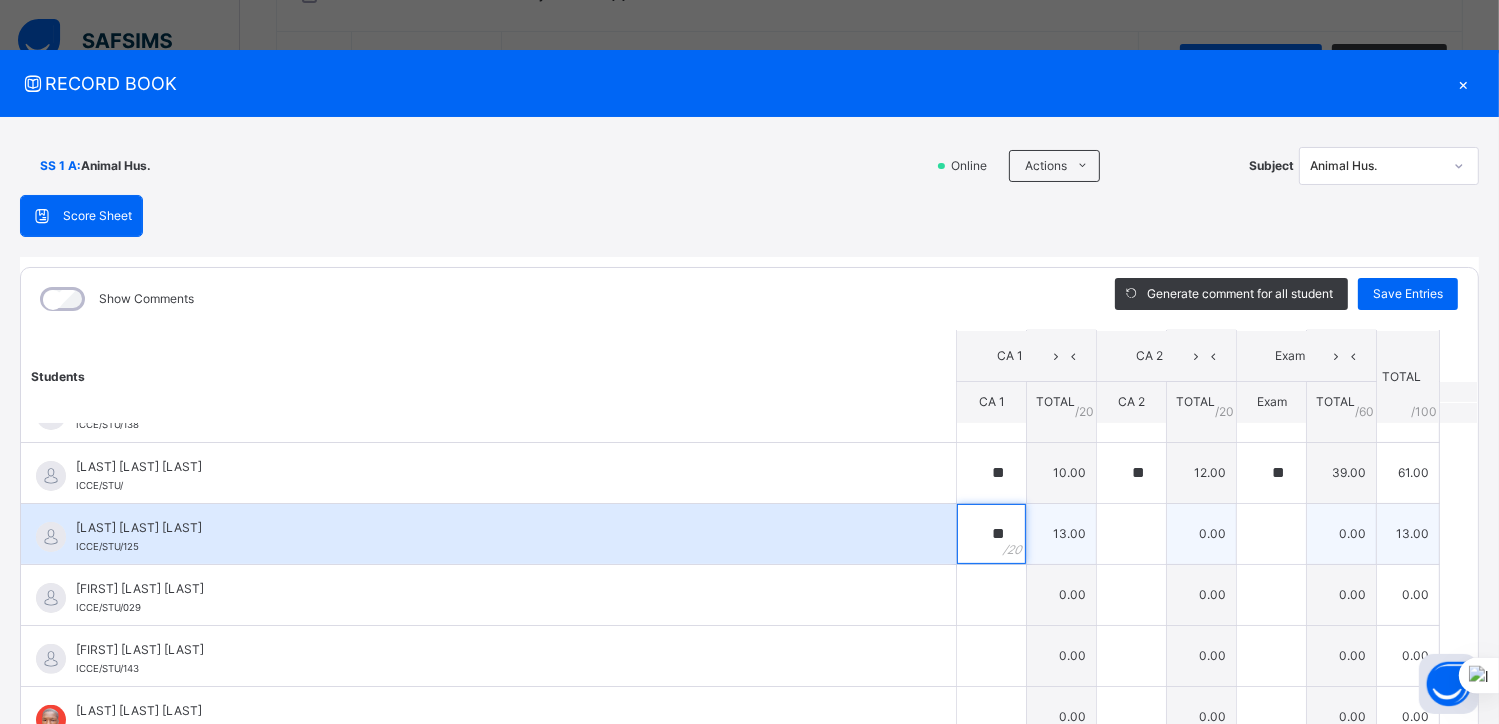 type on "**" 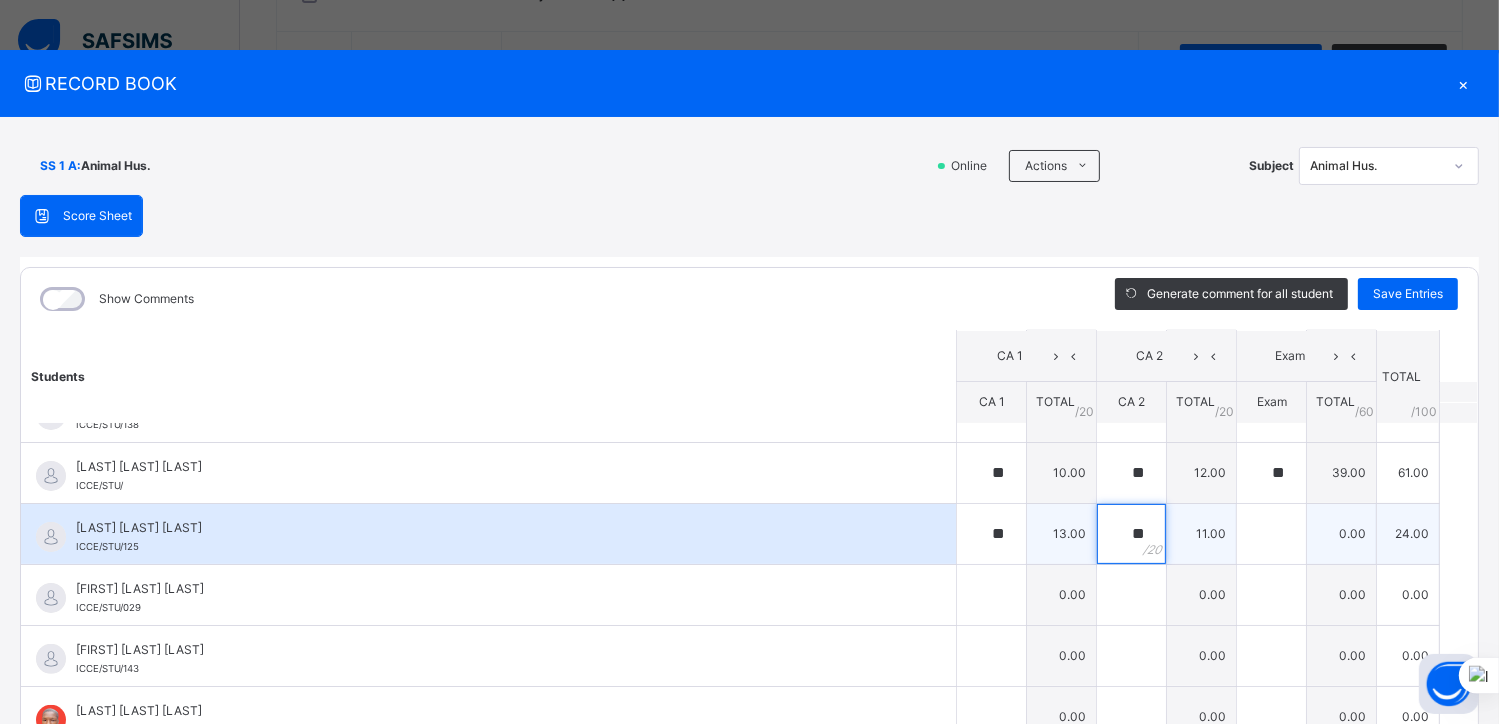 type on "**" 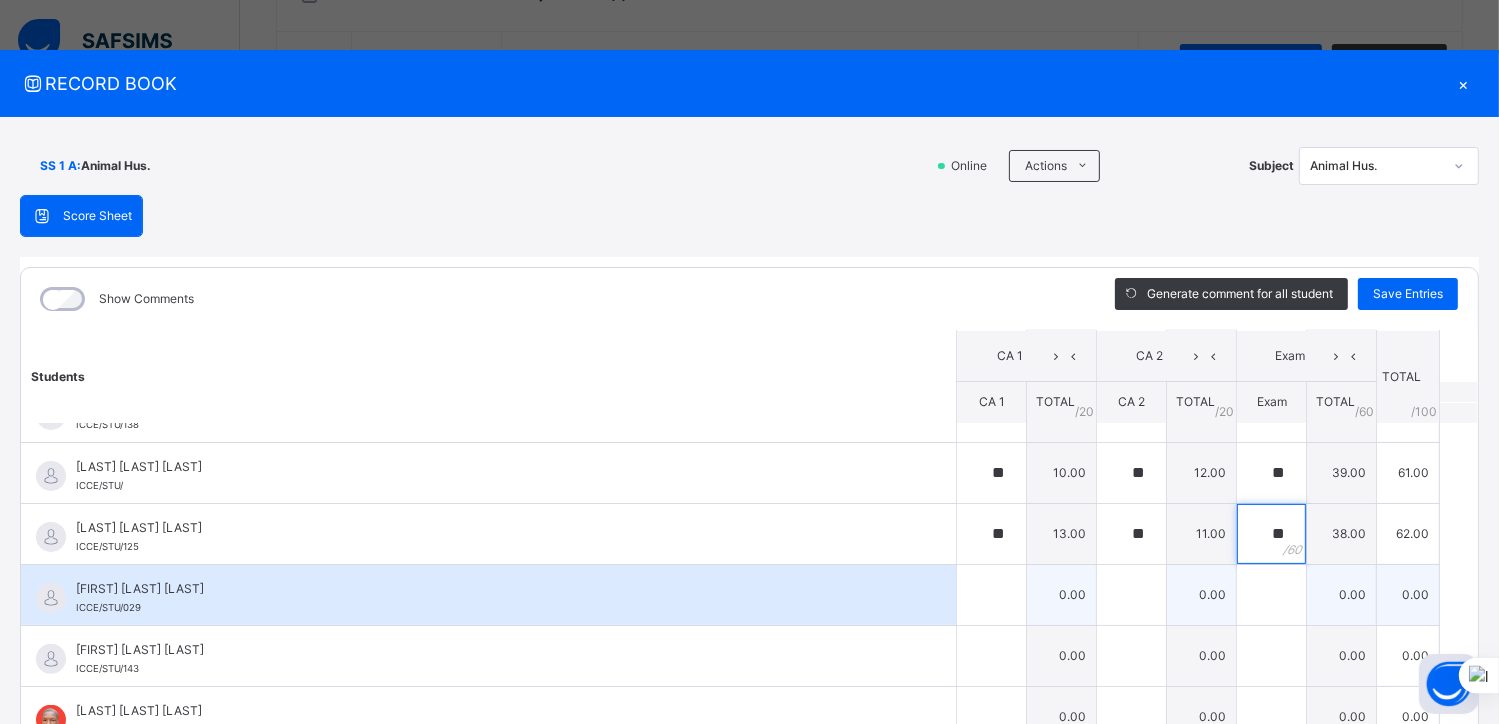 type on "**" 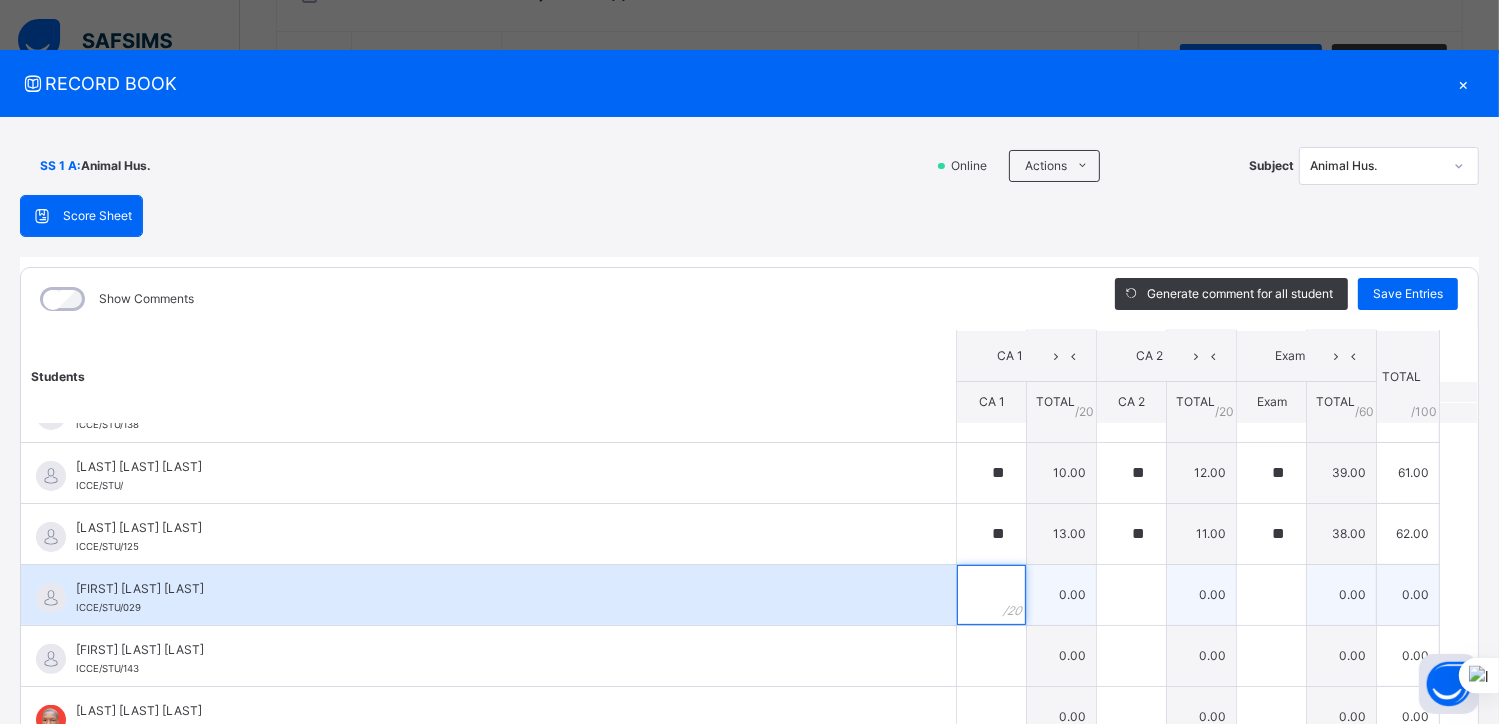 click at bounding box center [991, 595] 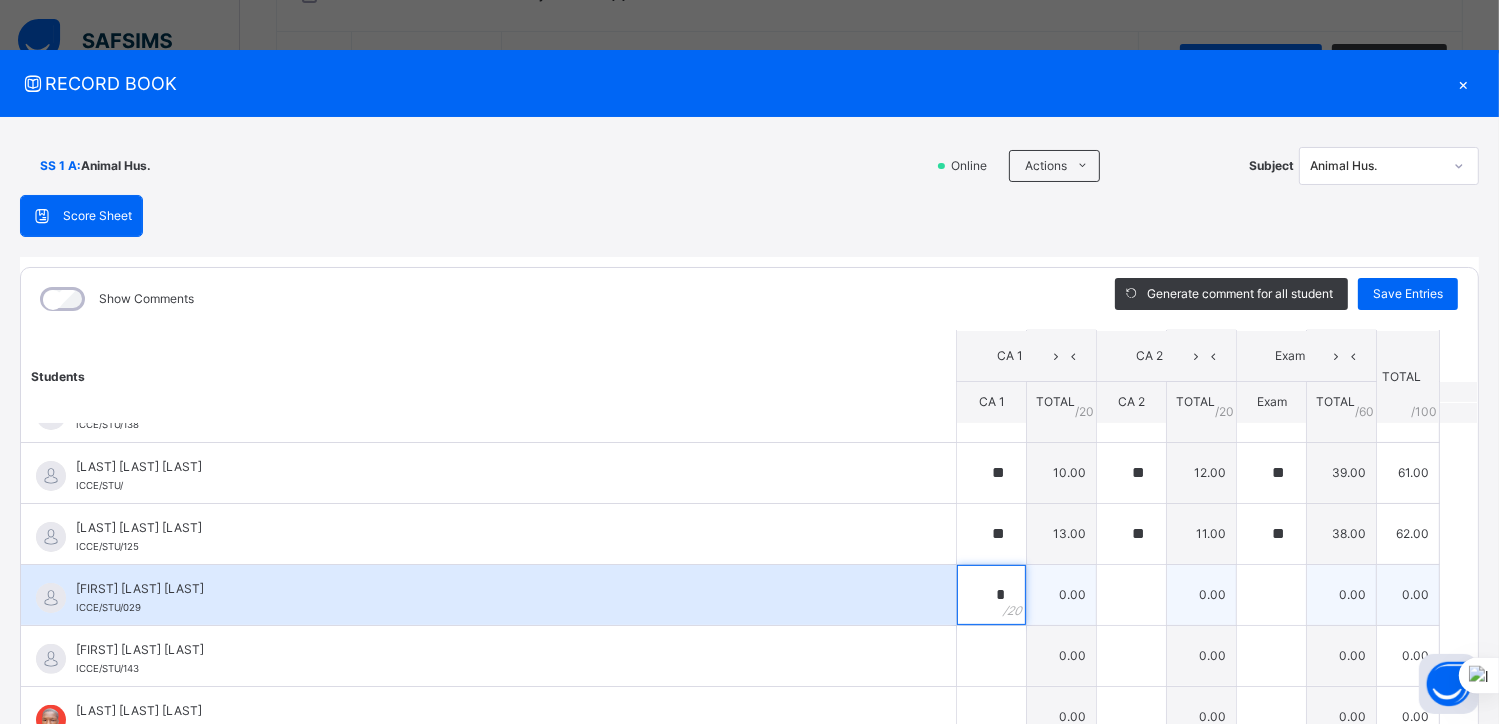 type on "*" 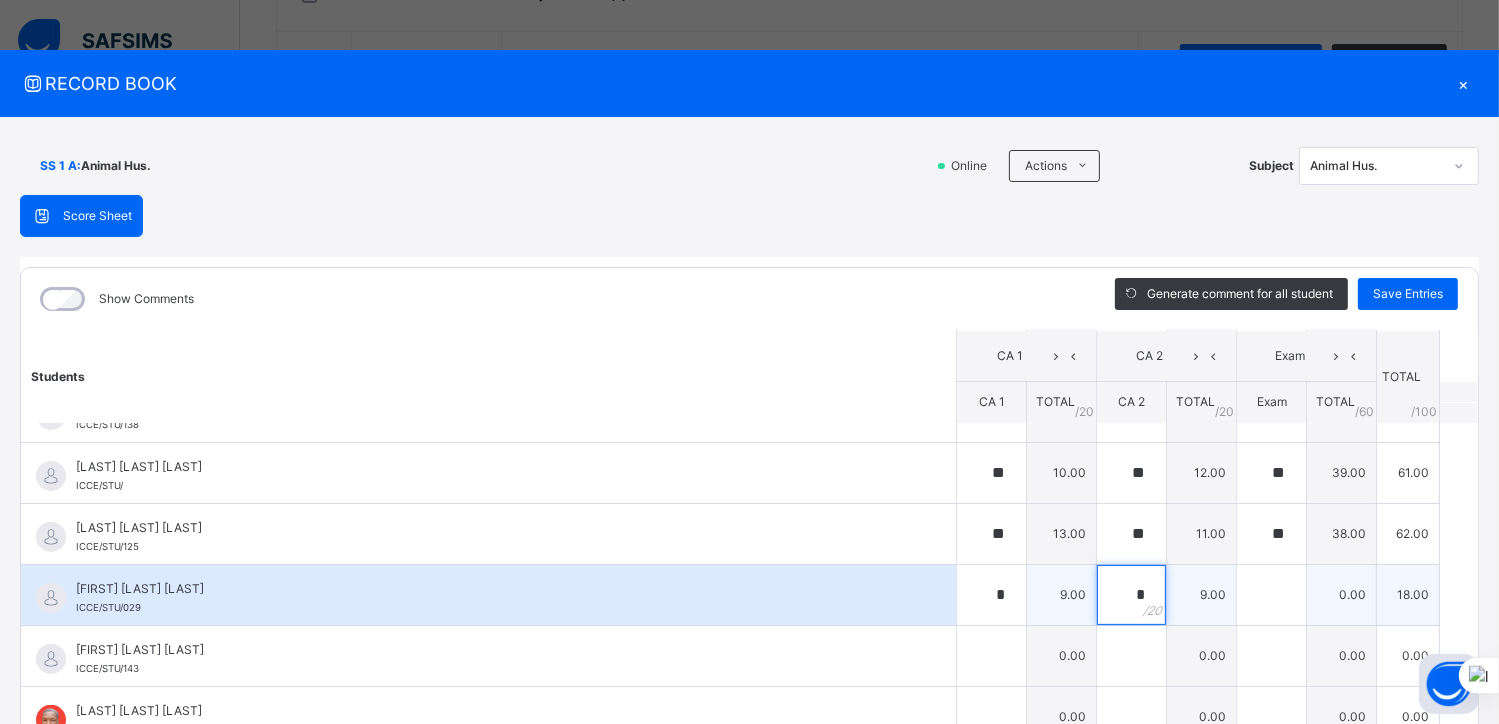 type on "*" 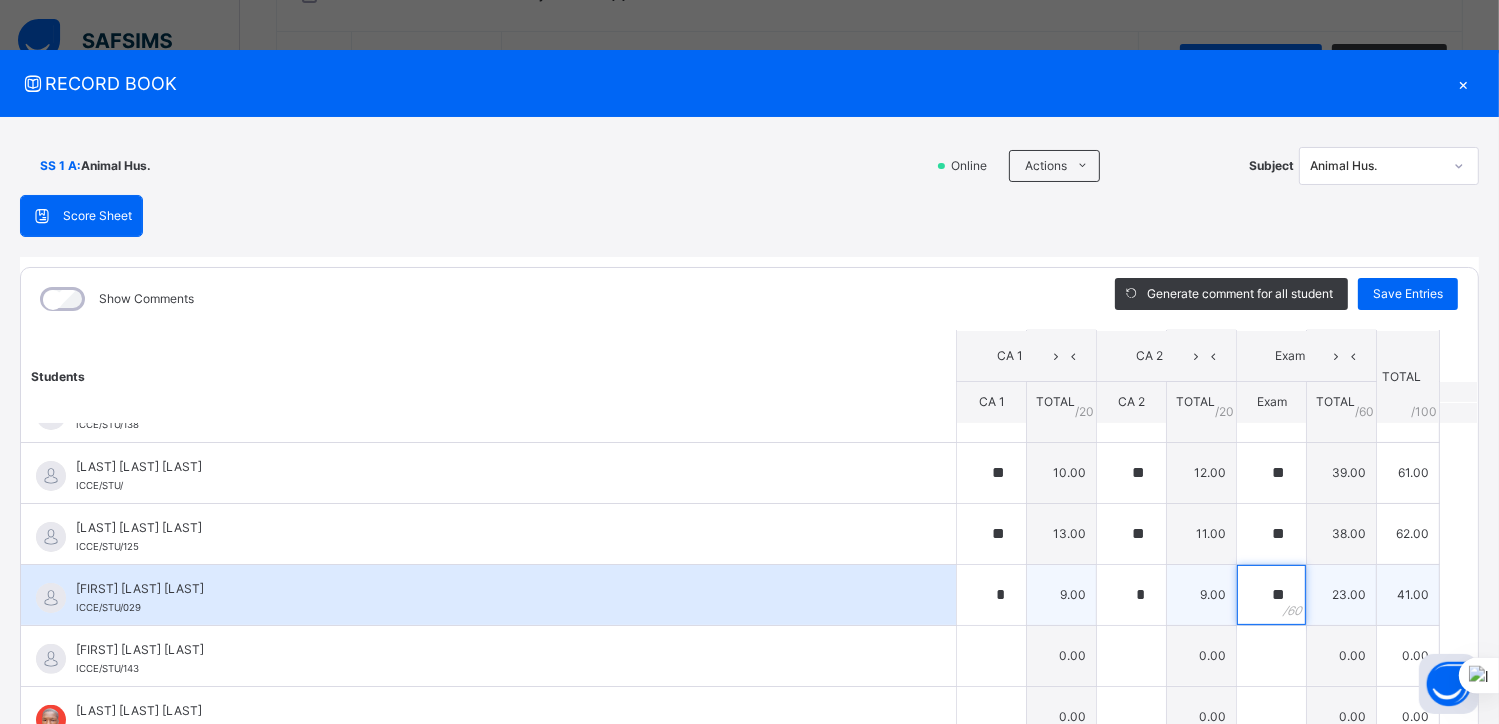 type on "**" 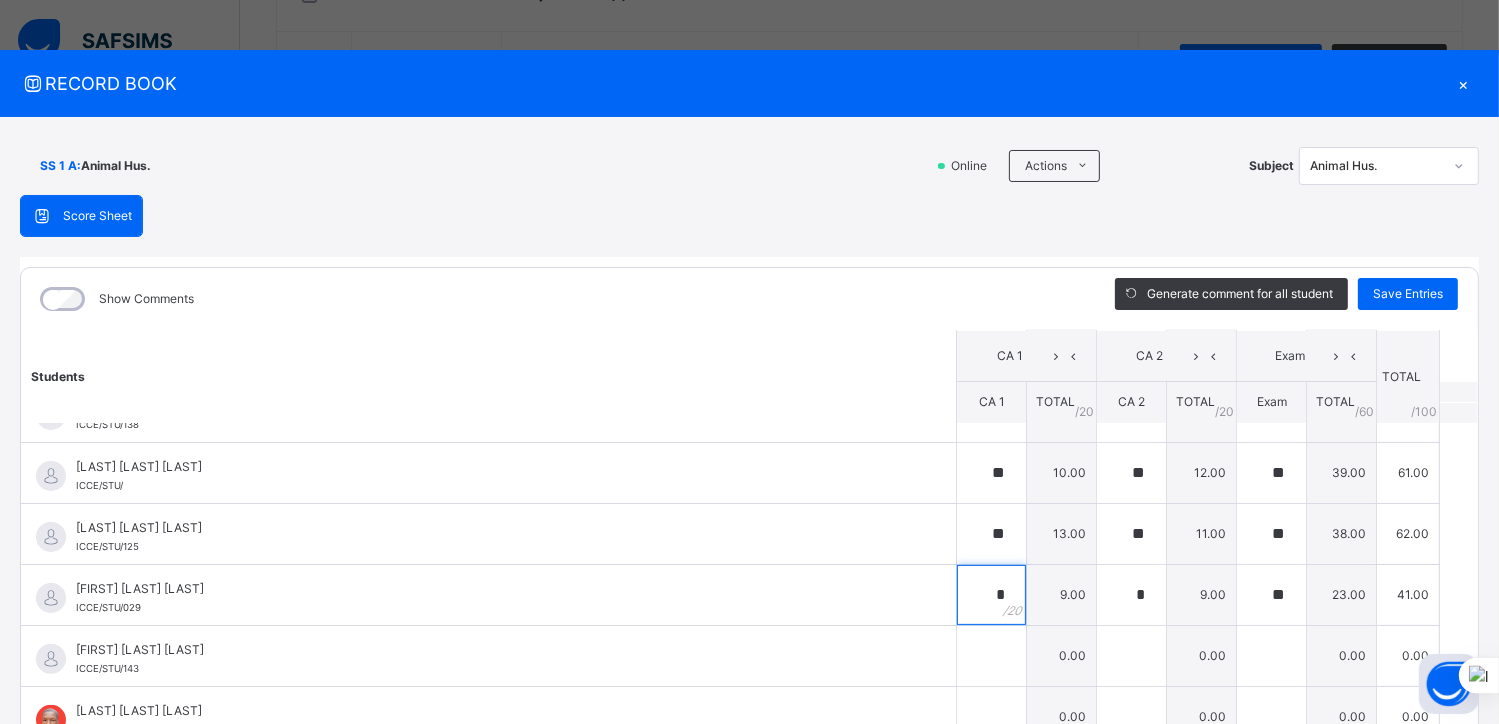 drag, startPoint x: 976, startPoint y: 591, endPoint x: 957, endPoint y: 389, distance: 202.8916 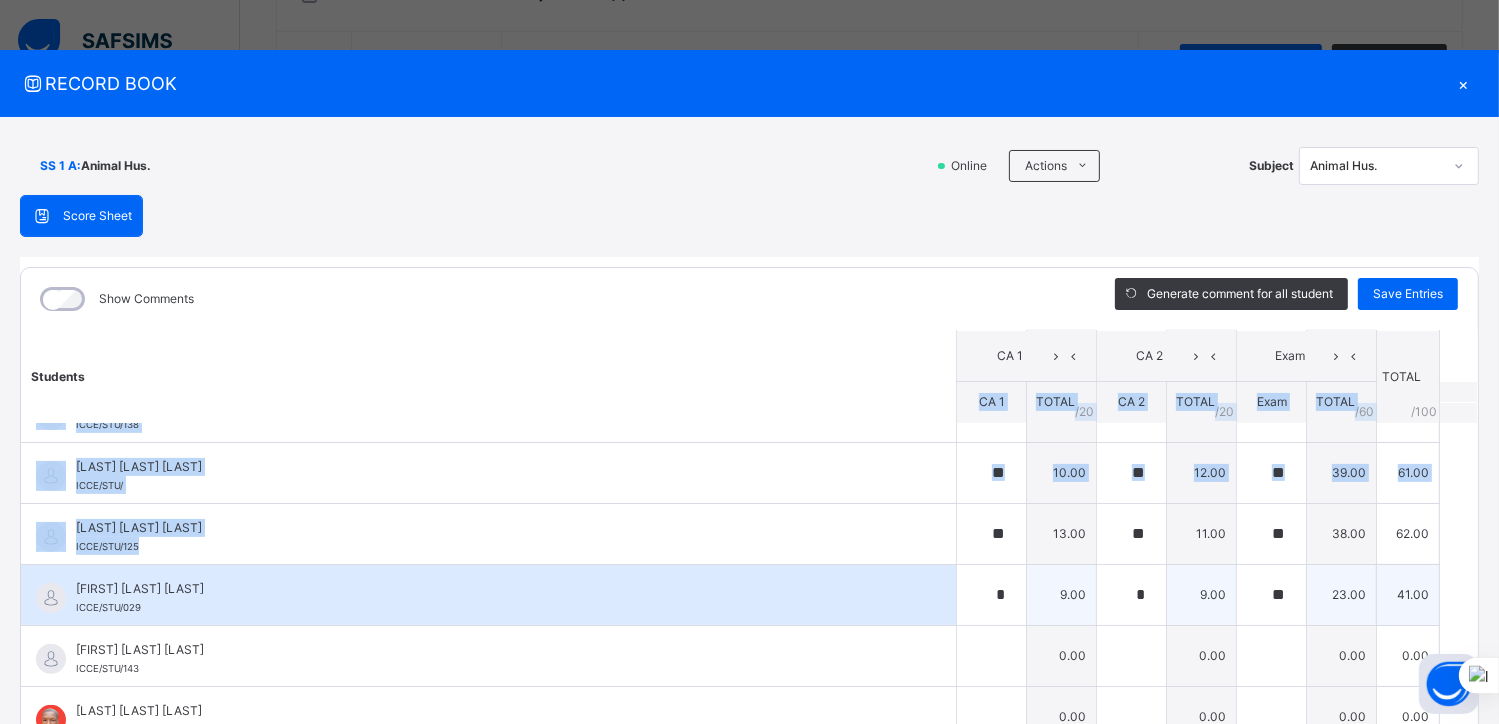 drag, startPoint x: 957, startPoint y: 389, endPoint x: 979, endPoint y: 562, distance: 174.39323 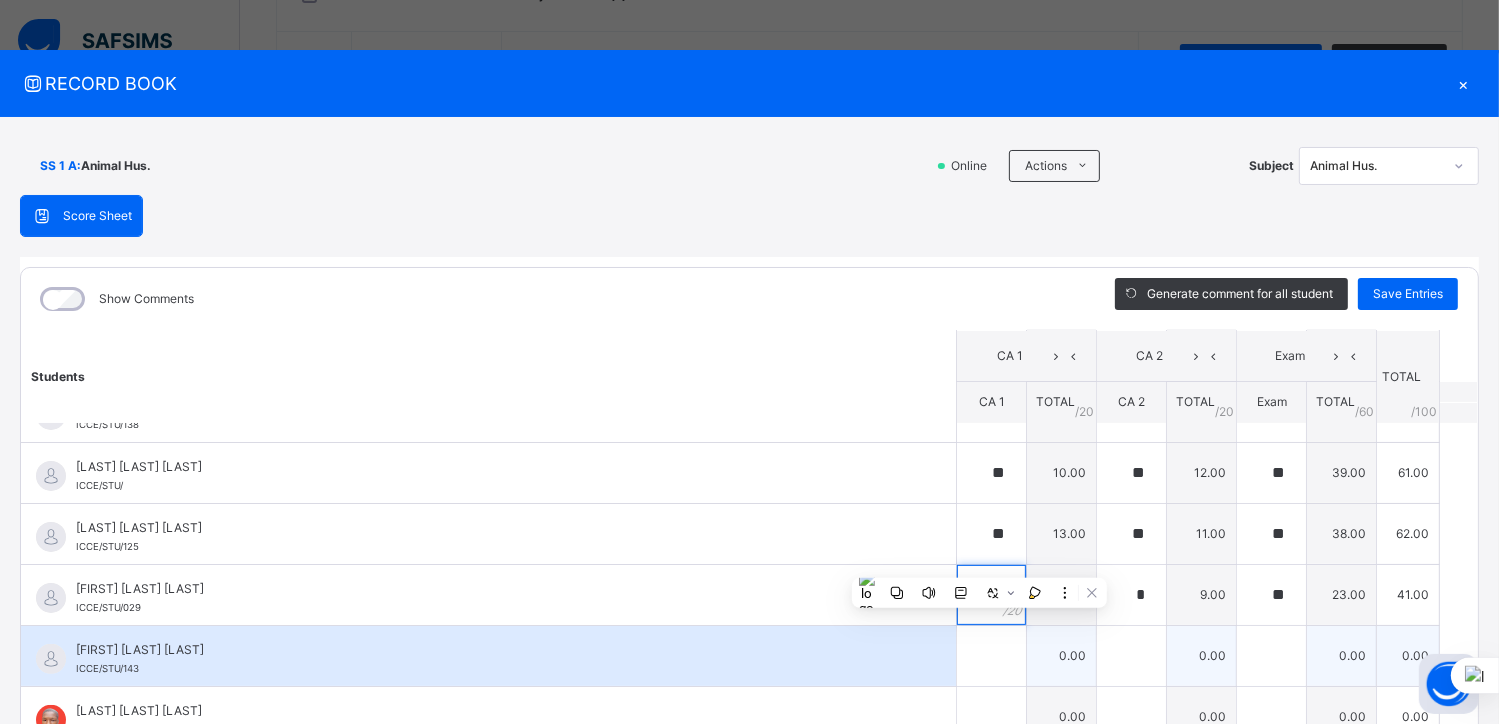drag, startPoint x: 979, startPoint y: 562, endPoint x: 996, endPoint y: 636, distance: 75.9276 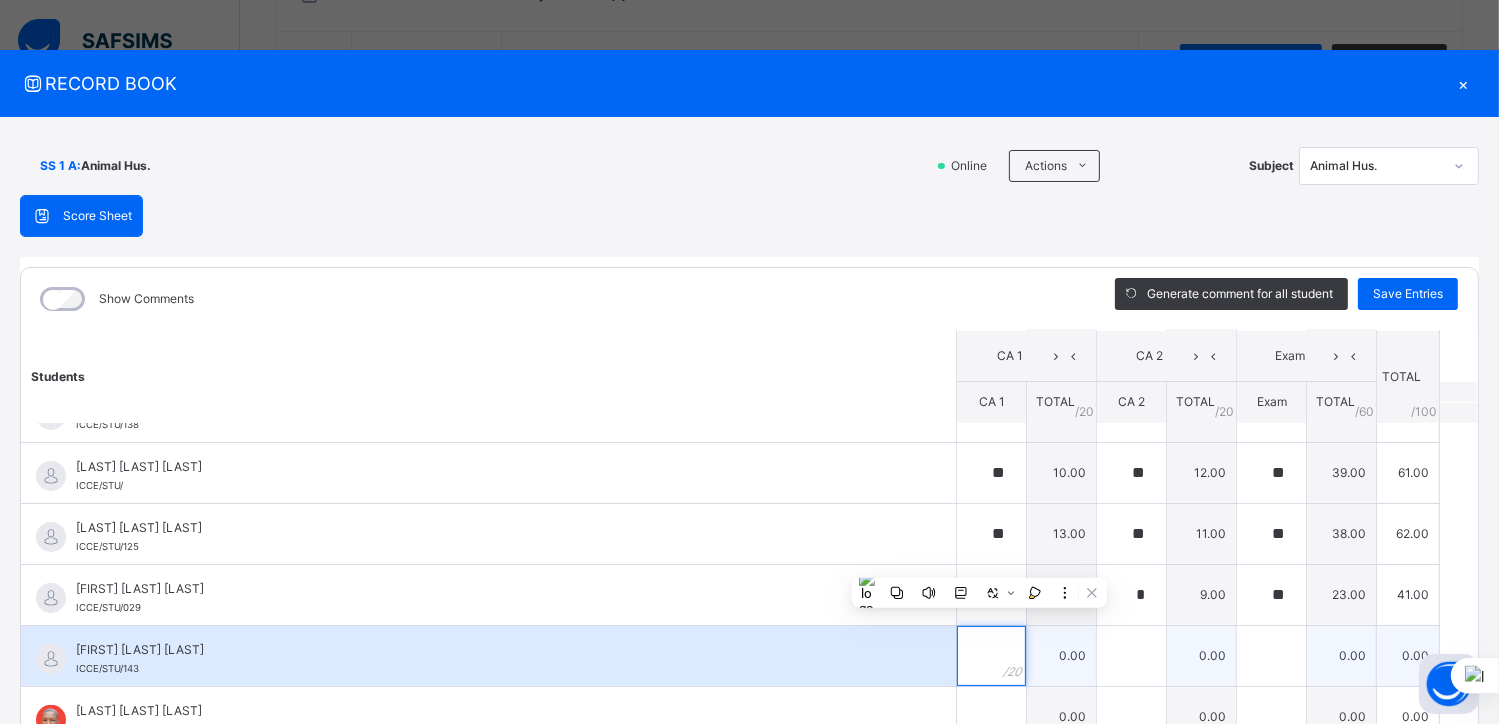 click at bounding box center (991, 656) 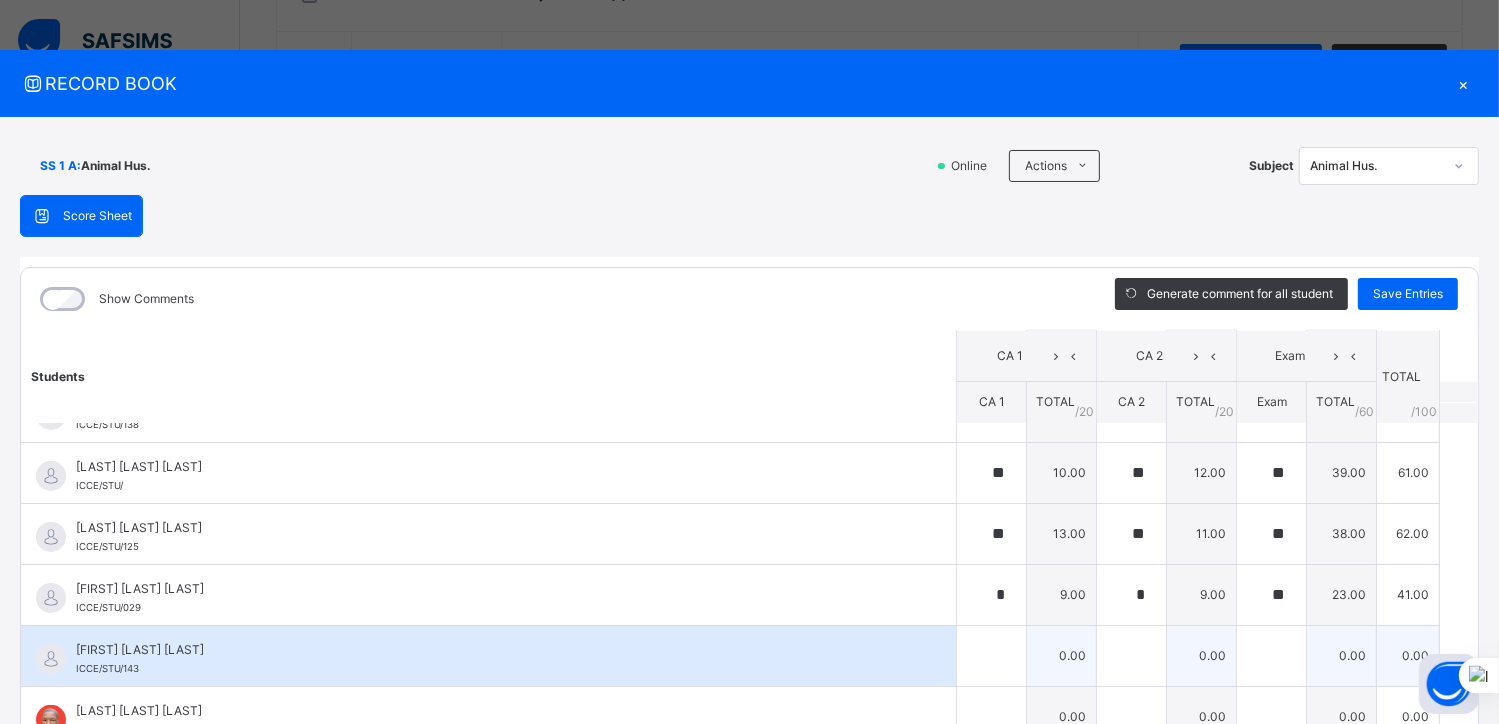 click at bounding box center [991, 656] 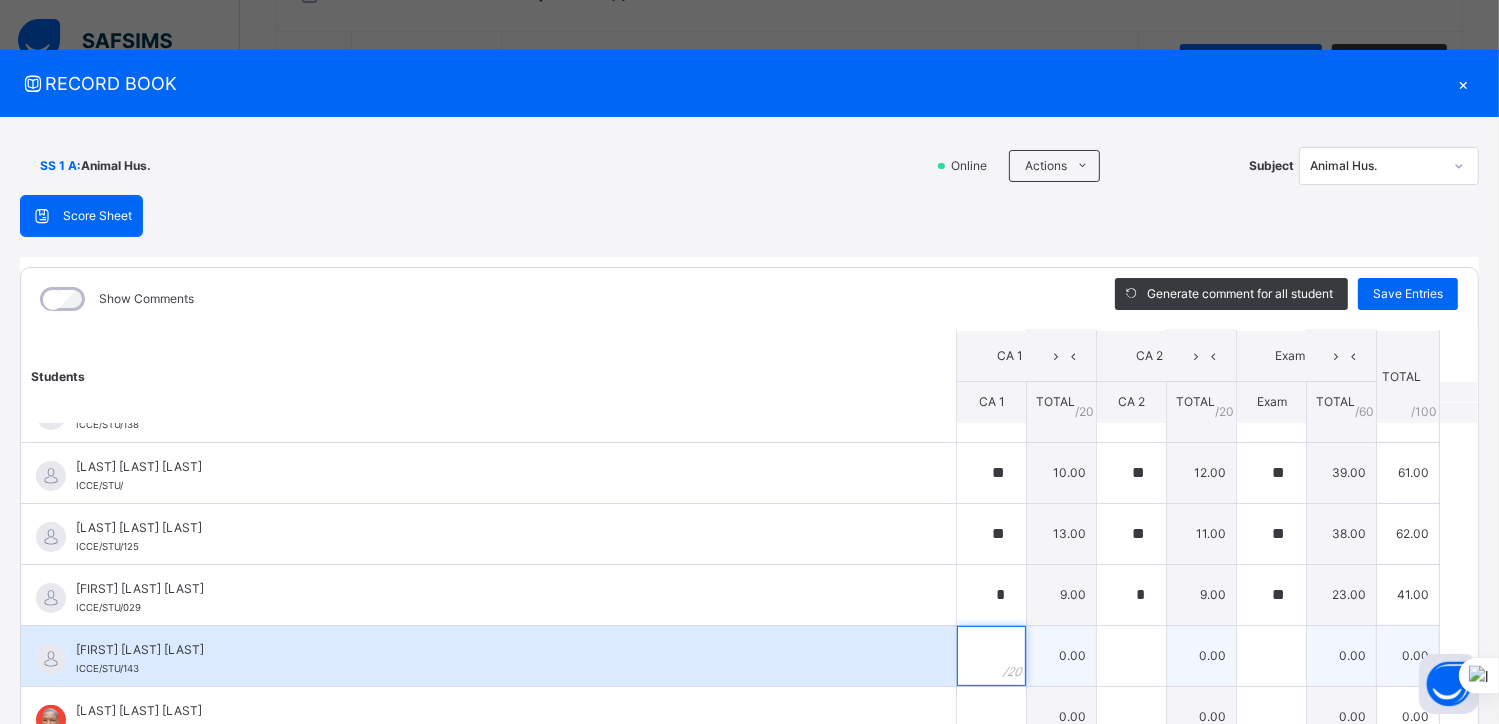 click at bounding box center (991, 656) 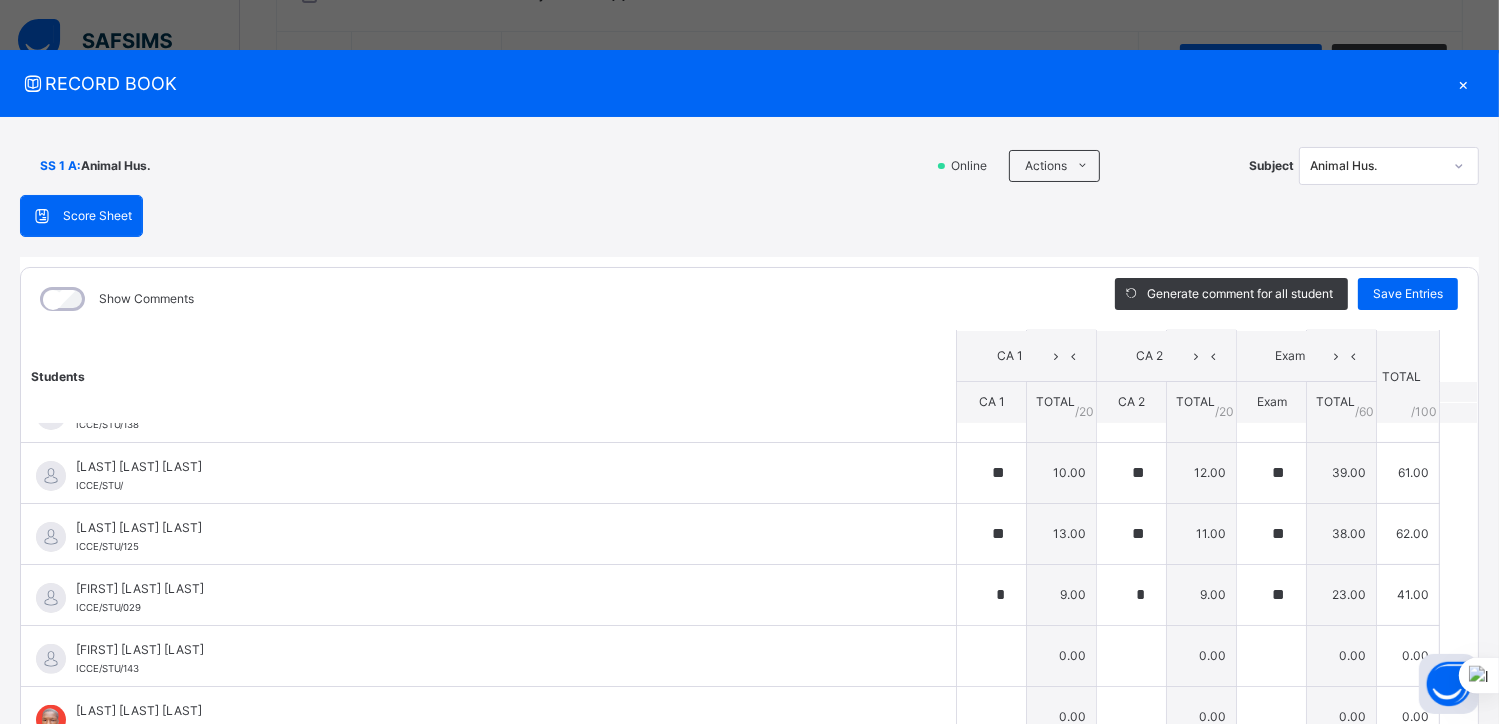drag, startPoint x: 996, startPoint y: 636, endPoint x: 972, endPoint y: 385, distance: 252.1448 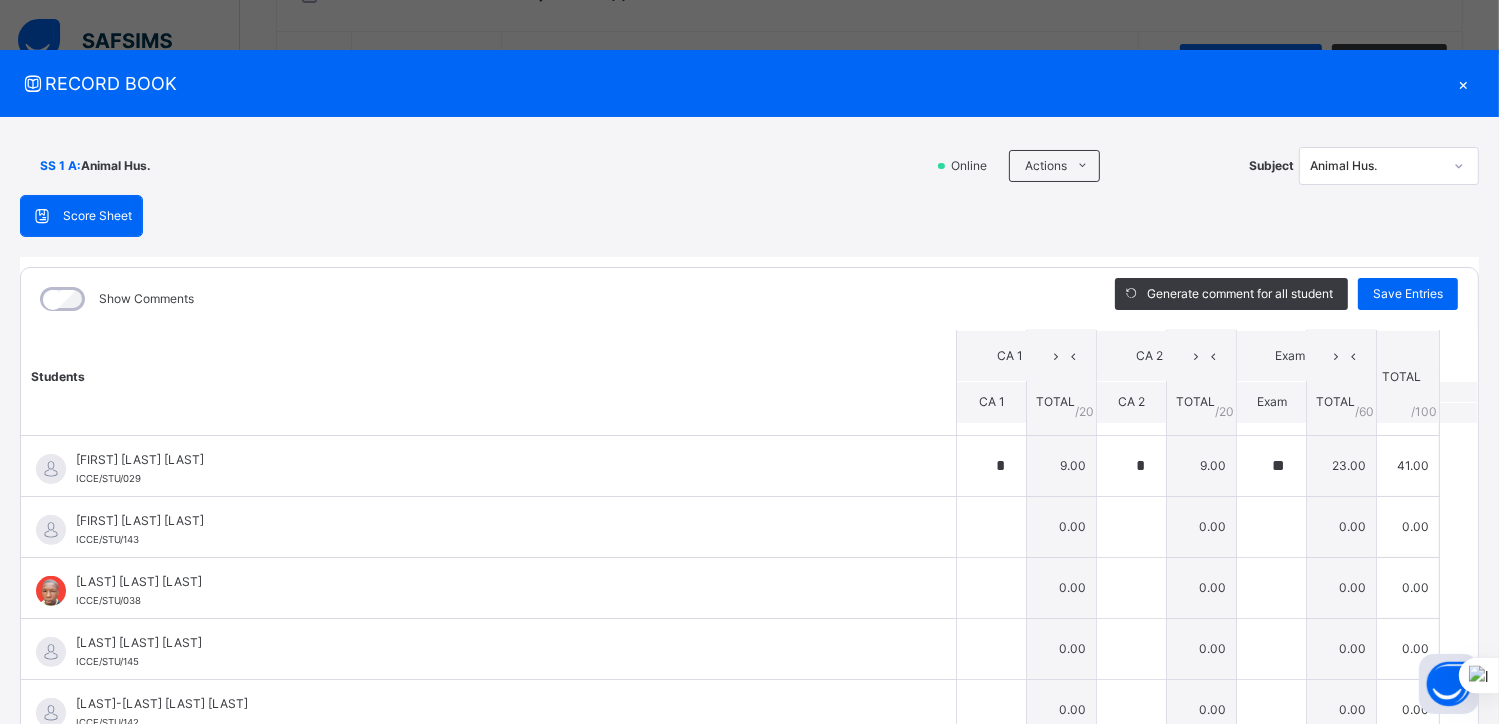 scroll, scrollTop: 786, scrollLeft: 0, axis: vertical 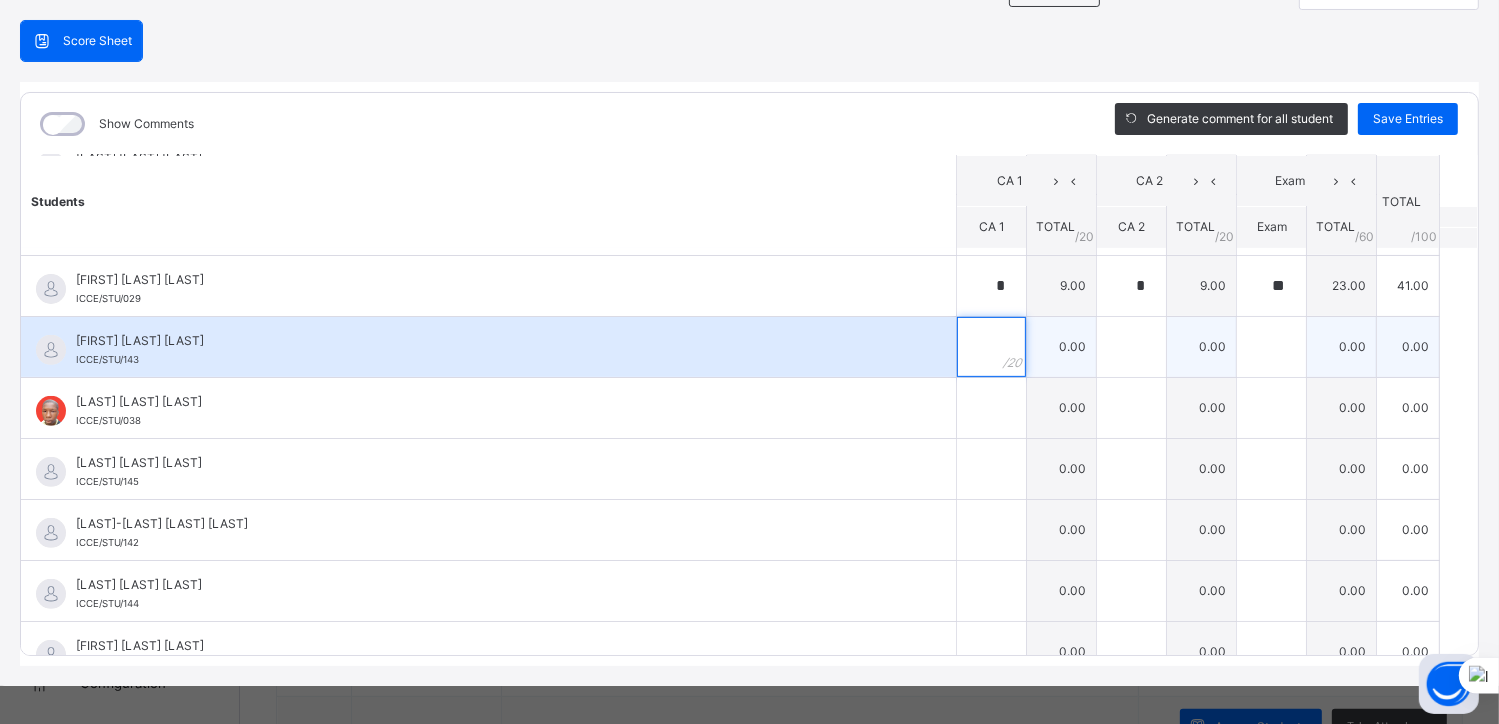 click at bounding box center [991, 347] 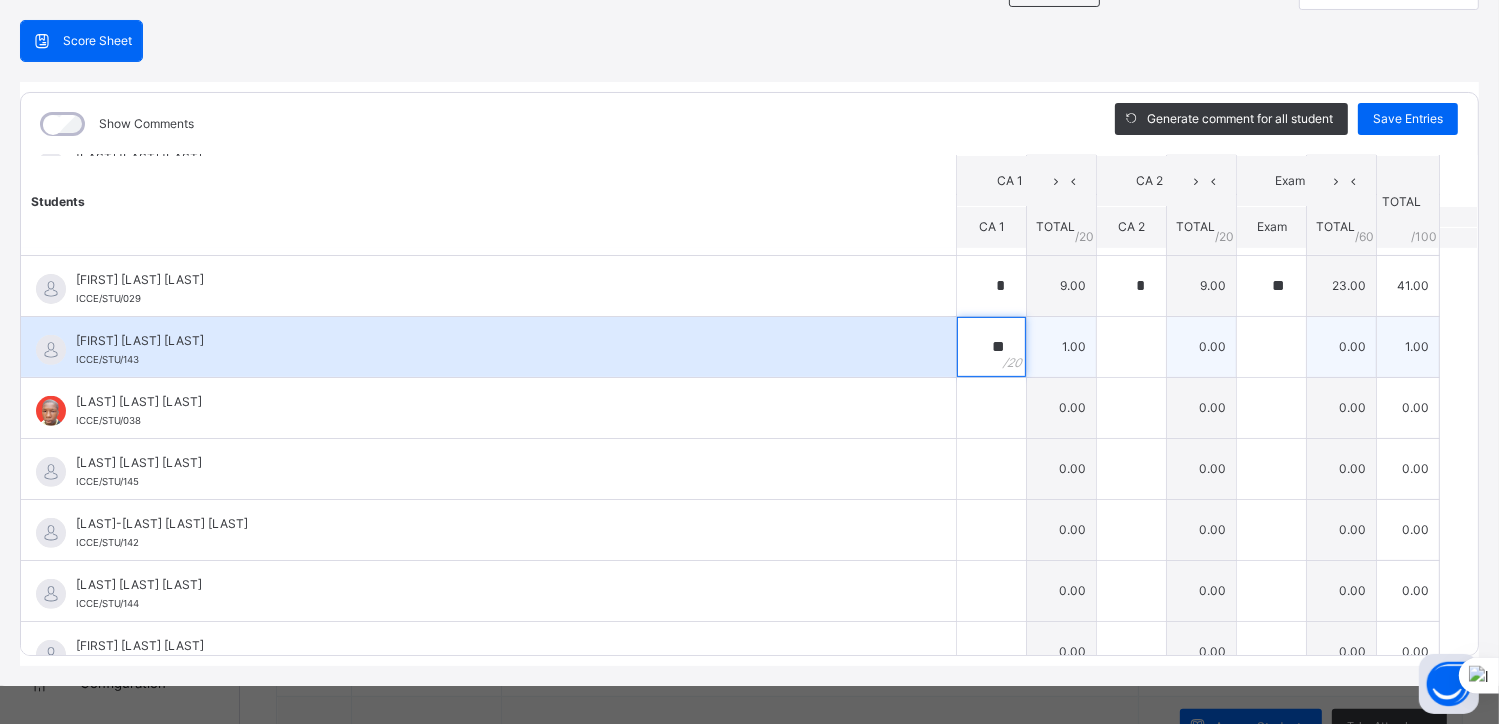 type on "**" 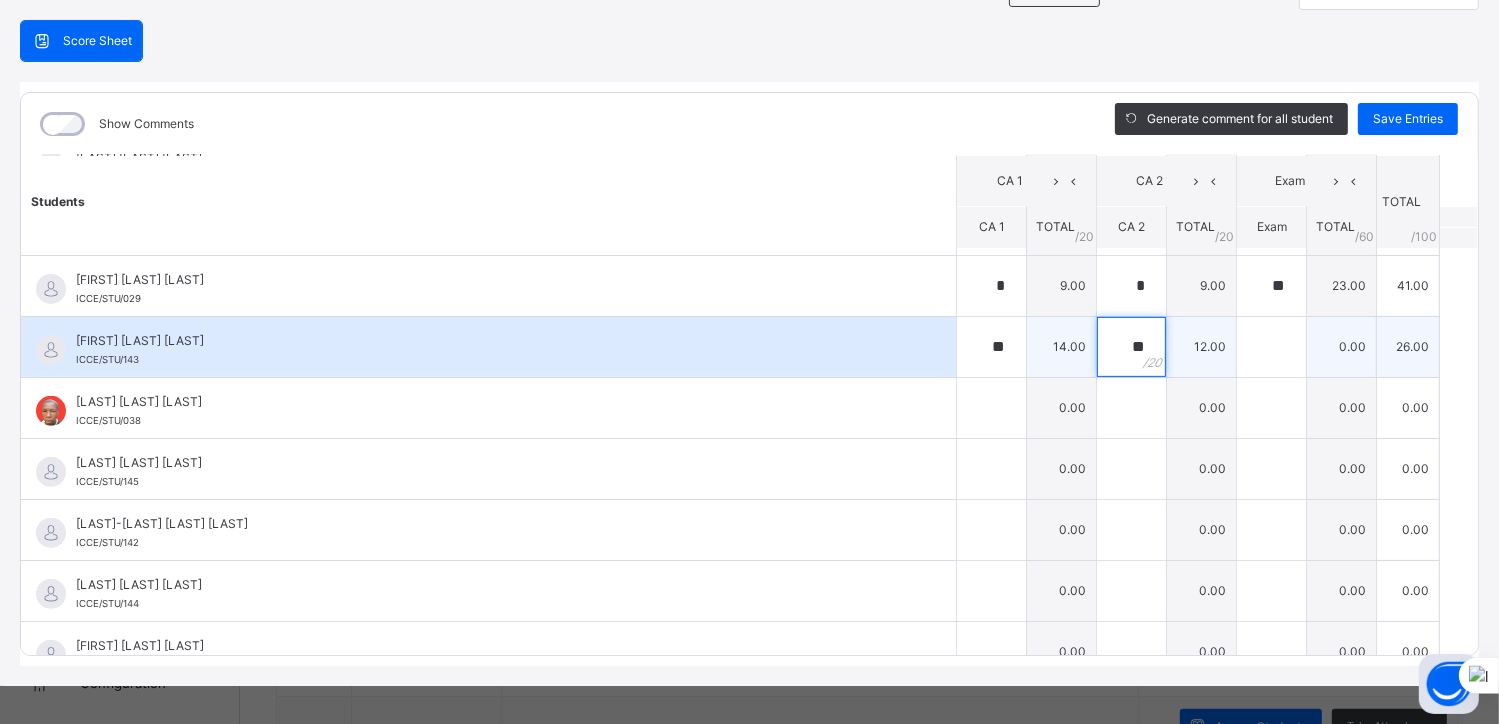 type on "**" 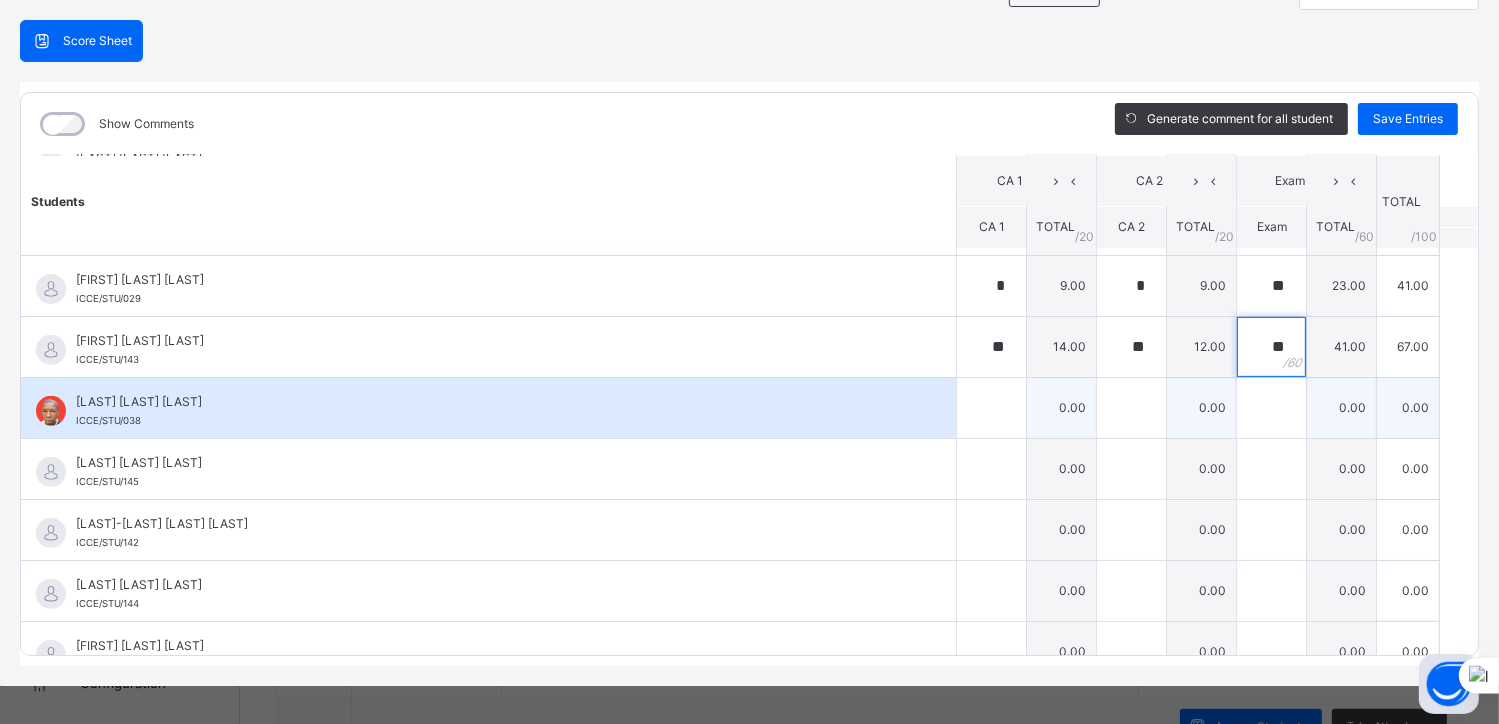 type on "**" 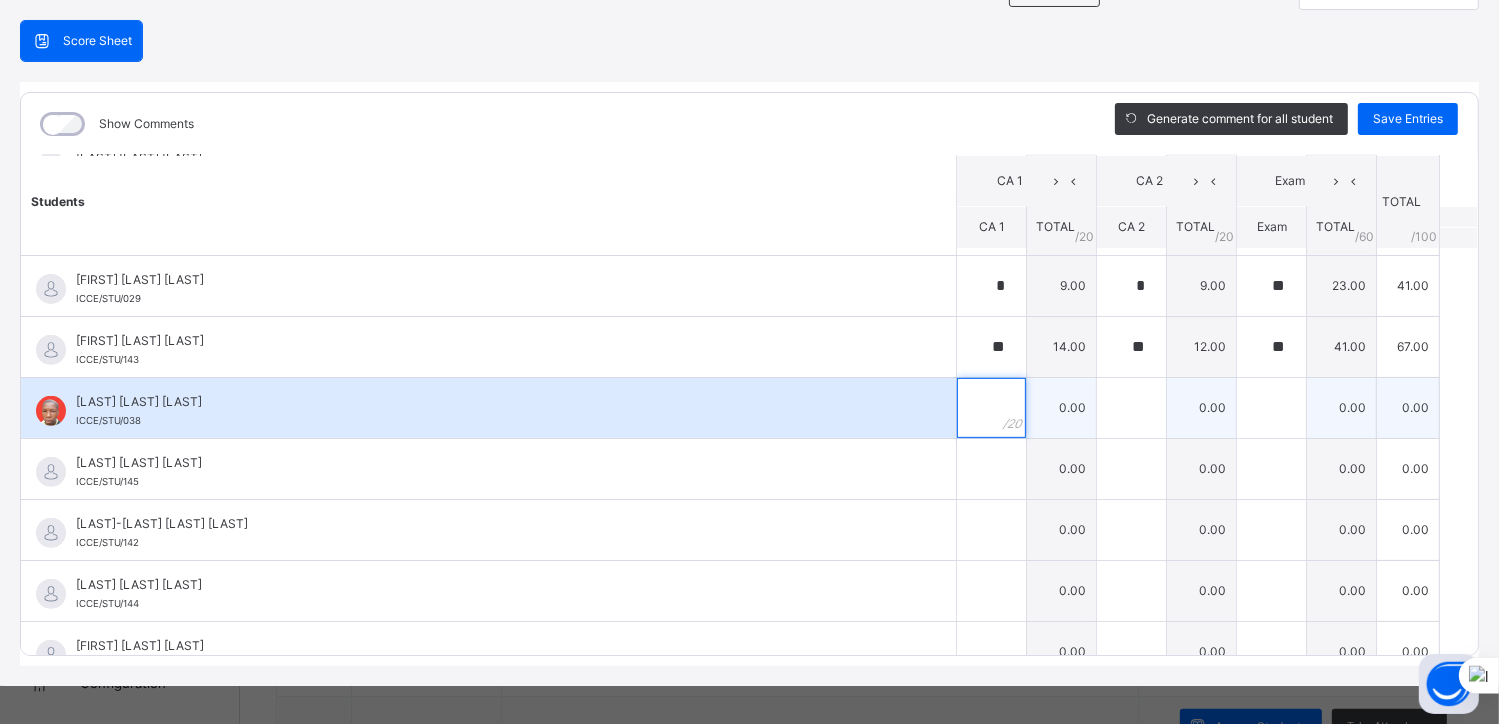 click at bounding box center (991, 408) 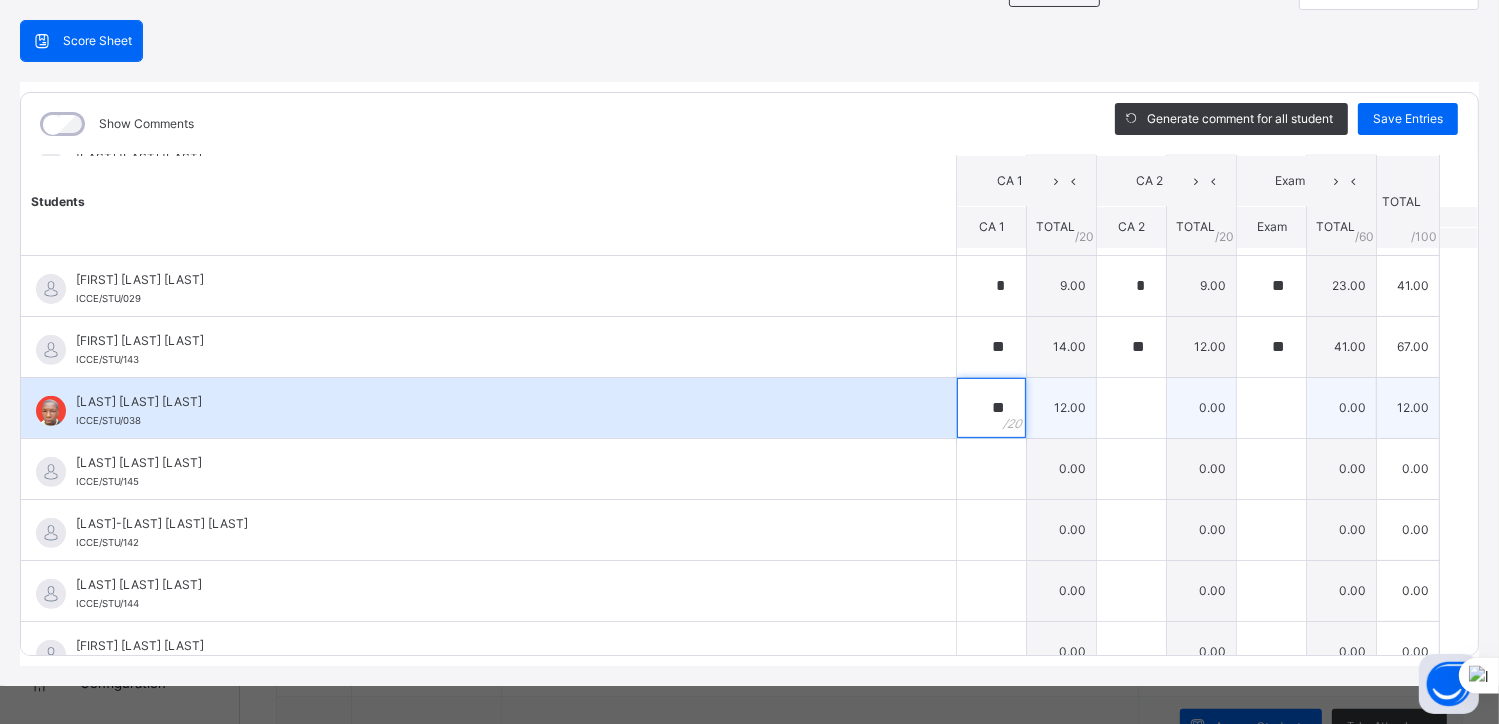 type on "**" 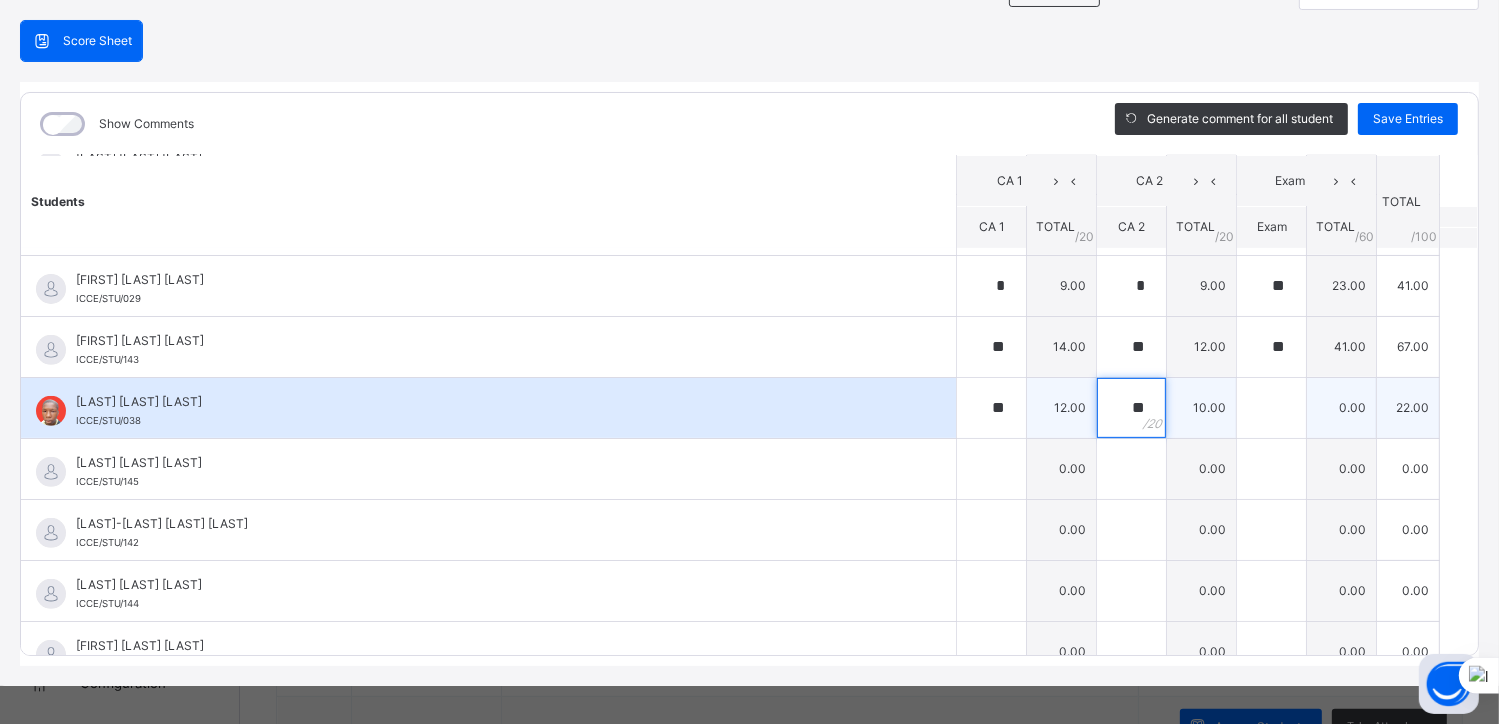type on "**" 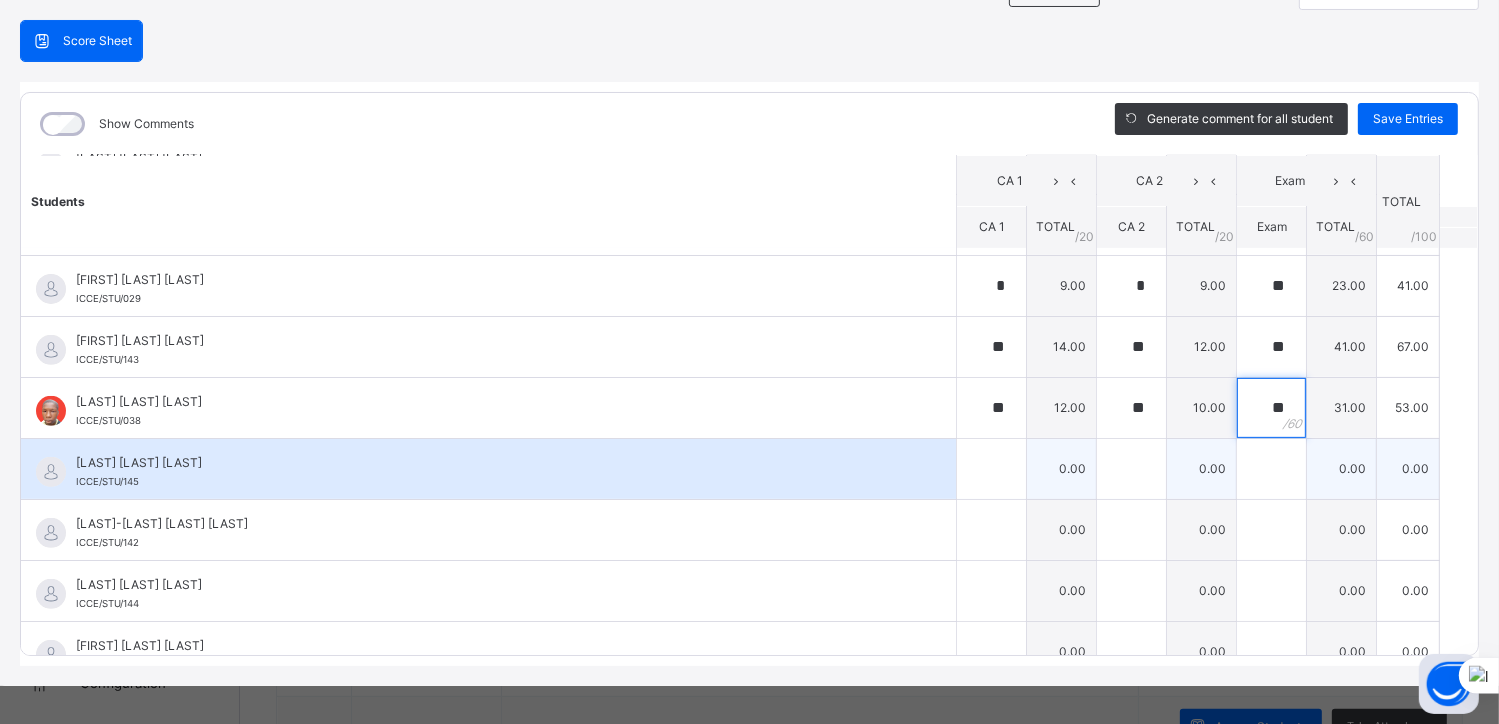 type on "**" 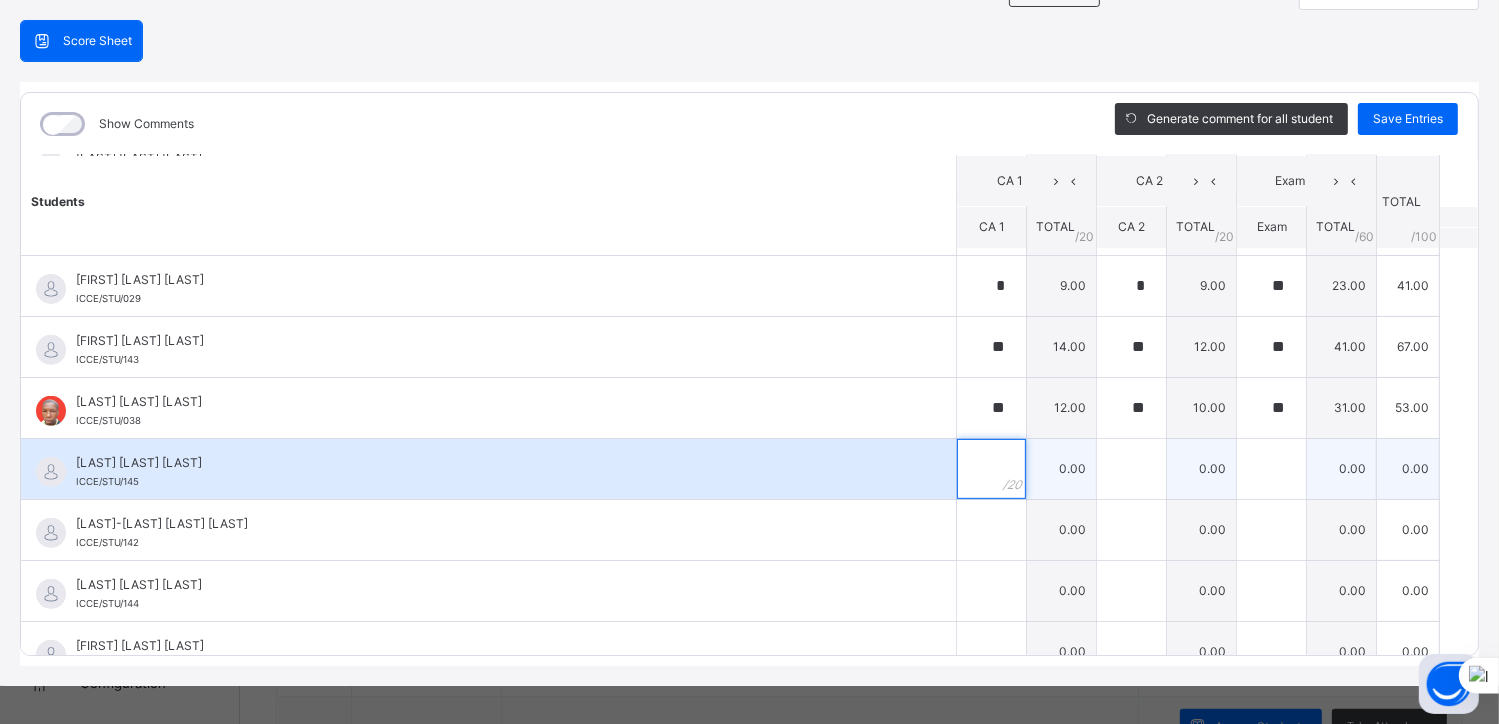 click at bounding box center [991, 469] 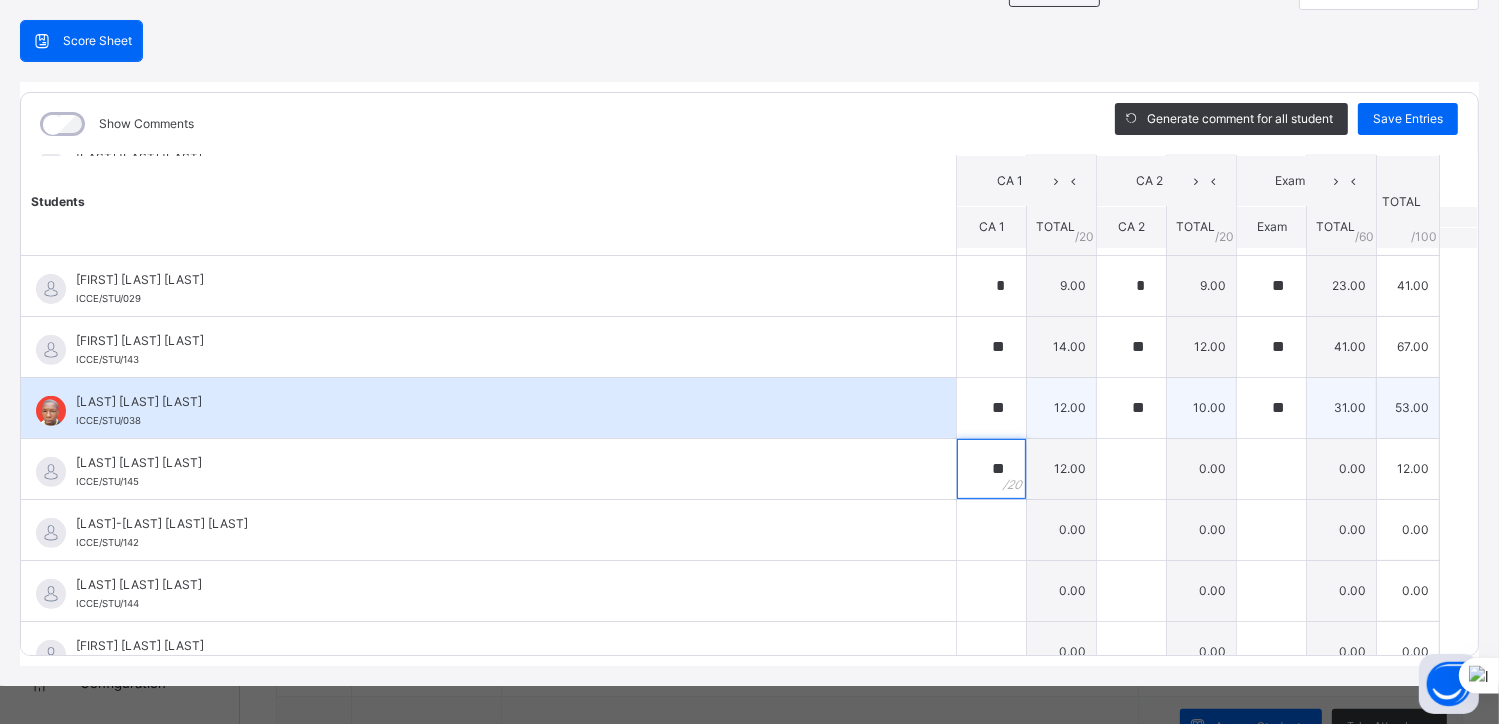 type on "**" 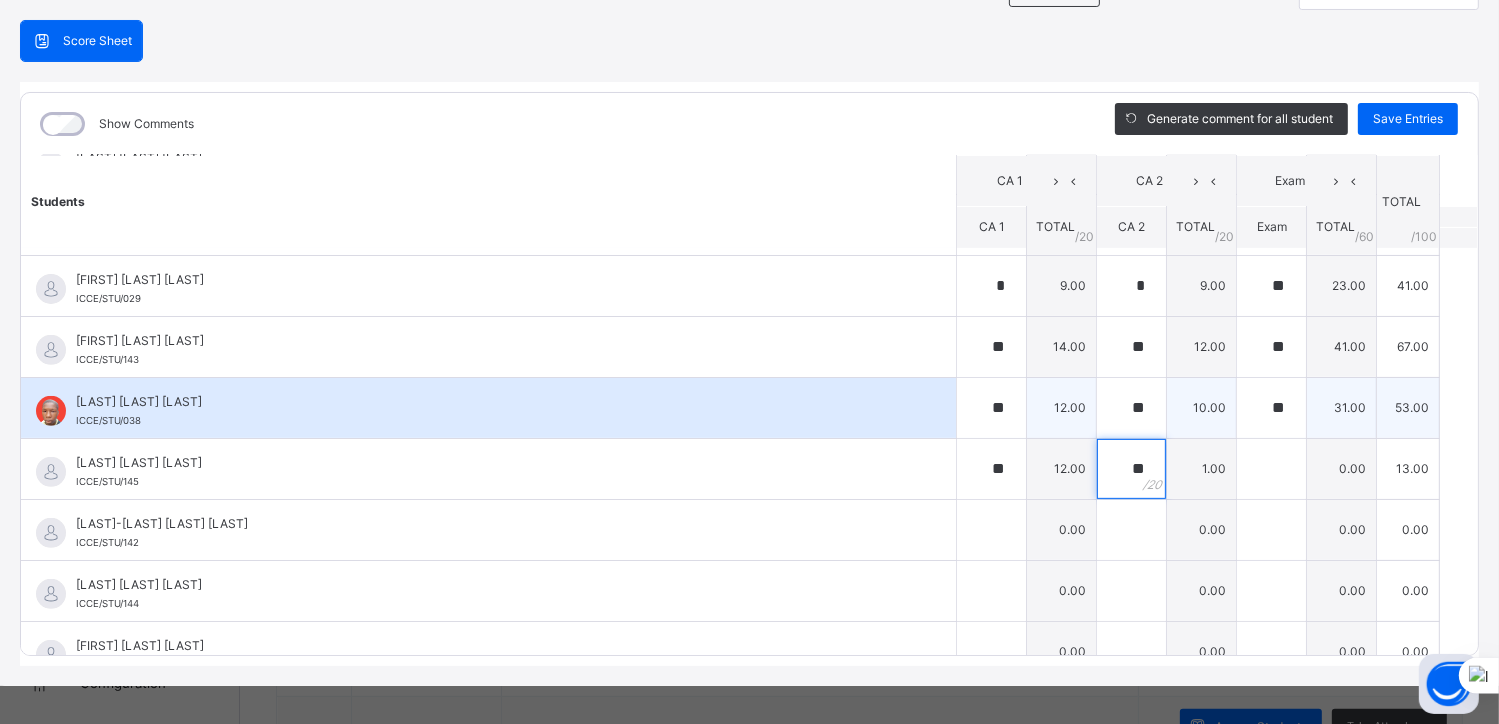 type on "**" 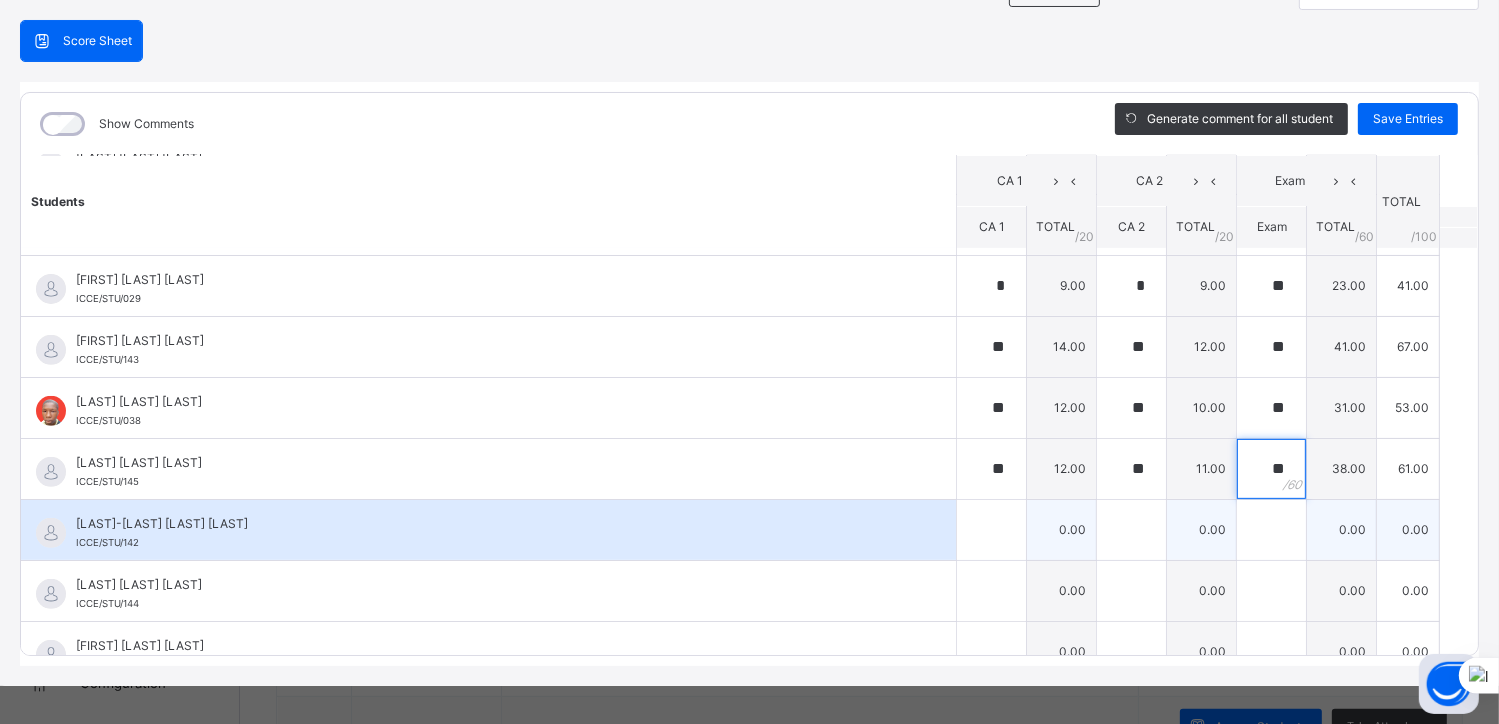 type on "**" 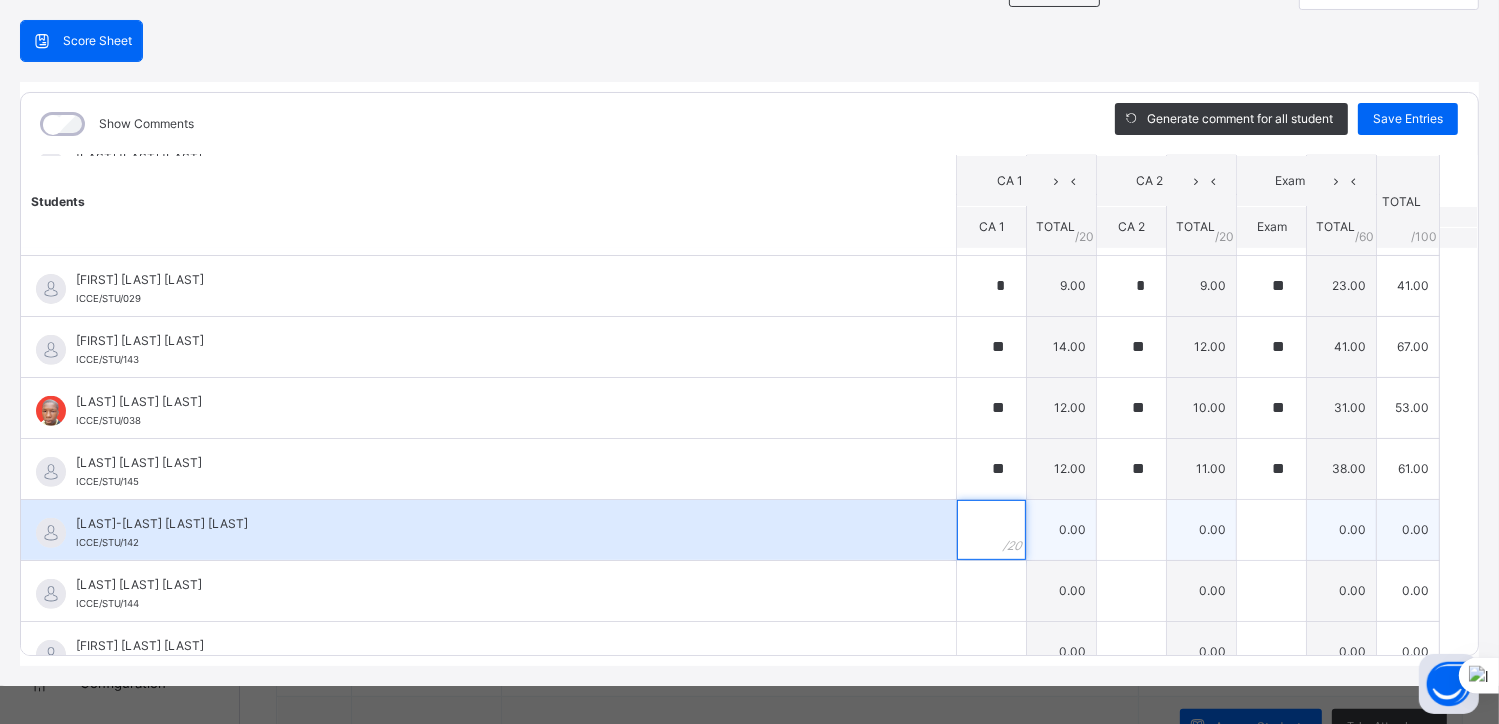 click at bounding box center (991, 530) 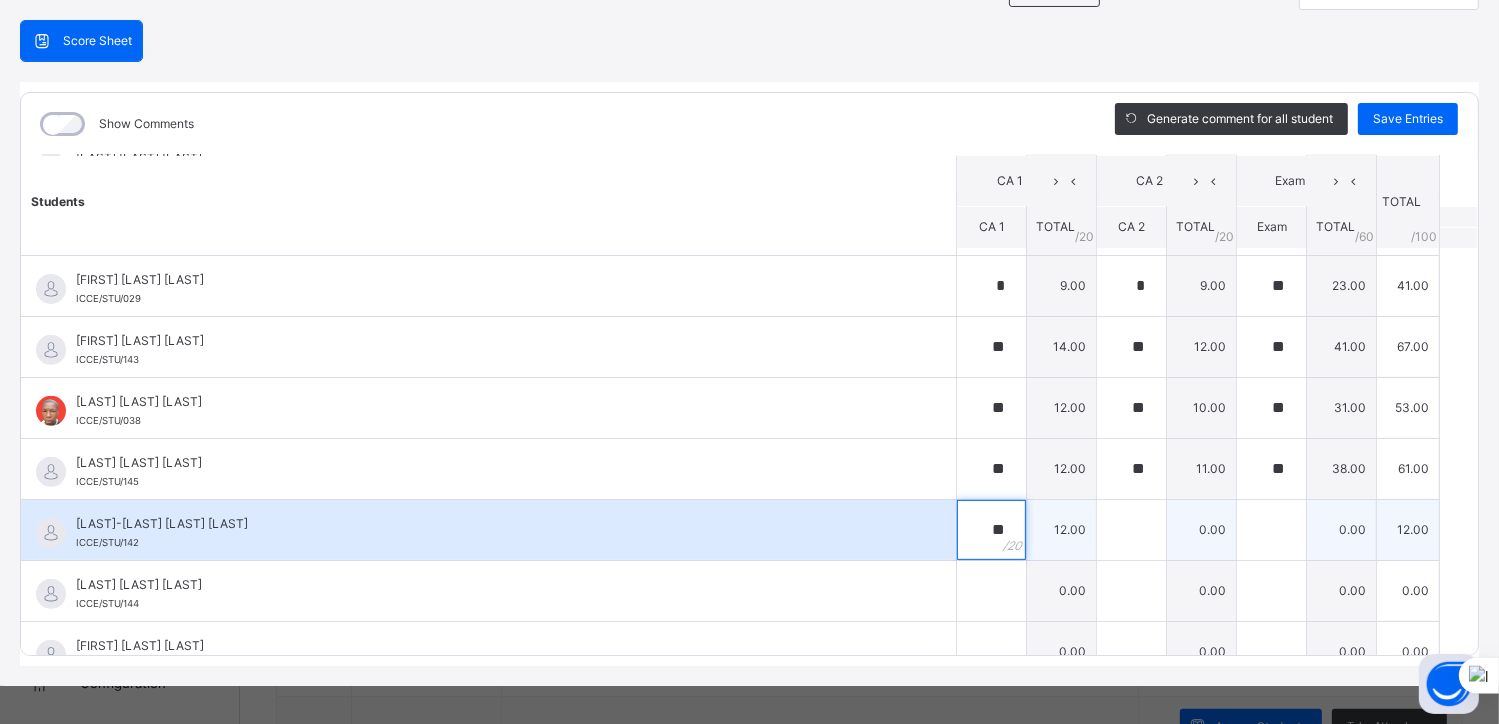 type on "**" 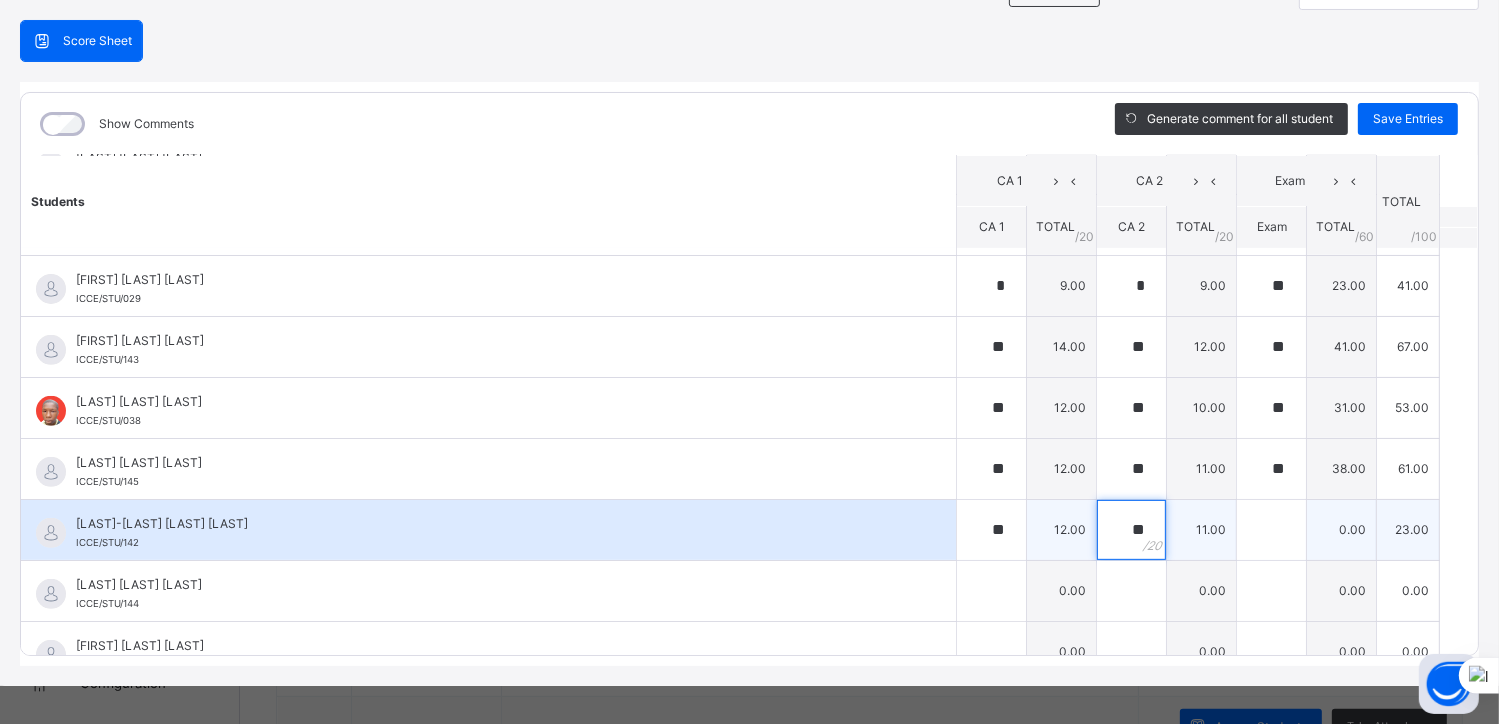 type on "**" 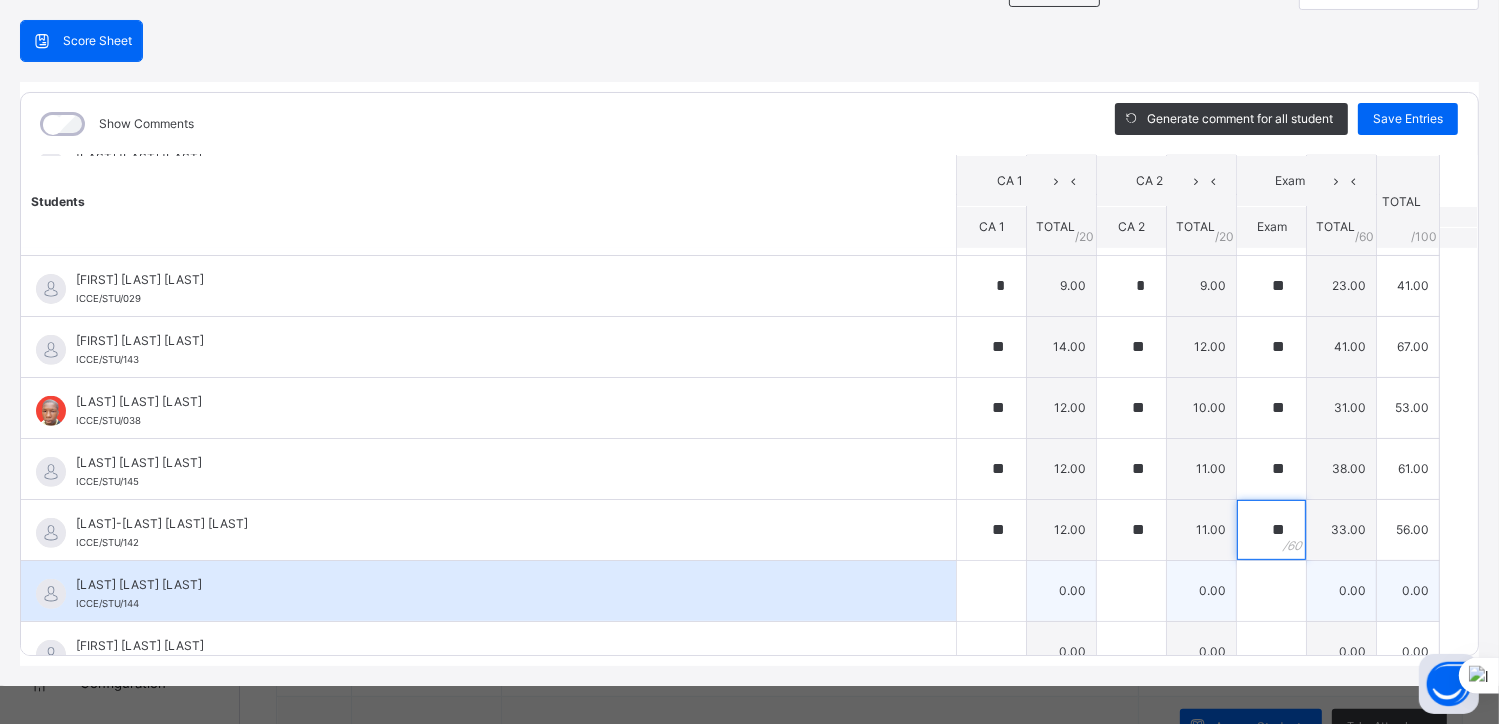 type on "**" 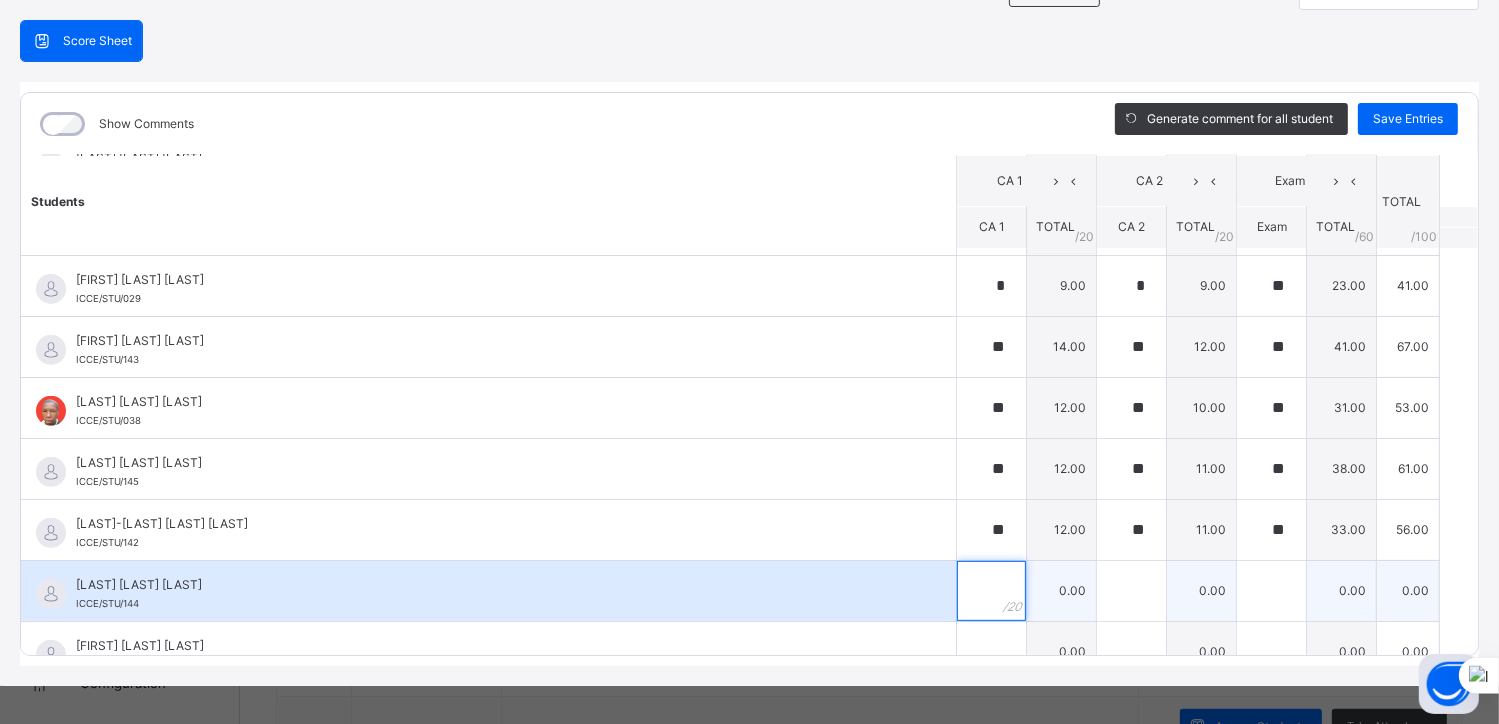 click at bounding box center (991, 591) 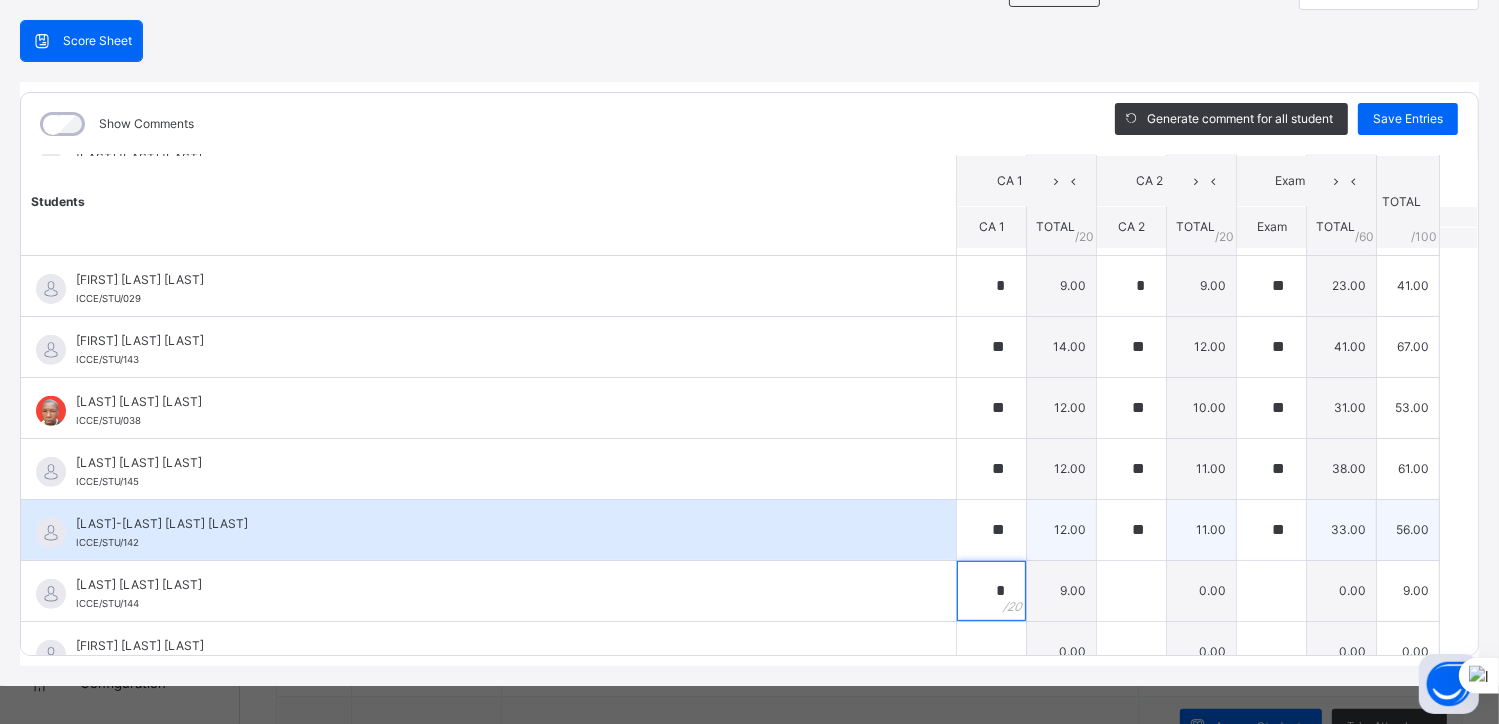 type on "*" 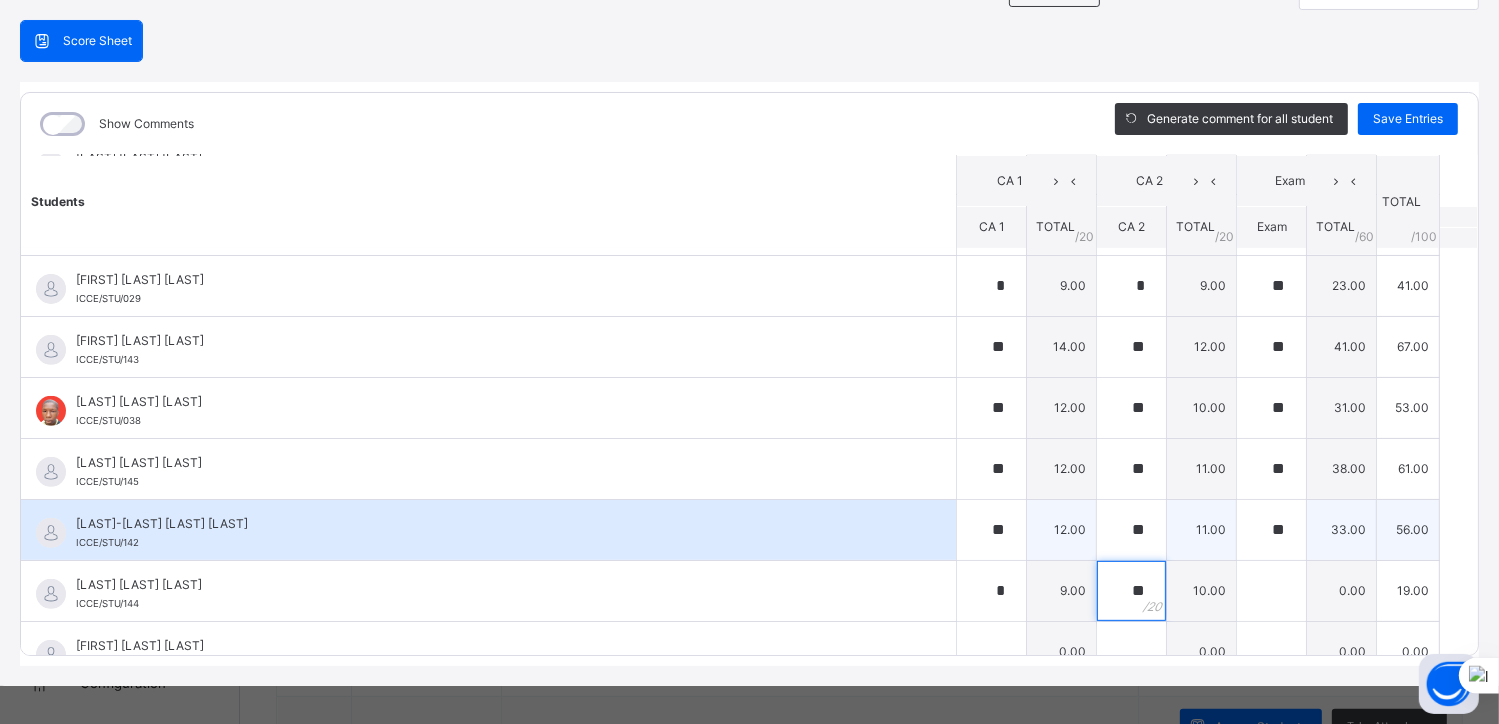 type on "**" 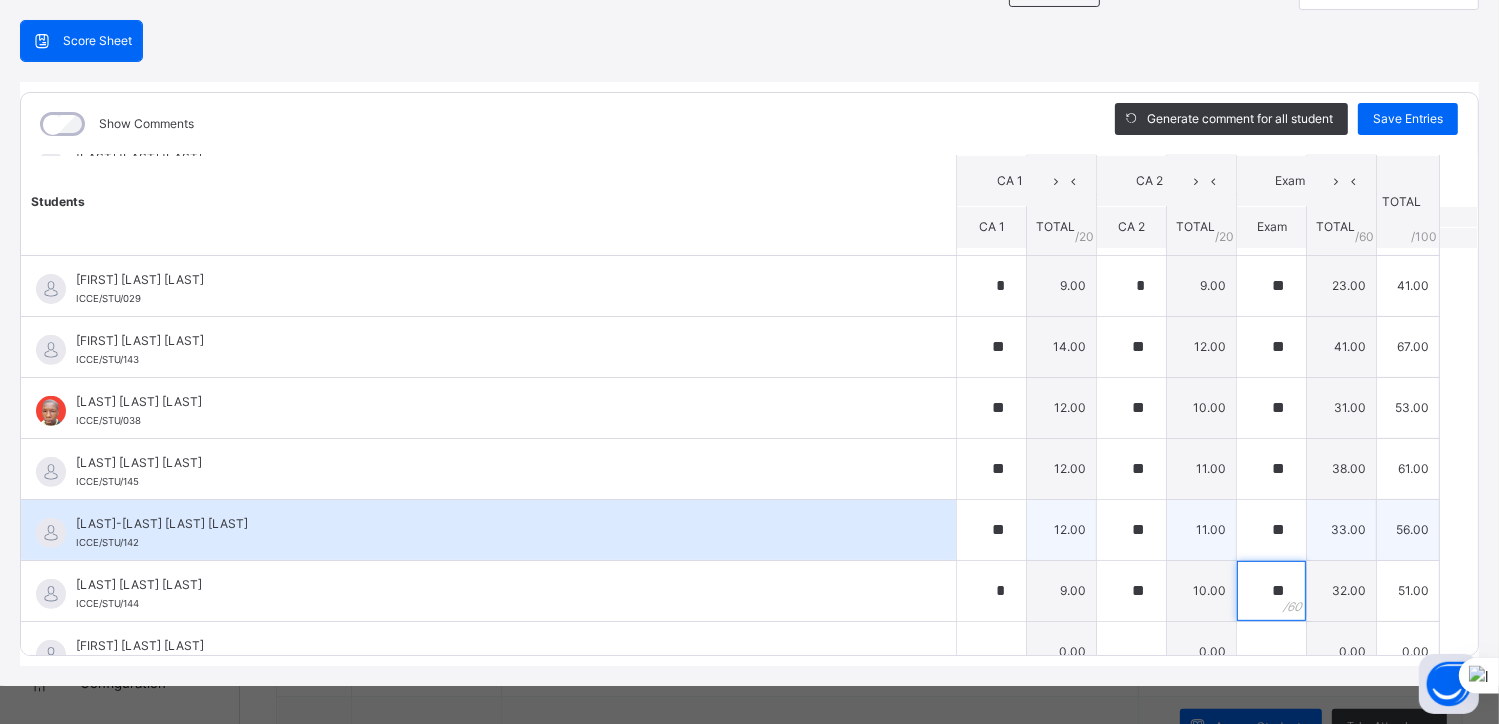 type on "**" 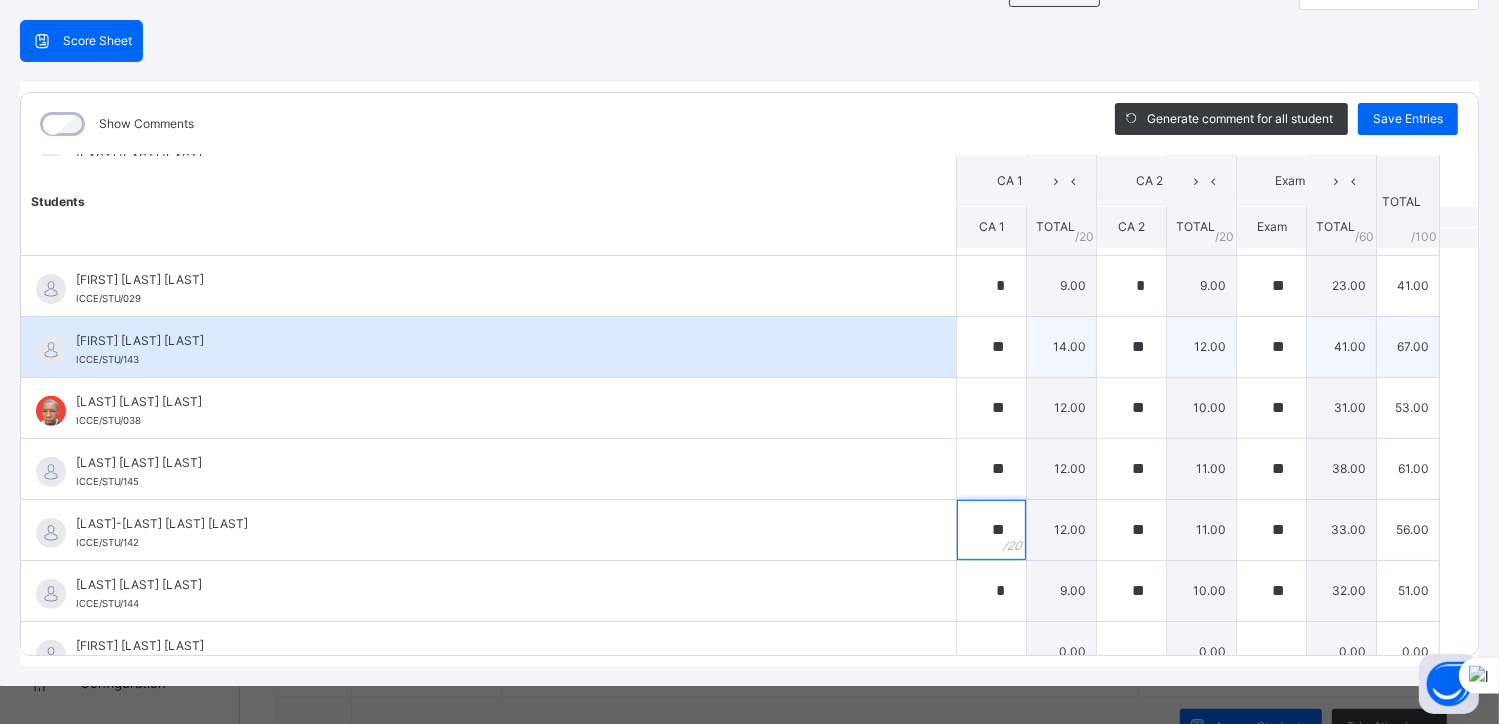 drag, startPoint x: 945, startPoint y: 506, endPoint x: 928, endPoint y: 360, distance: 146.98639 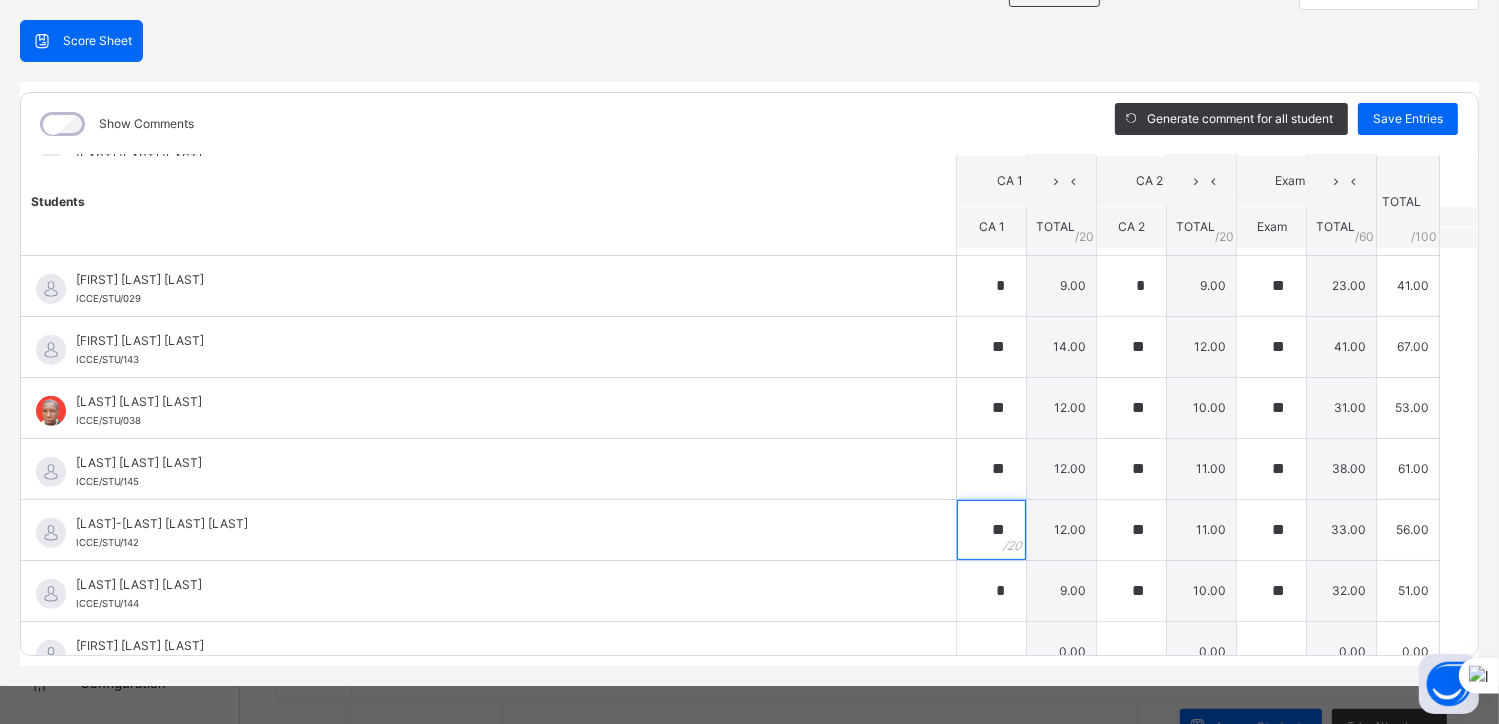 scroll, scrollTop: 930, scrollLeft: 0, axis: vertical 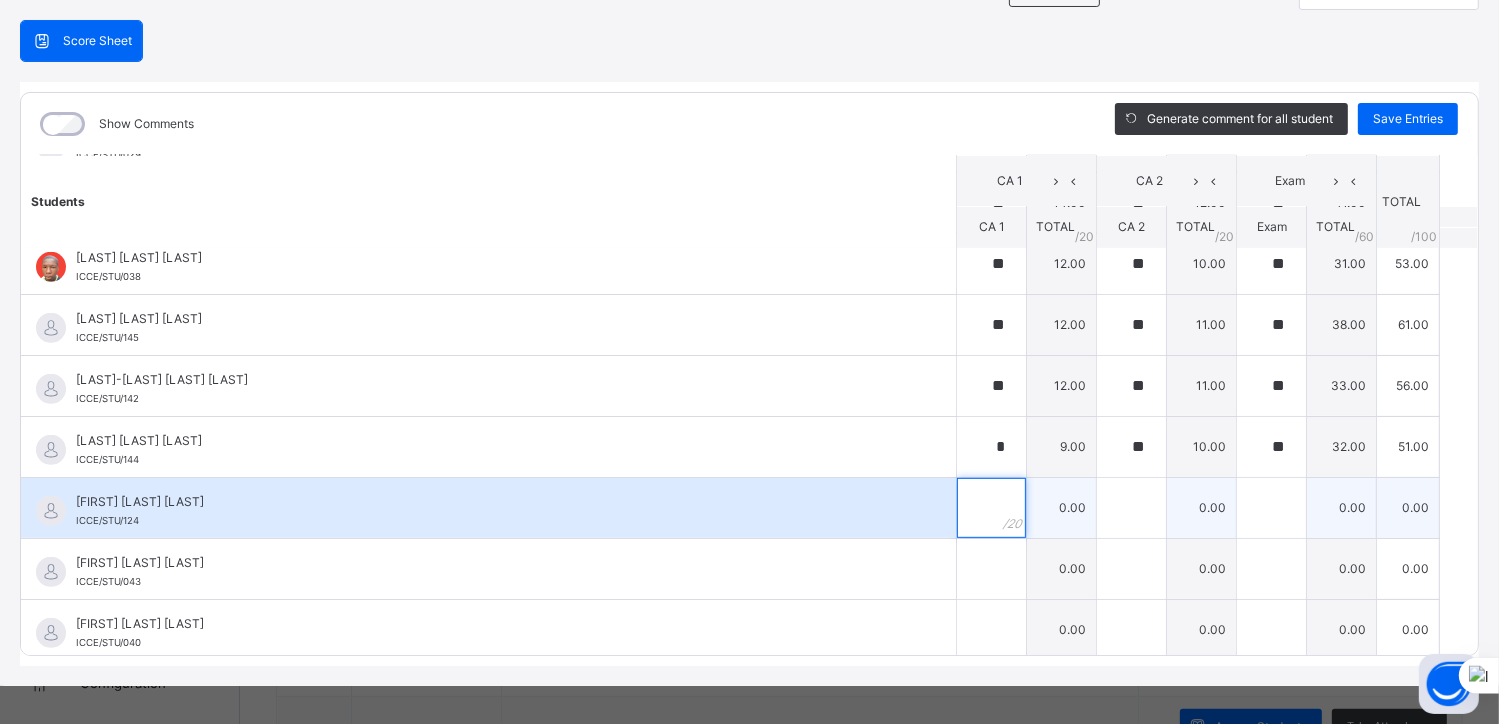 click at bounding box center [991, 508] 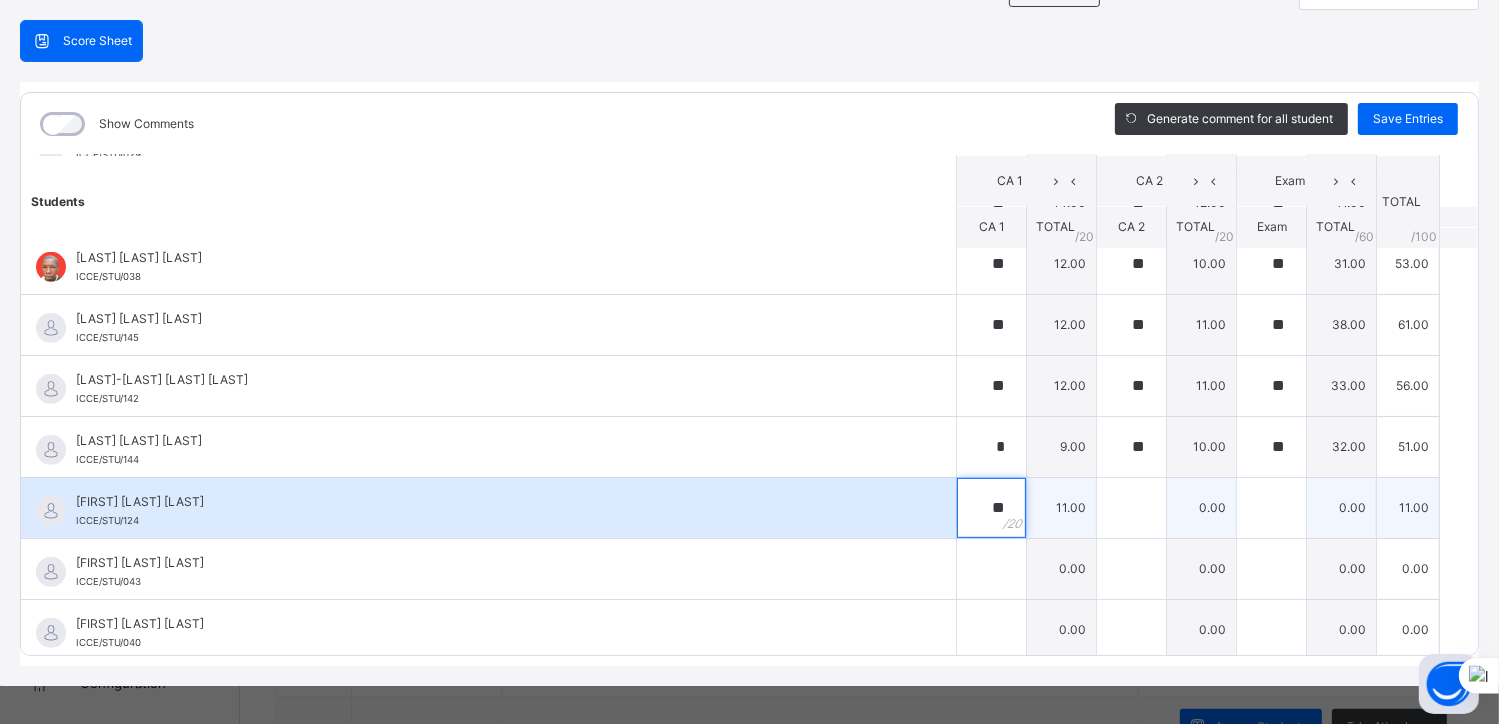 type on "**" 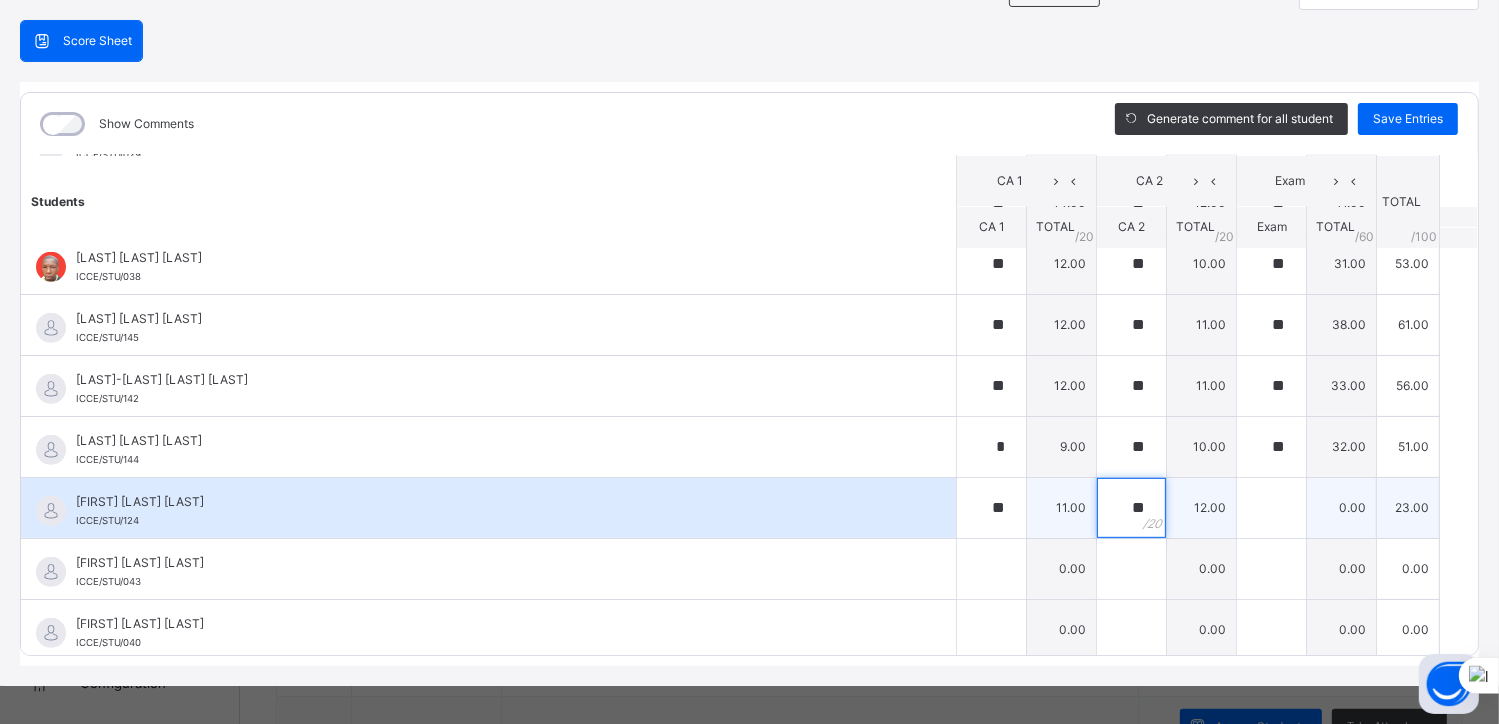 type on "**" 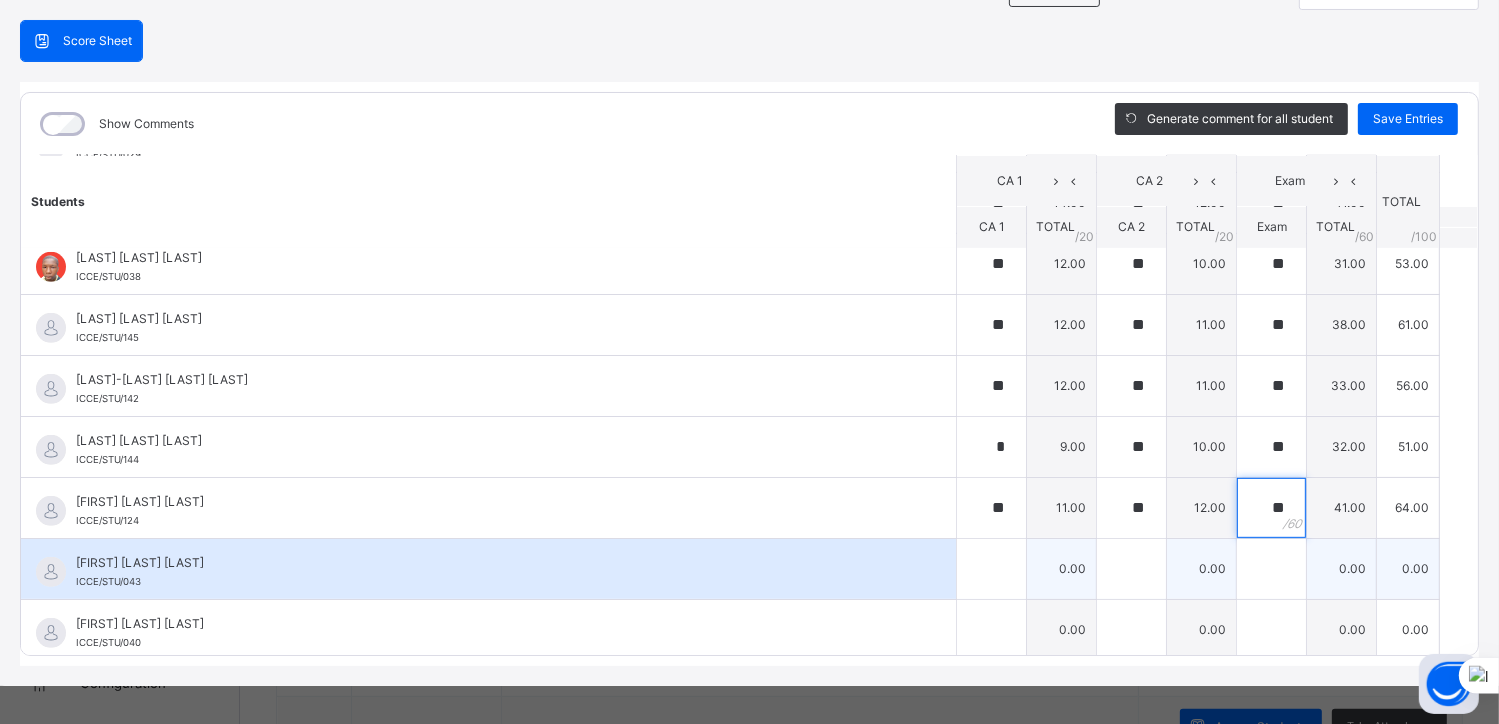 type on "**" 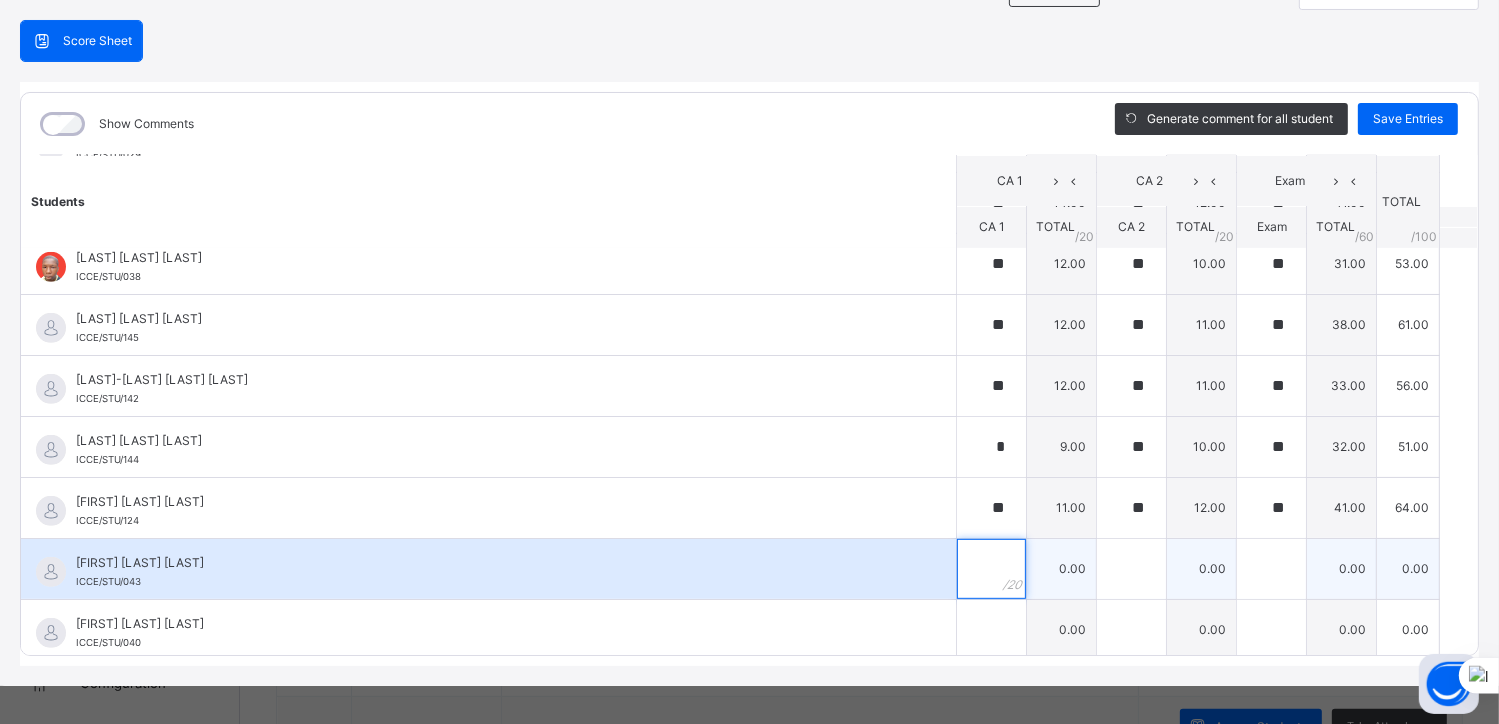 click at bounding box center [991, 569] 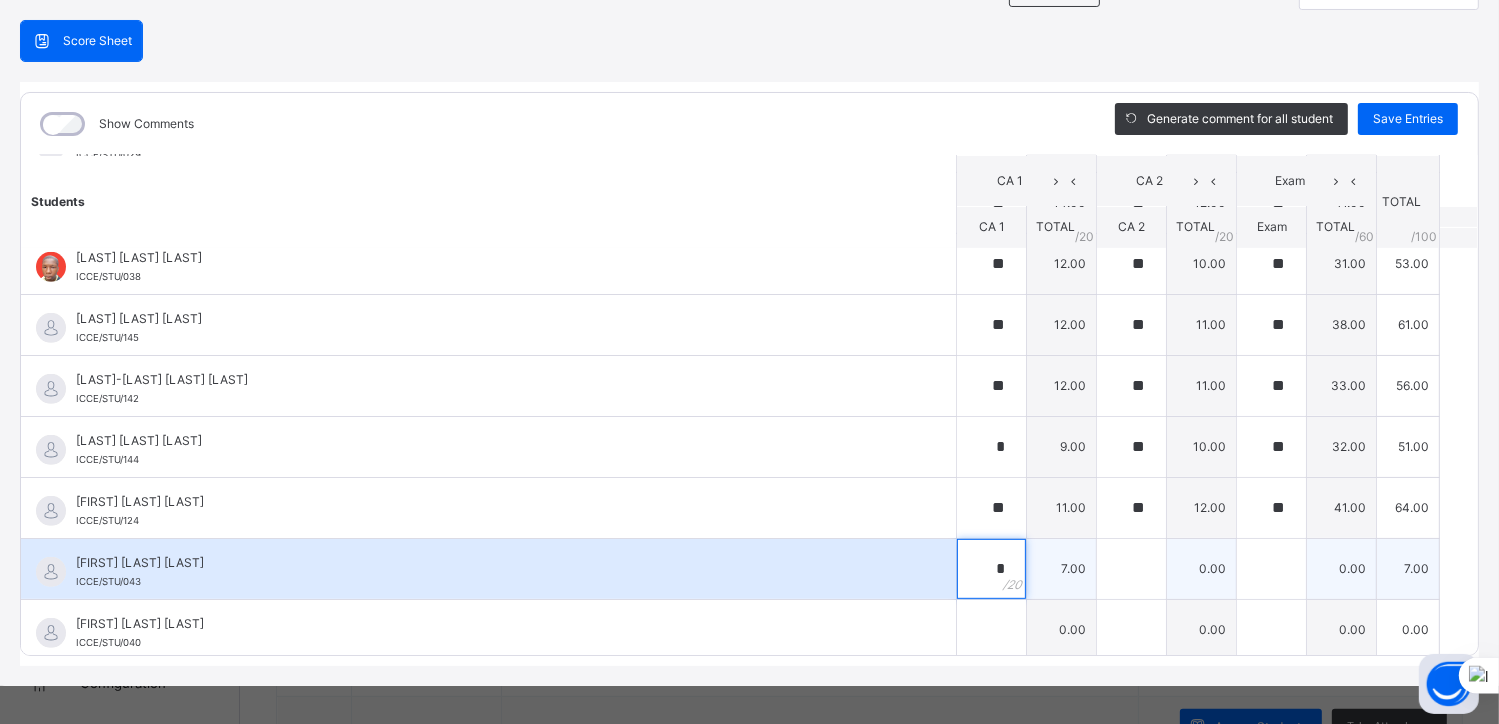 type on "*" 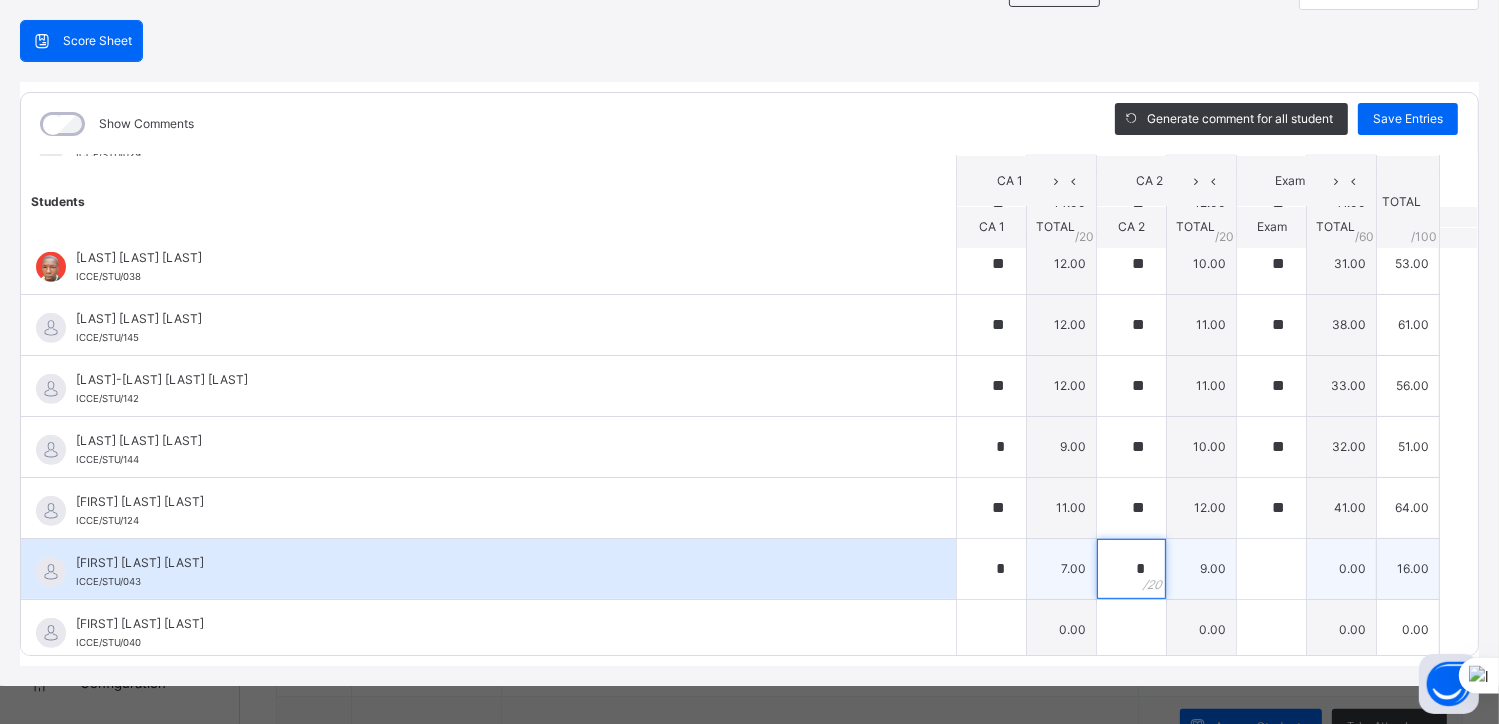 type on "*" 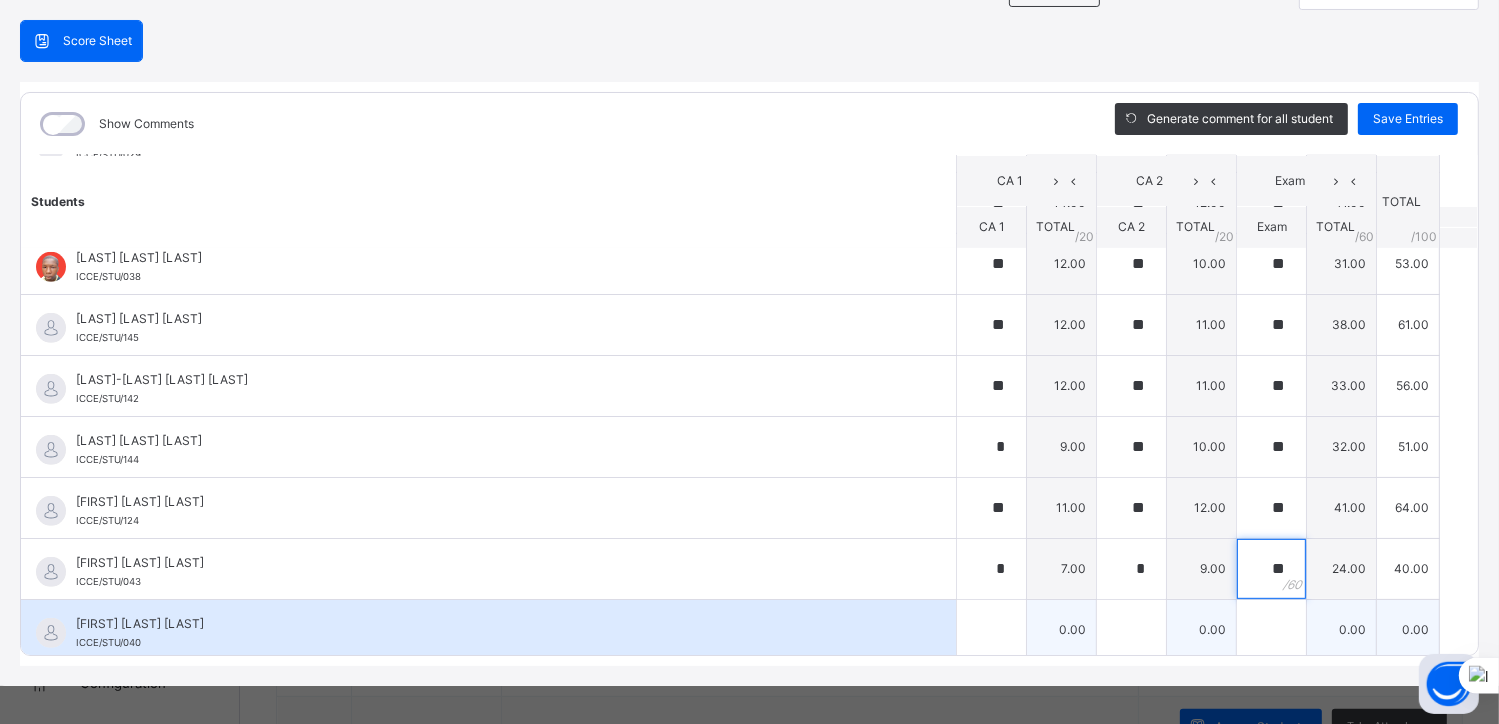 type on "**" 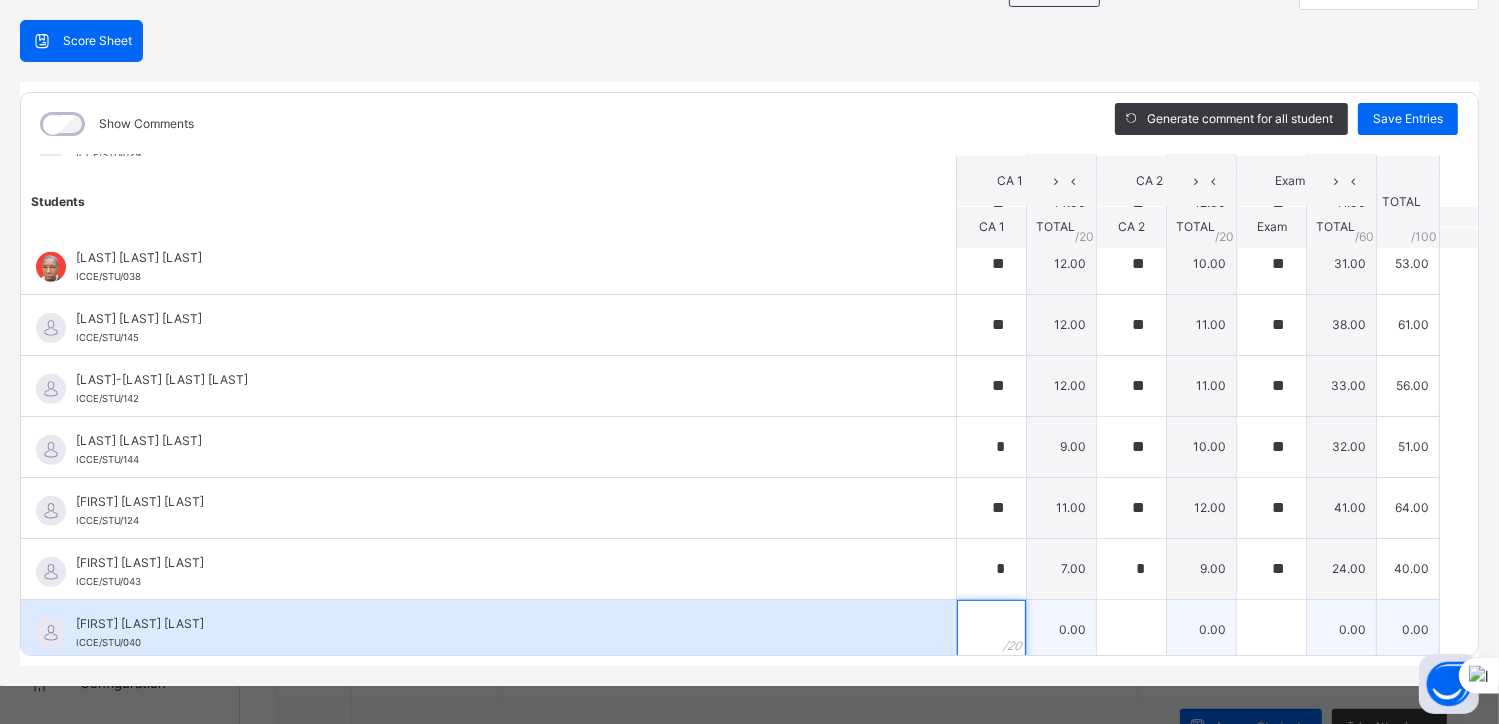 click at bounding box center [991, 630] 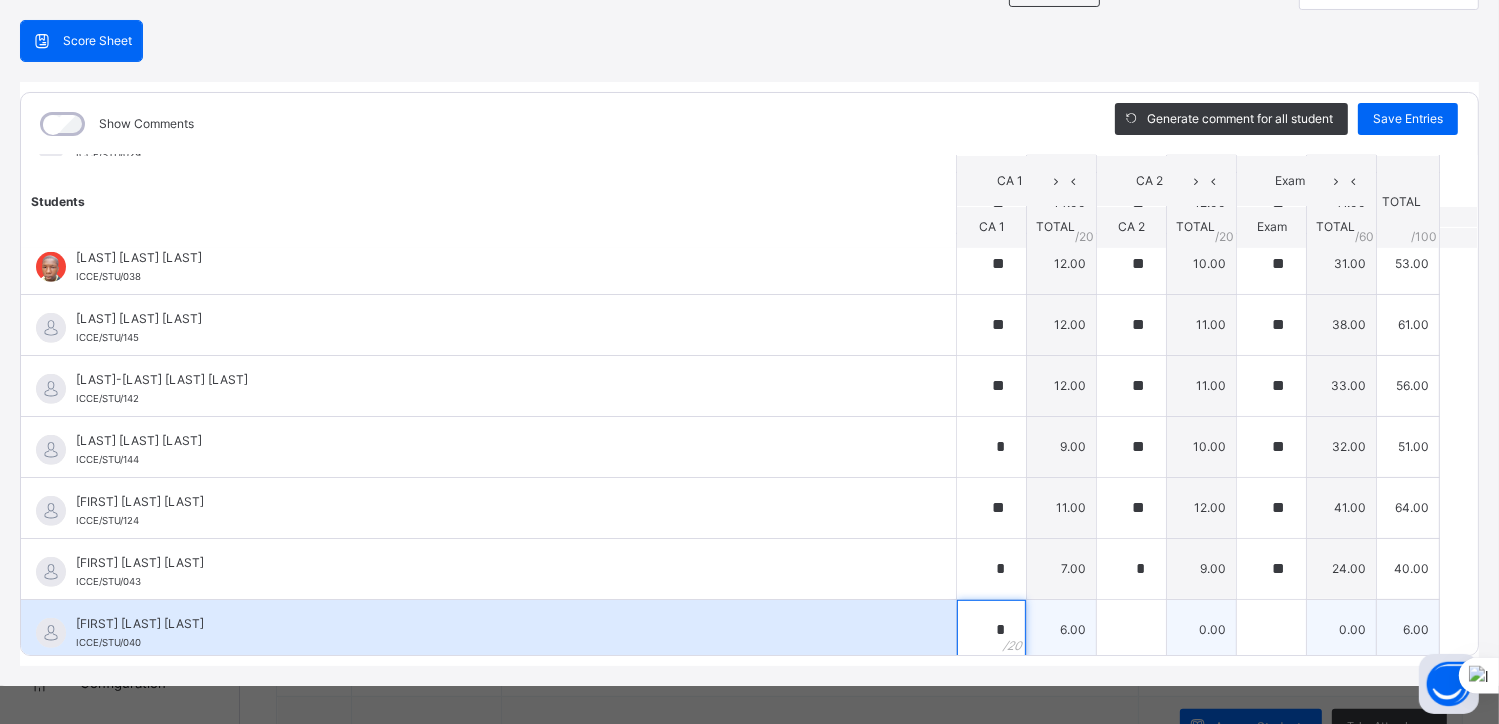 type on "*" 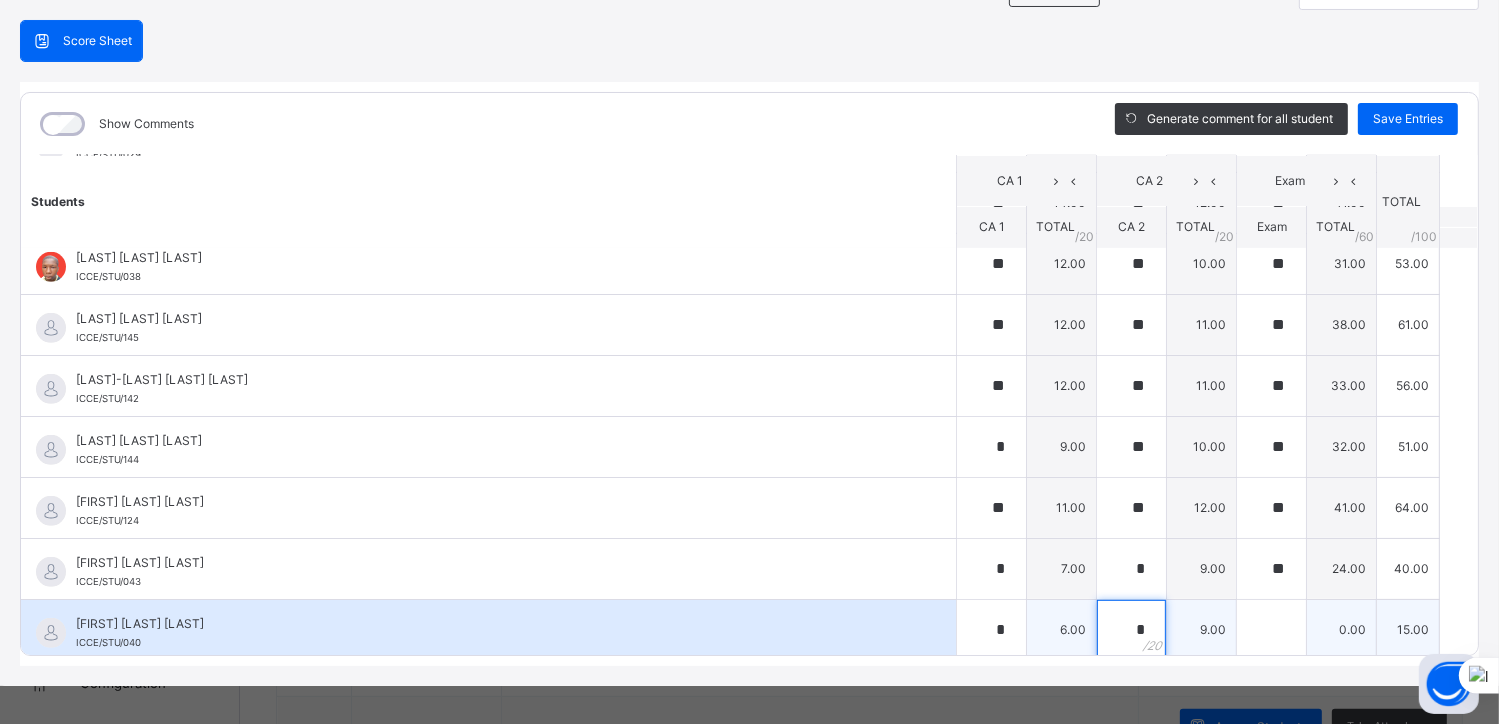 type on "*" 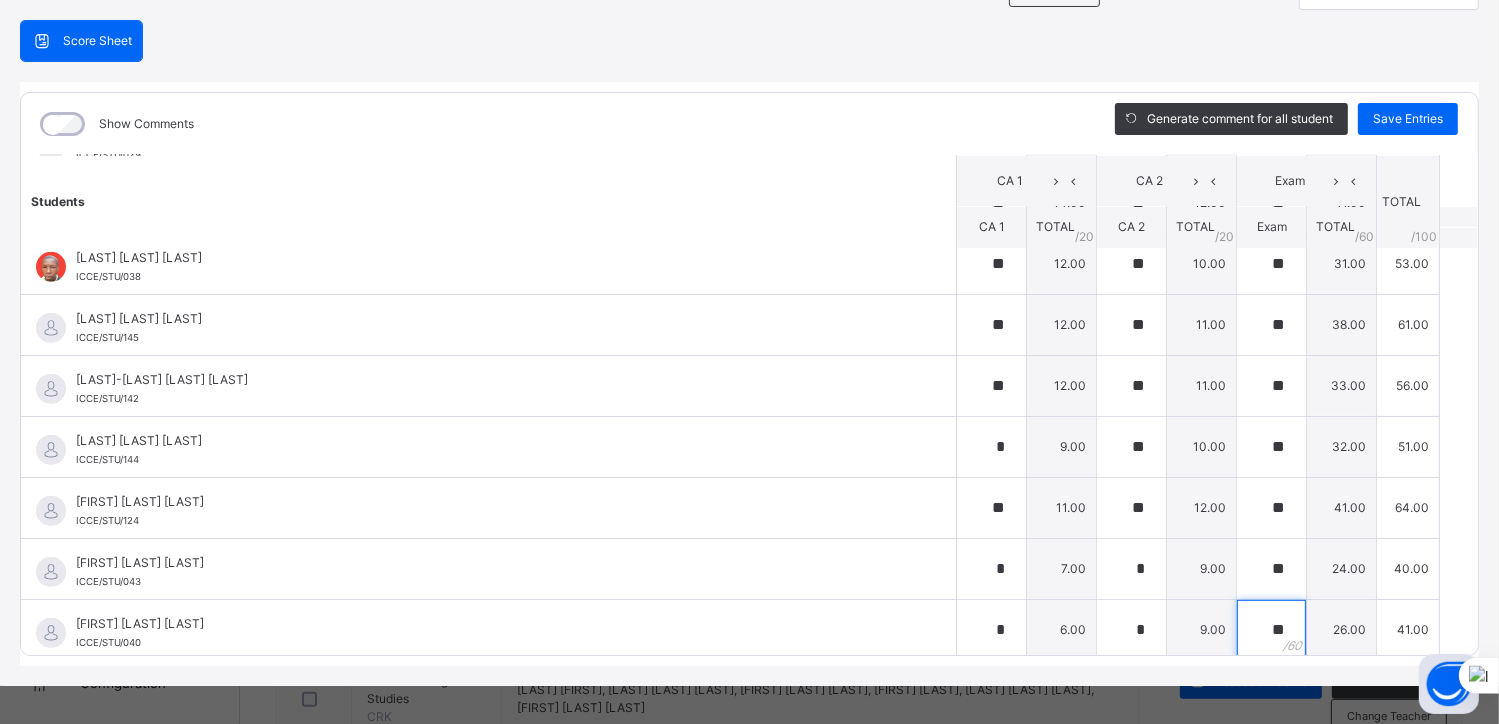 scroll, scrollTop: 393, scrollLeft: 0, axis: vertical 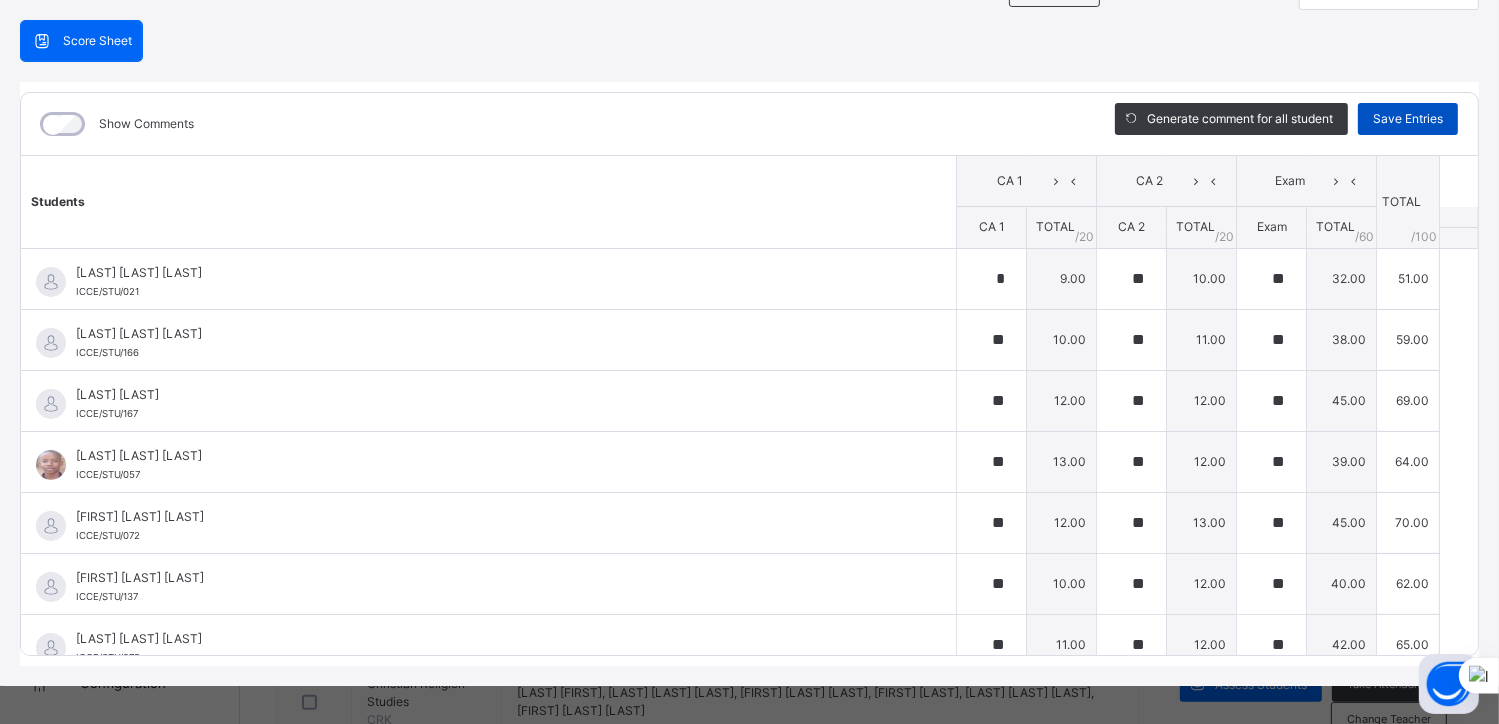 type on "**" 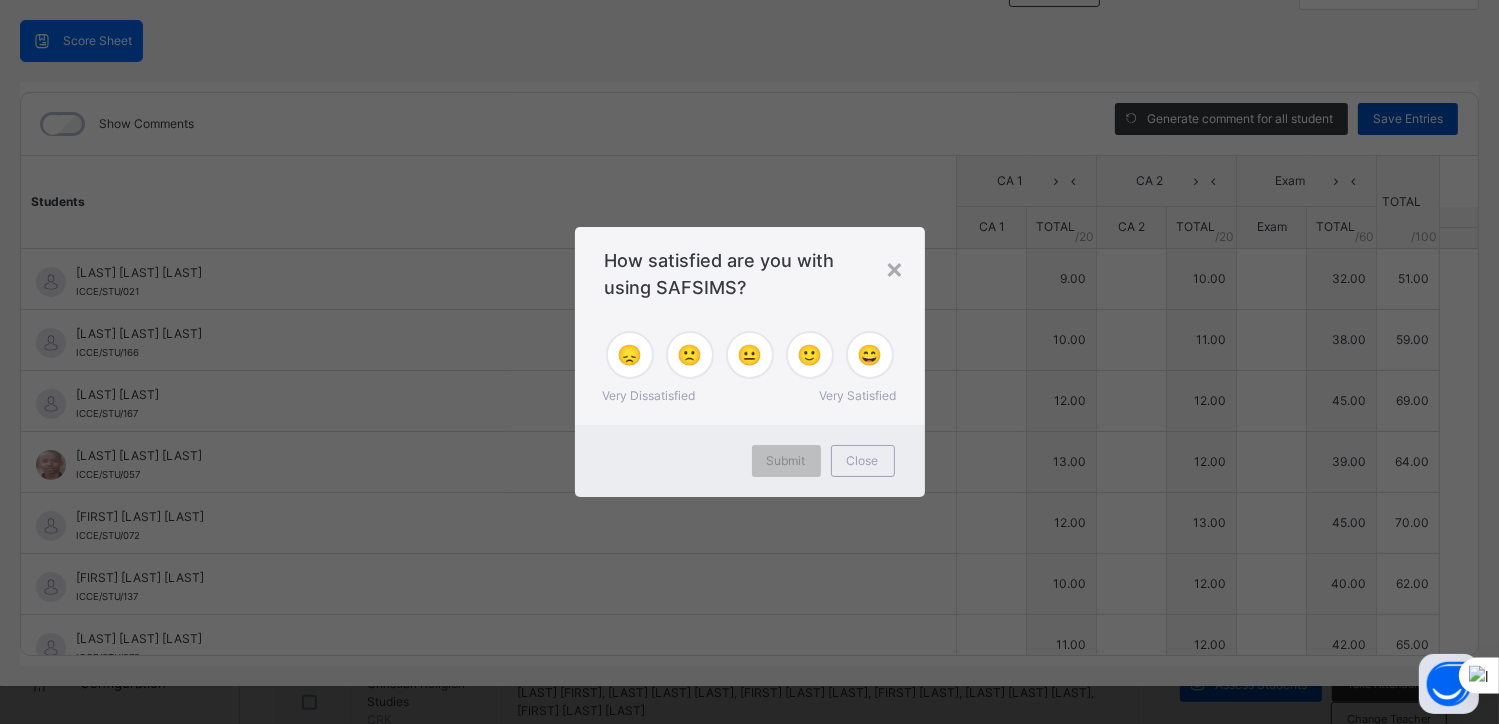 type on "*" 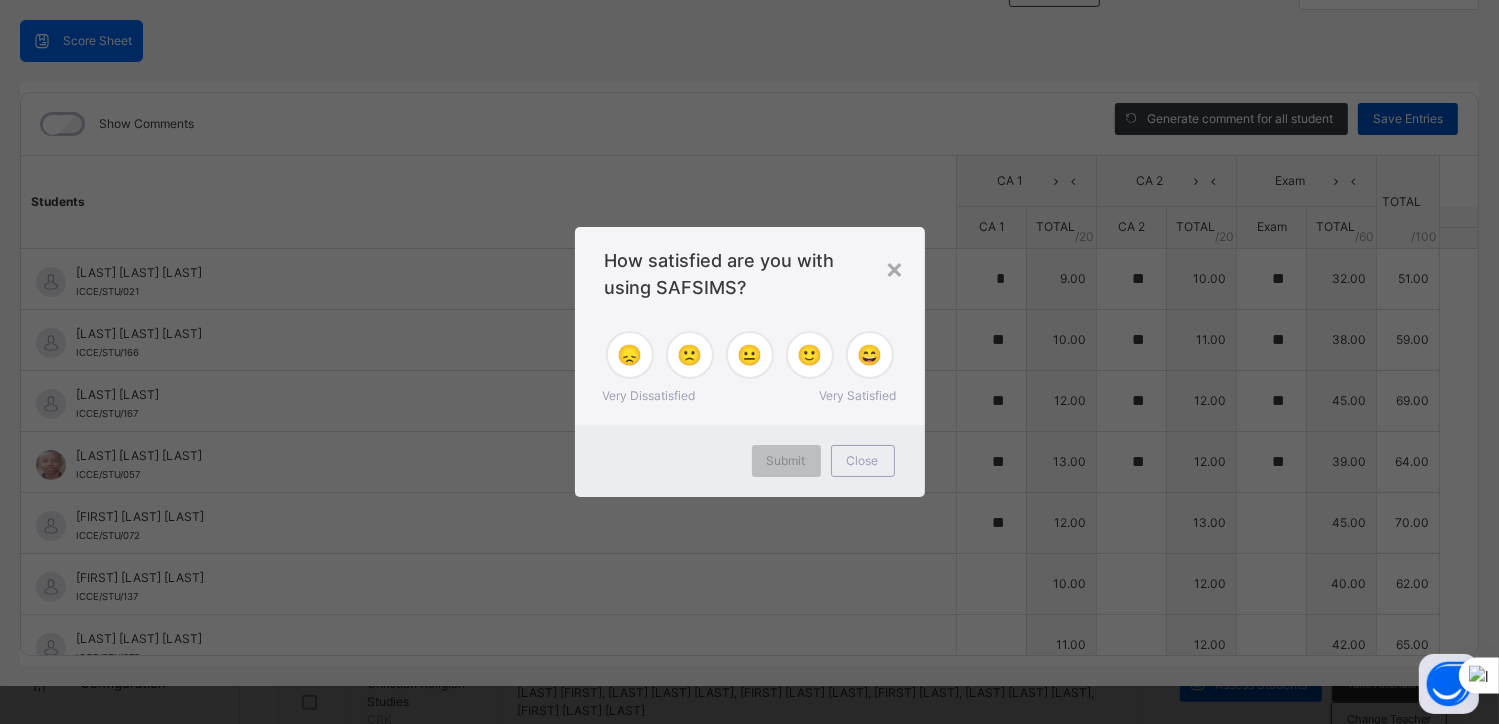 type on "**" 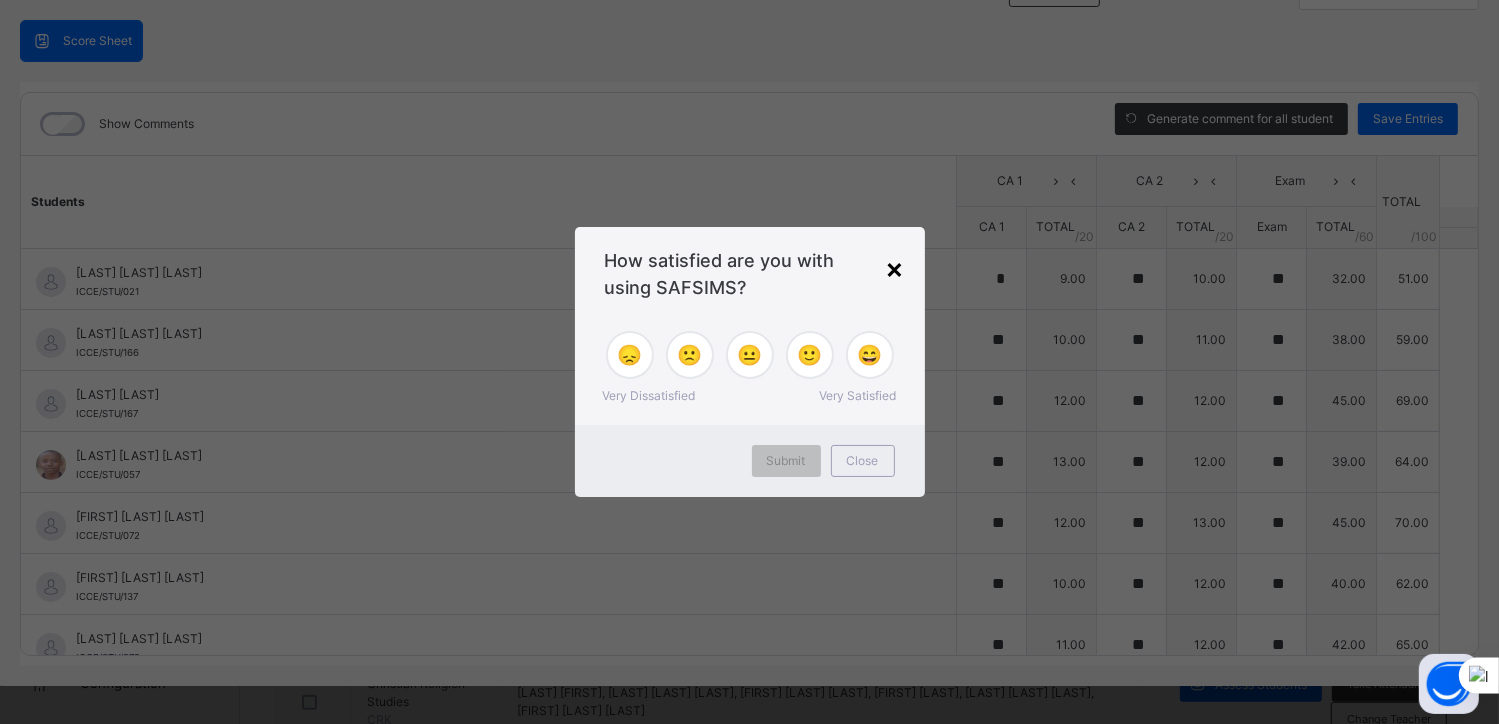 click on "×" at bounding box center (895, 268) 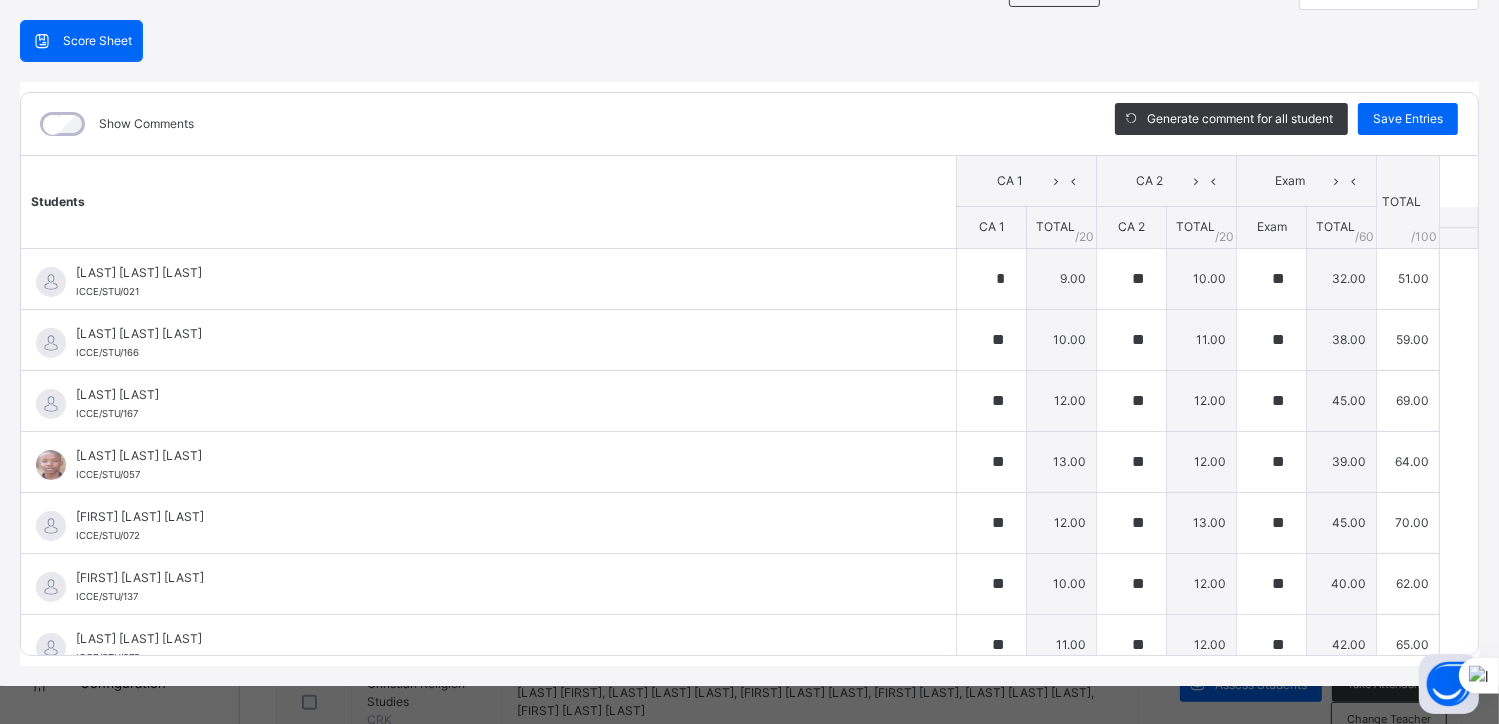 scroll, scrollTop: 0, scrollLeft: 0, axis: both 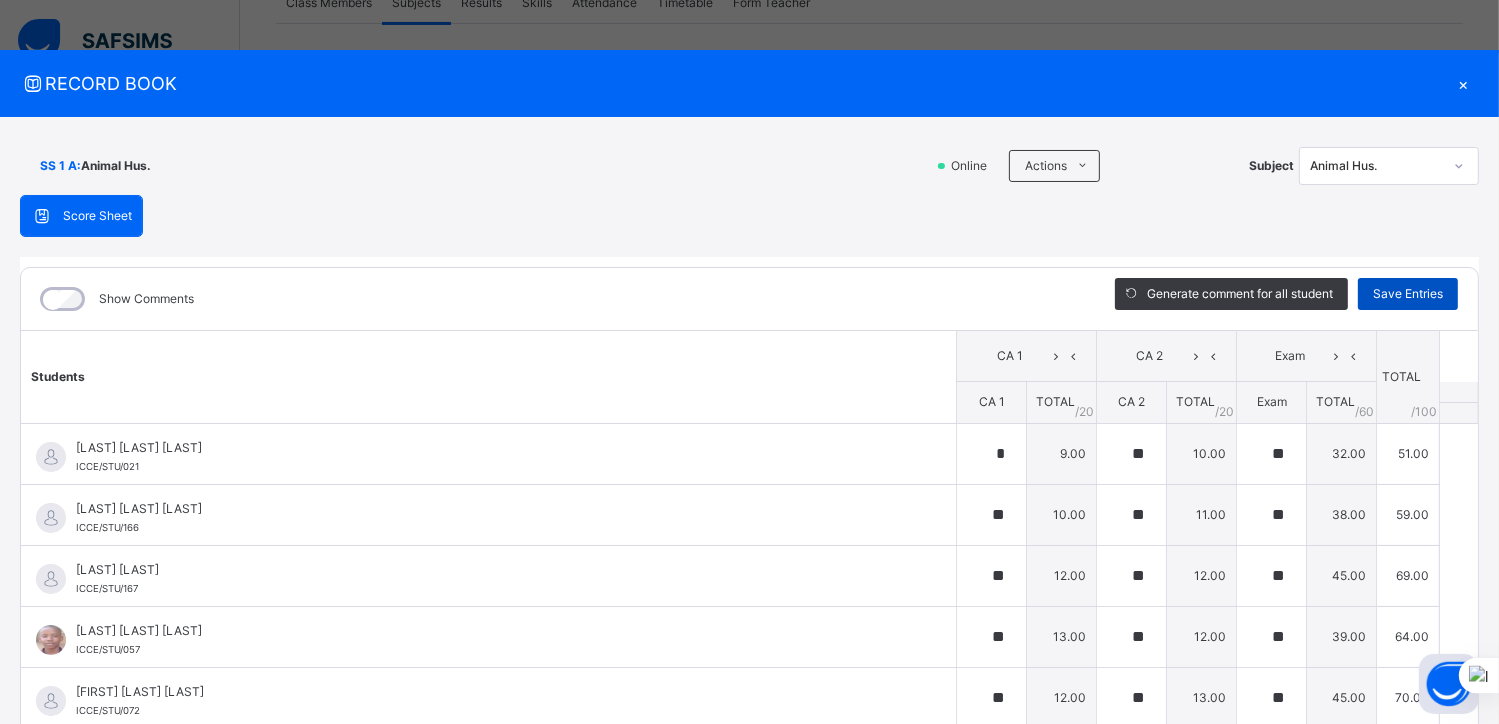 click on "Save Entries" at bounding box center (1408, 294) 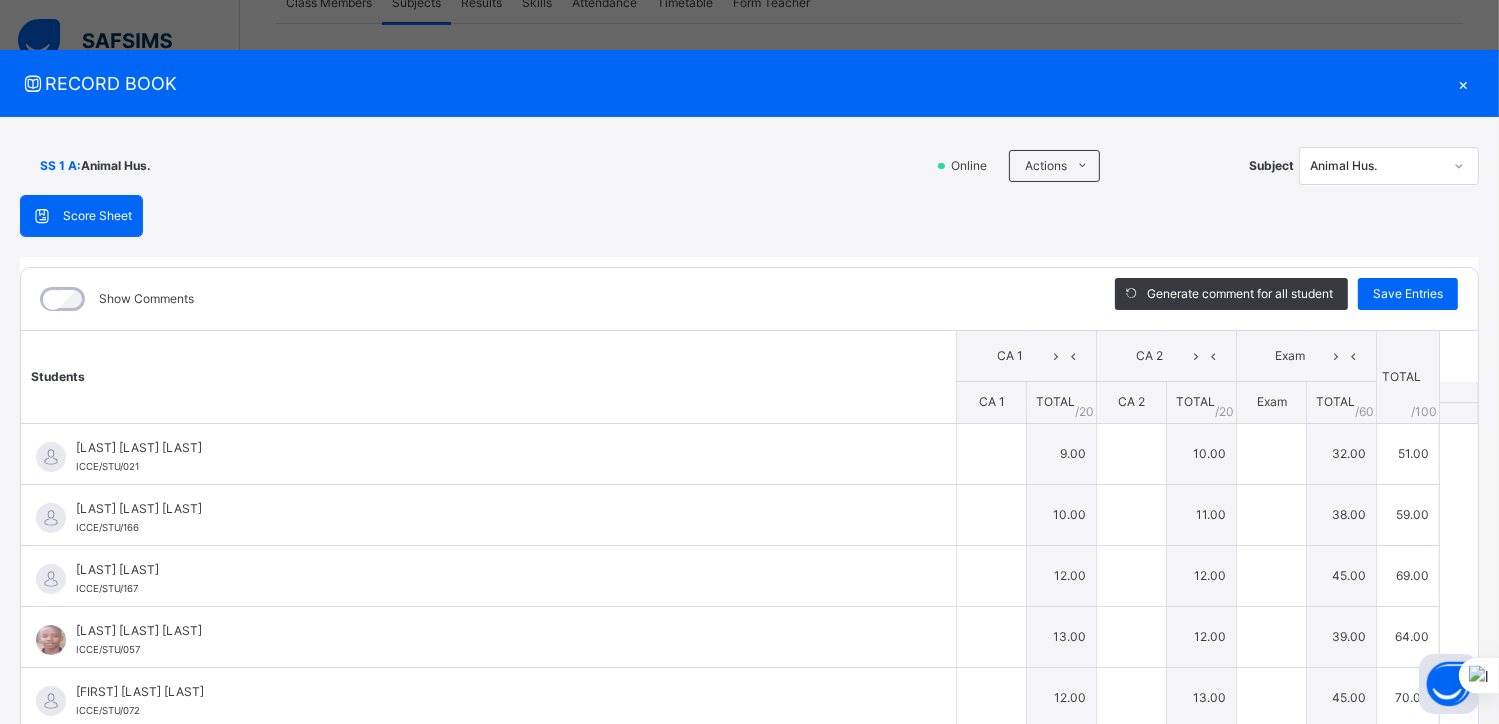 type on "*" 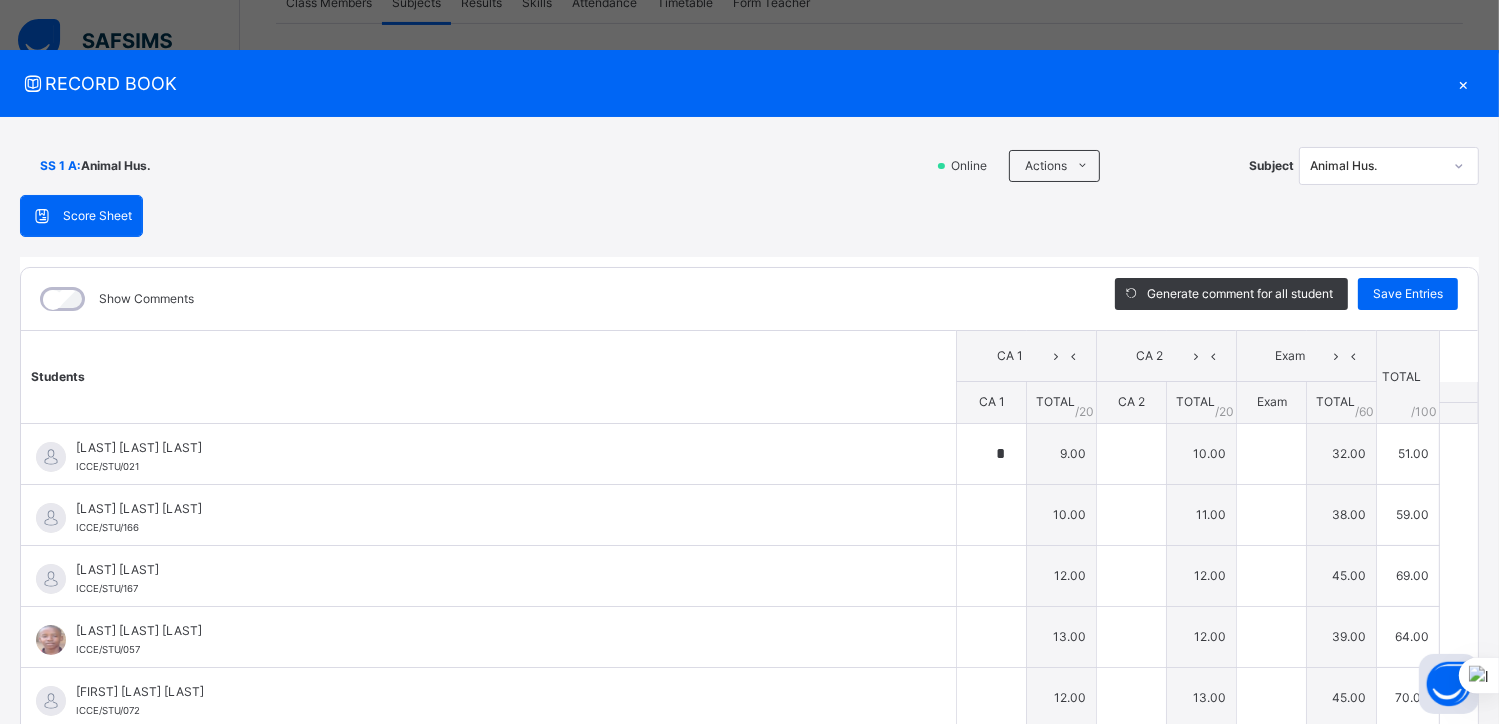 type on "**" 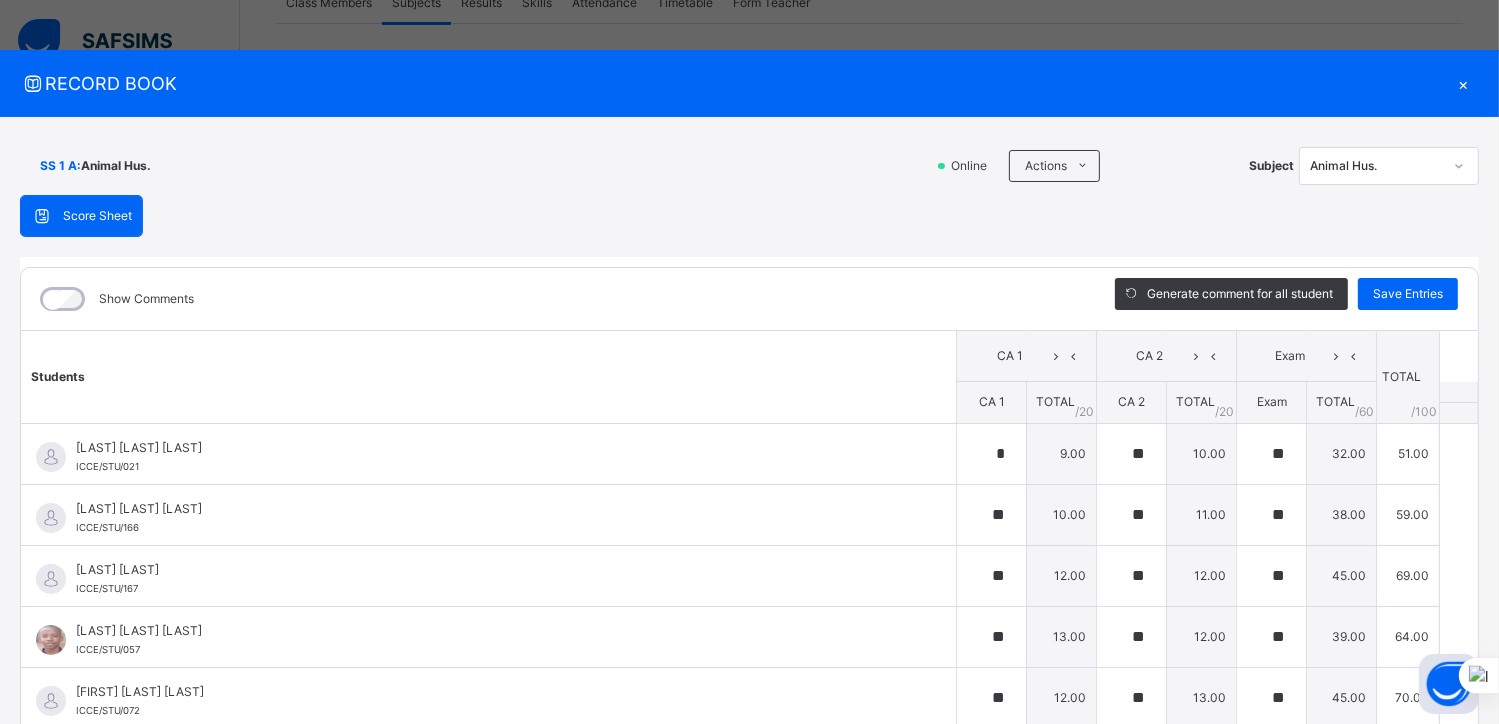 click on "×" at bounding box center [1464, 83] 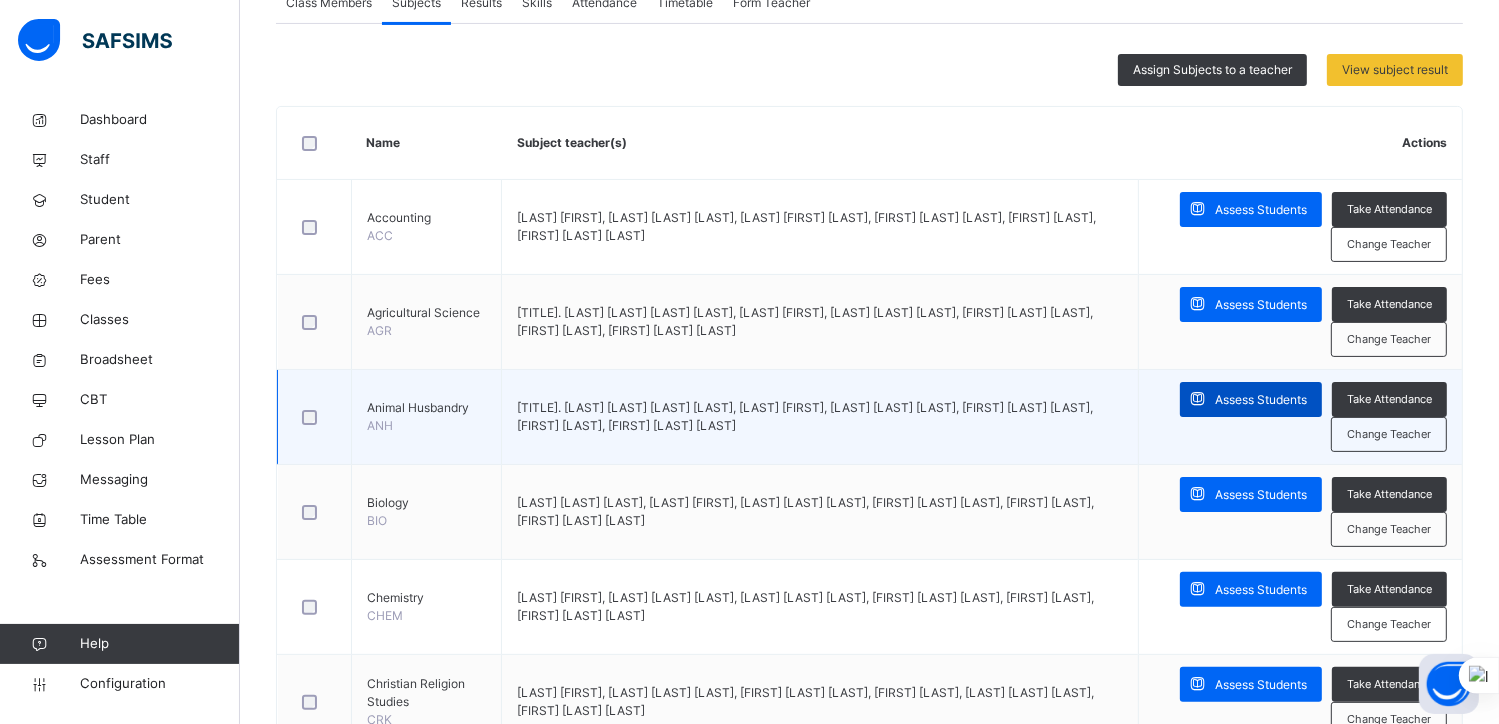 click on "Assess Students" at bounding box center (1261, 400) 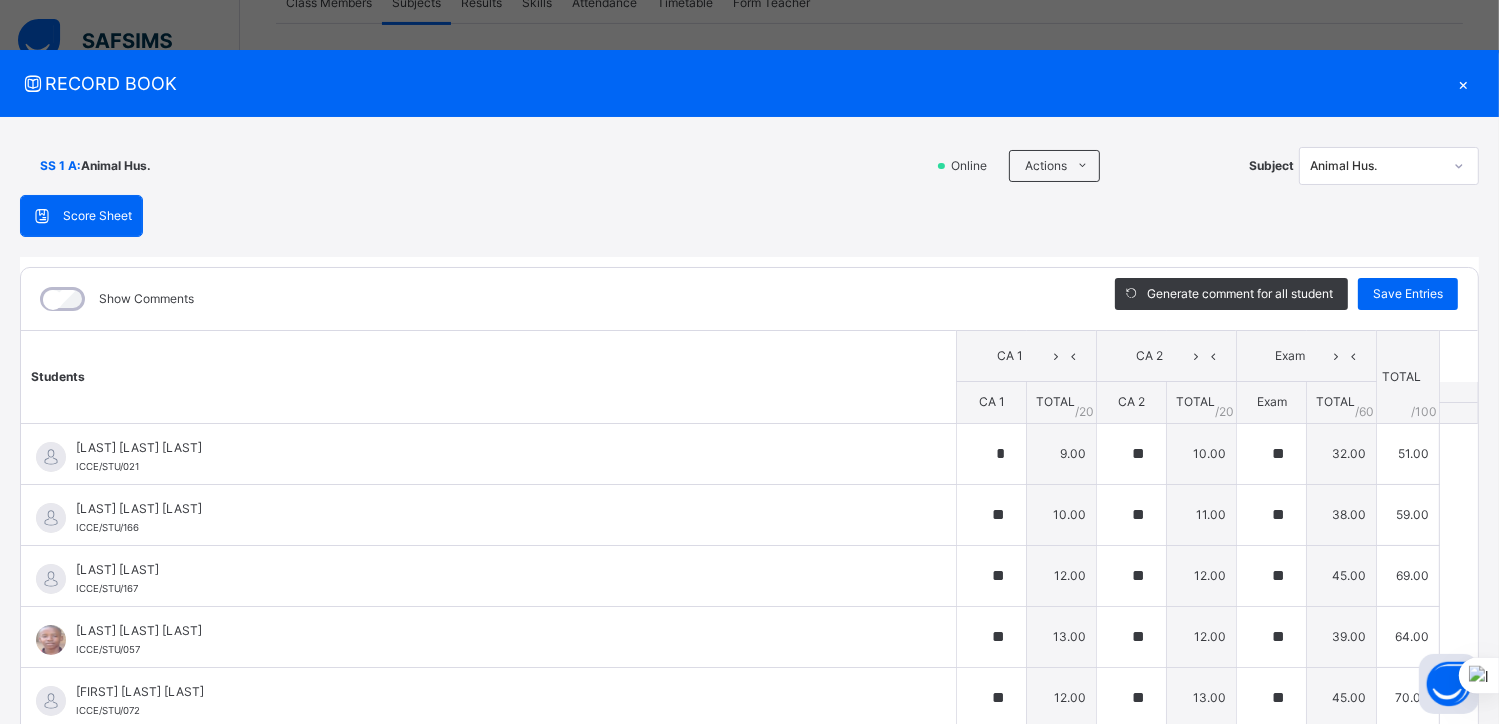 click on "Score Sheet" at bounding box center (97, 216) 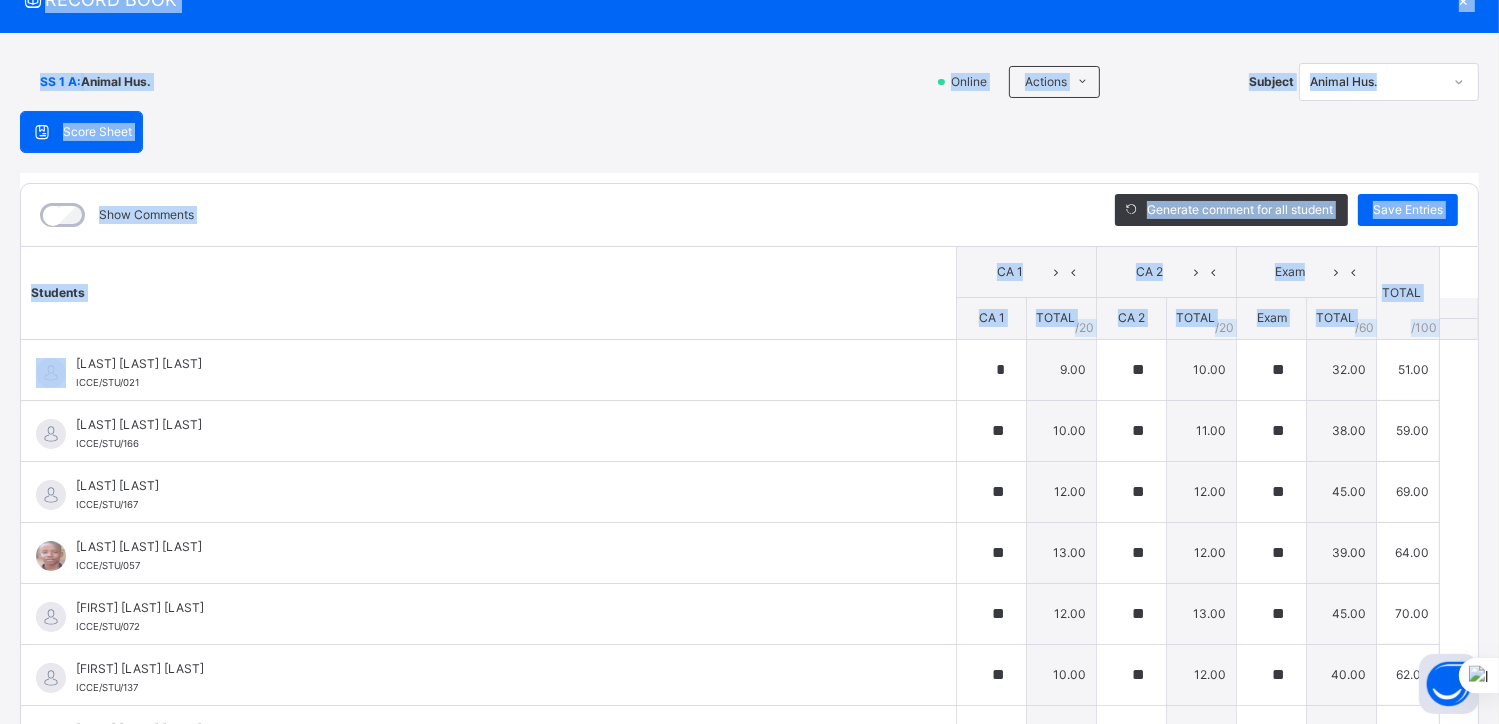 scroll, scrollTop: 105, scrollLeft: 0, axis: vertical 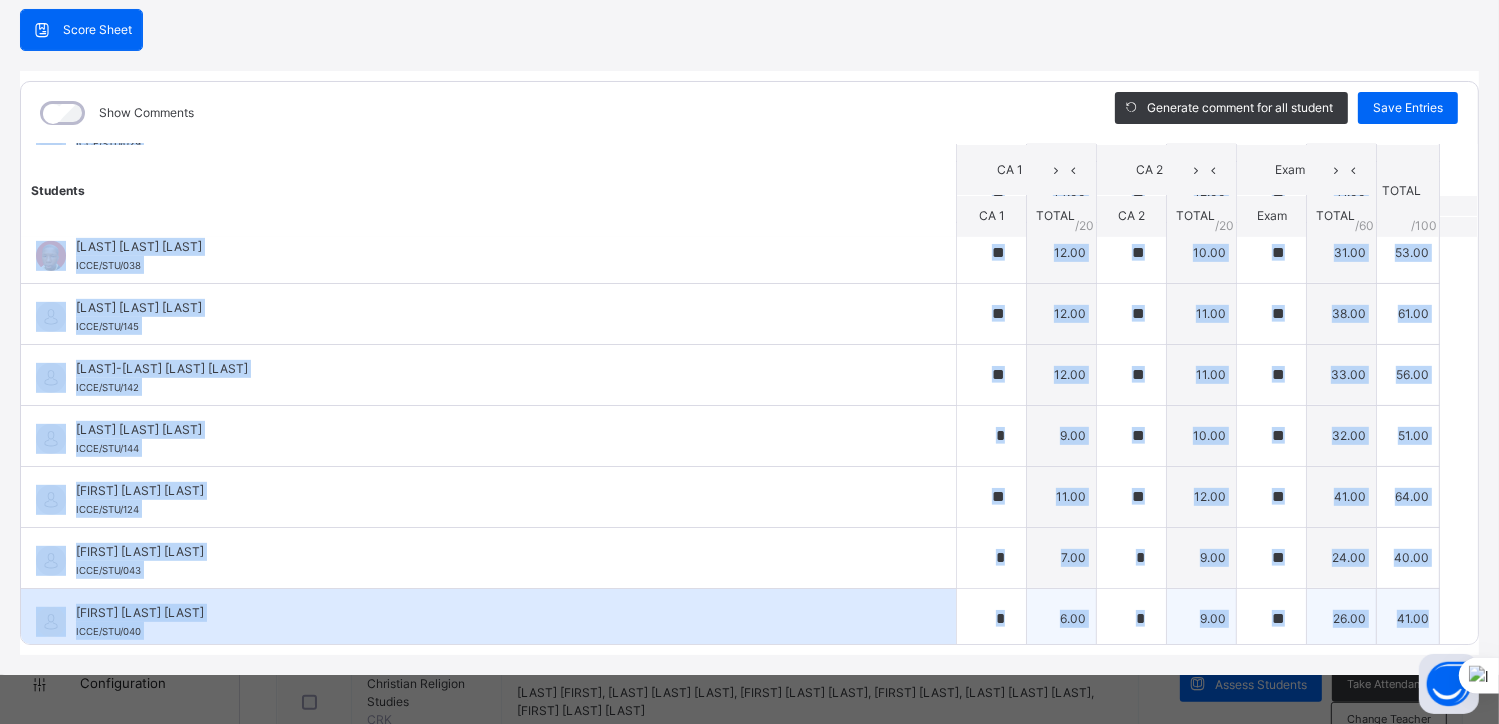 drag, startPoint x: 38, startPoint y: 424, endPoint x: 1418, endPoint y: 618, distance: 1393.5695 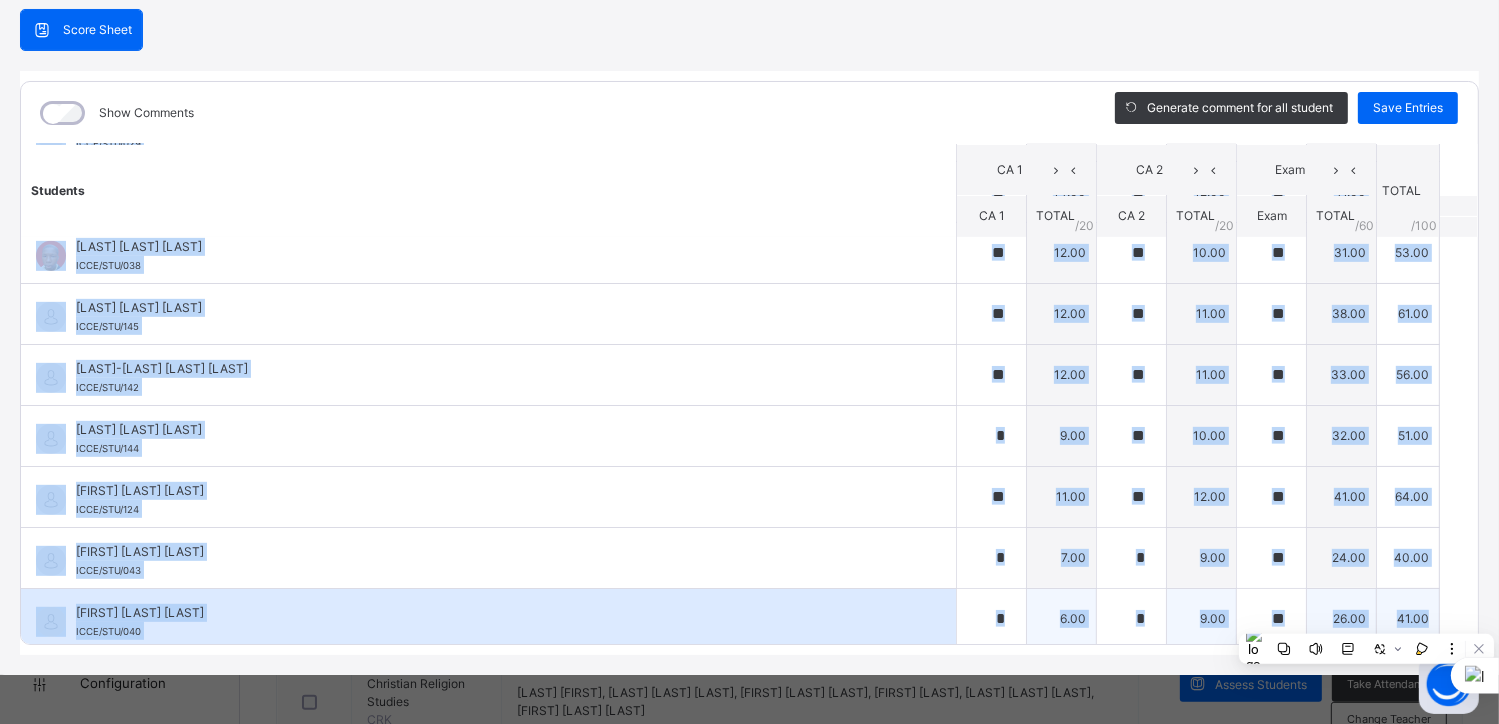 copy on "Loremips Dolorsita Consectetur ADIP/ELI/859 Seddoeiu Temporinc Utlaboreetd MAGN/ALI/157 7.74 69.10 61.55 54.17 Enimadmi veniamq 9 / 920   ×   Nostrud Exercit’u Laboris Nisialiq exe com co duis aut irurein reprehend vo vel ES cill fu nullap ex sintoccaec cup nonproi SU Culpaqui Officiade Mollitanimi   ESTL/PER/430   Undeo 25.21  / 317.69 Iste Nat   Errorvolup     Acc dolo laudant   Totamre Aperiame Ipsaquae ABIL/INV/620 Veritat Quasiarc Beataevi DICT/EXP/444 96.66 53.85 55.59 95.38 Nemoenim ipsamqu 4 / 838   ×   Volupta Asperna’a Oditfug Consequu mag dol eo rati seq nesciun nequeporr qu dol AD numq ei modite in magnamquae eti minusso NO Eligend Optiocum Nihilimp   QUOP/FAC/451   Possi 02.37  / 382.63 Assu Rep   Temporibus     Aut quib officii   Debitis Rerumn  SAEP/EVE/942 Volupta Repudi  RECU/ITA/838 41.21 61.26 14.26 36.73 Earumhic tenetur 5 / 902   ×   Sapient Delectu’r Volupta Maioresa per dol as repe min nostrum exercitat ul cor SU labo al commod co quidmaxime mol molesti HA Quidemr Facili    EXPE/DIS/..." 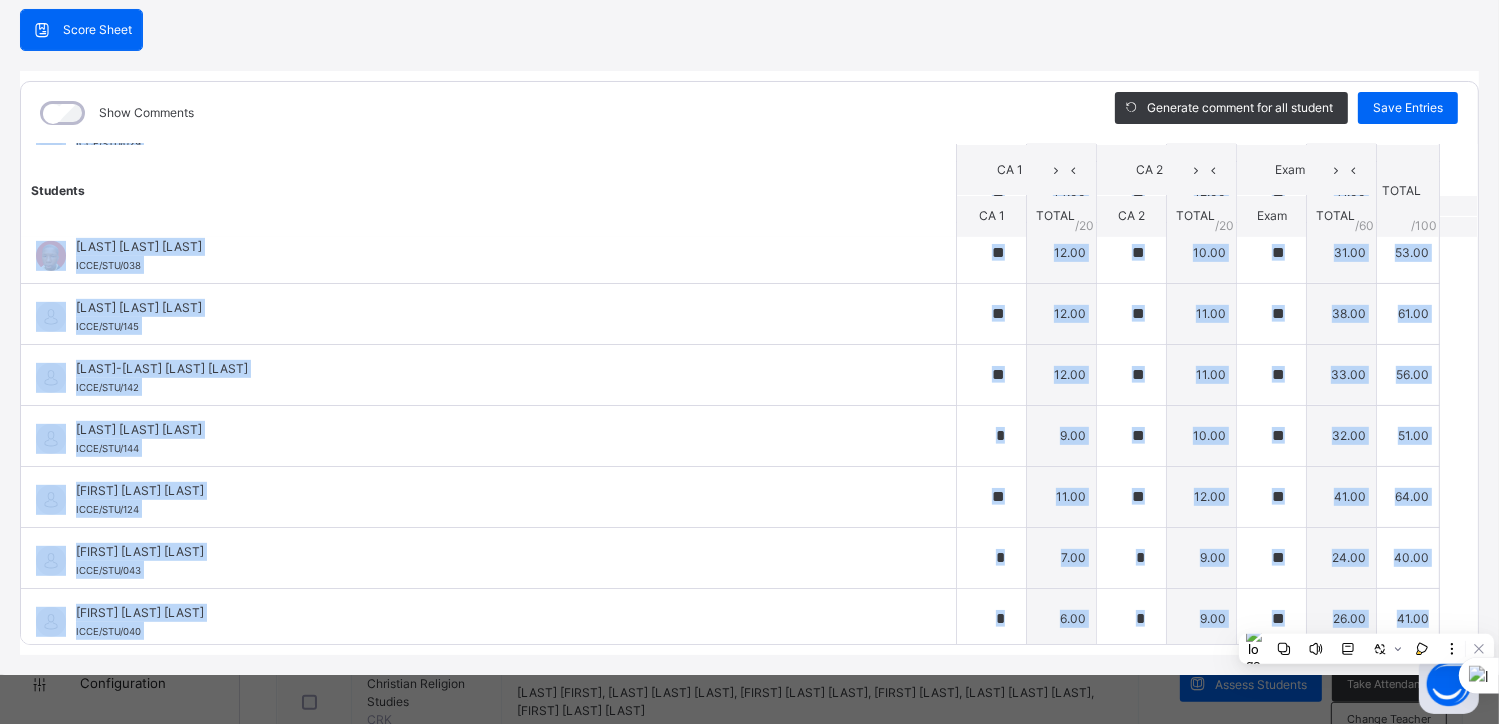 scroll, scrollTop: 0, scrollLeft: 0, axis: both 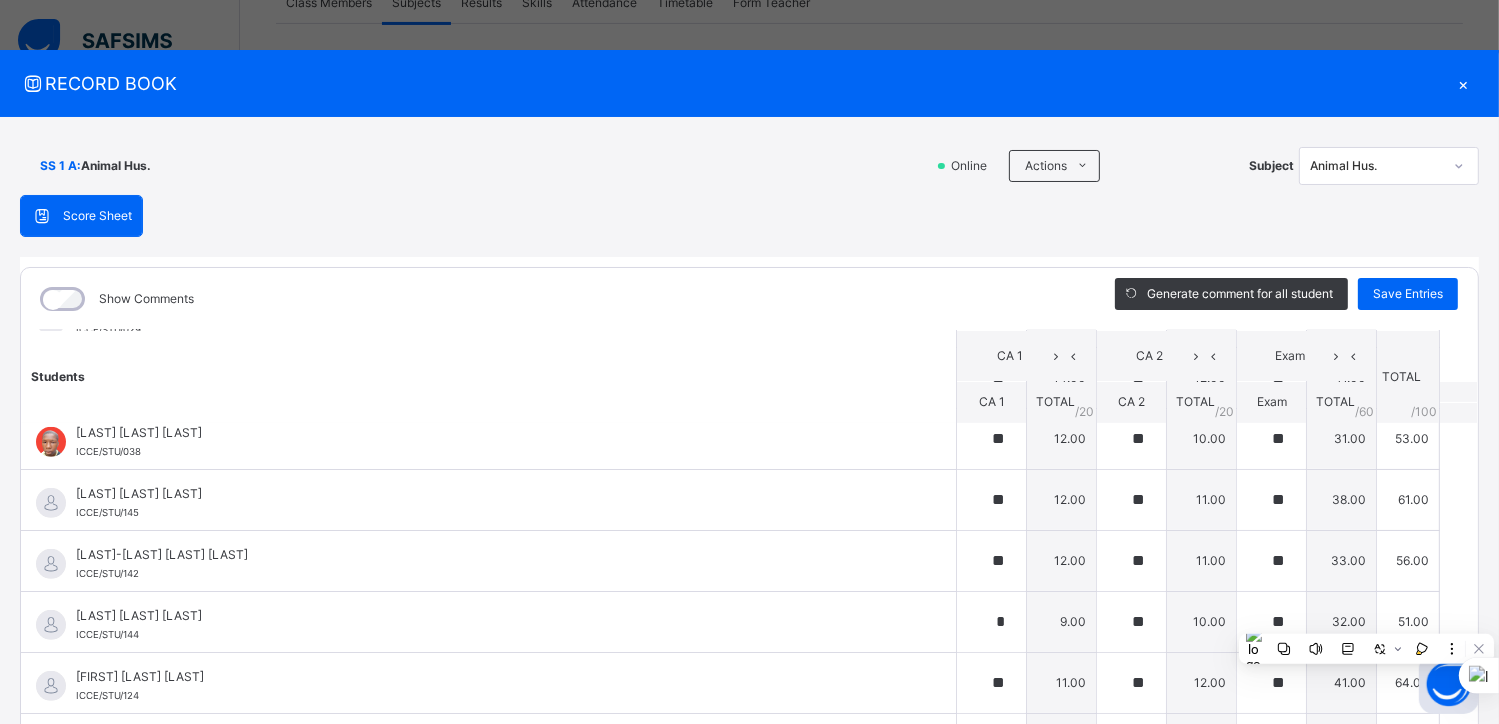 click on "×" at bounding box center (1464, 83) 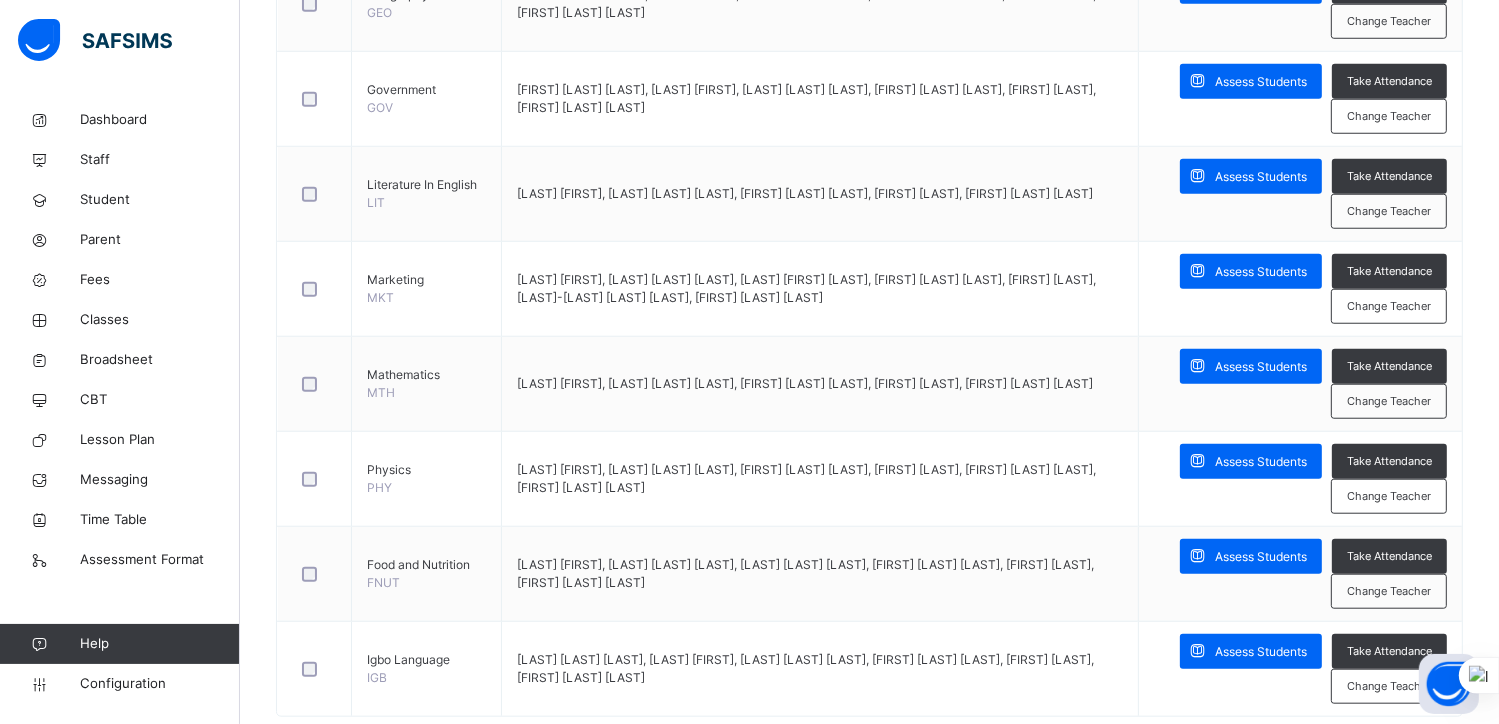 scroll, scrollTop: 1664, scrollLeft: 0, axis: vertical 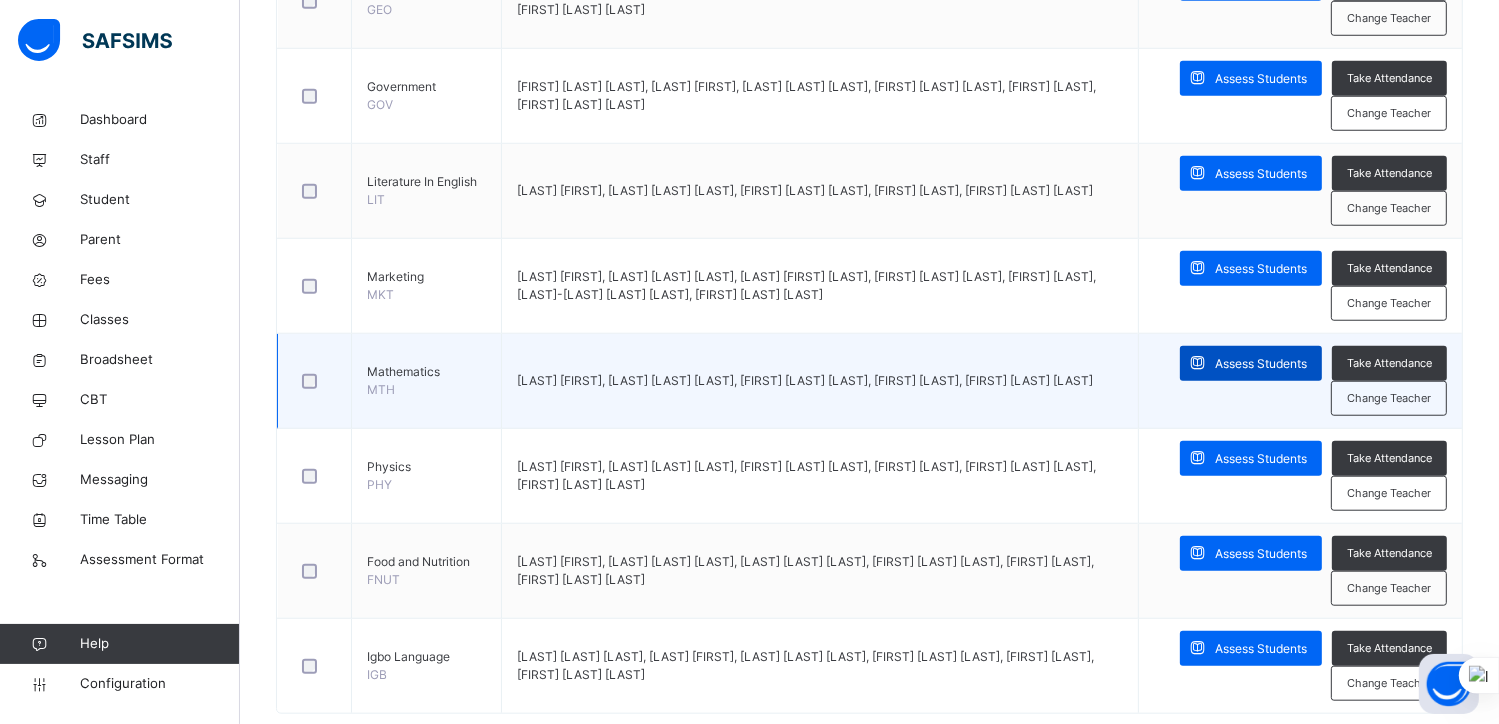 click on "Assess Students" at bounding box center (1261, 364) 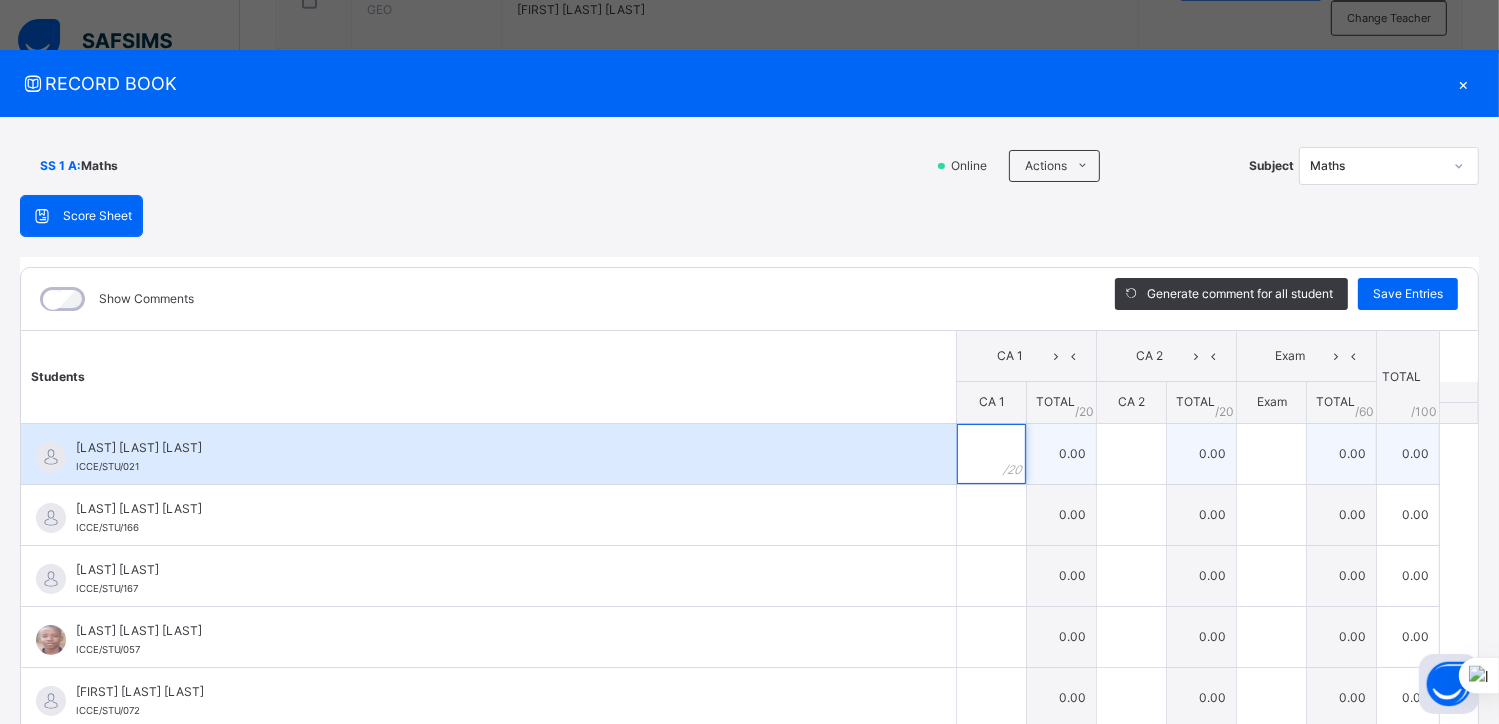 click at bounding box center (991, 454) 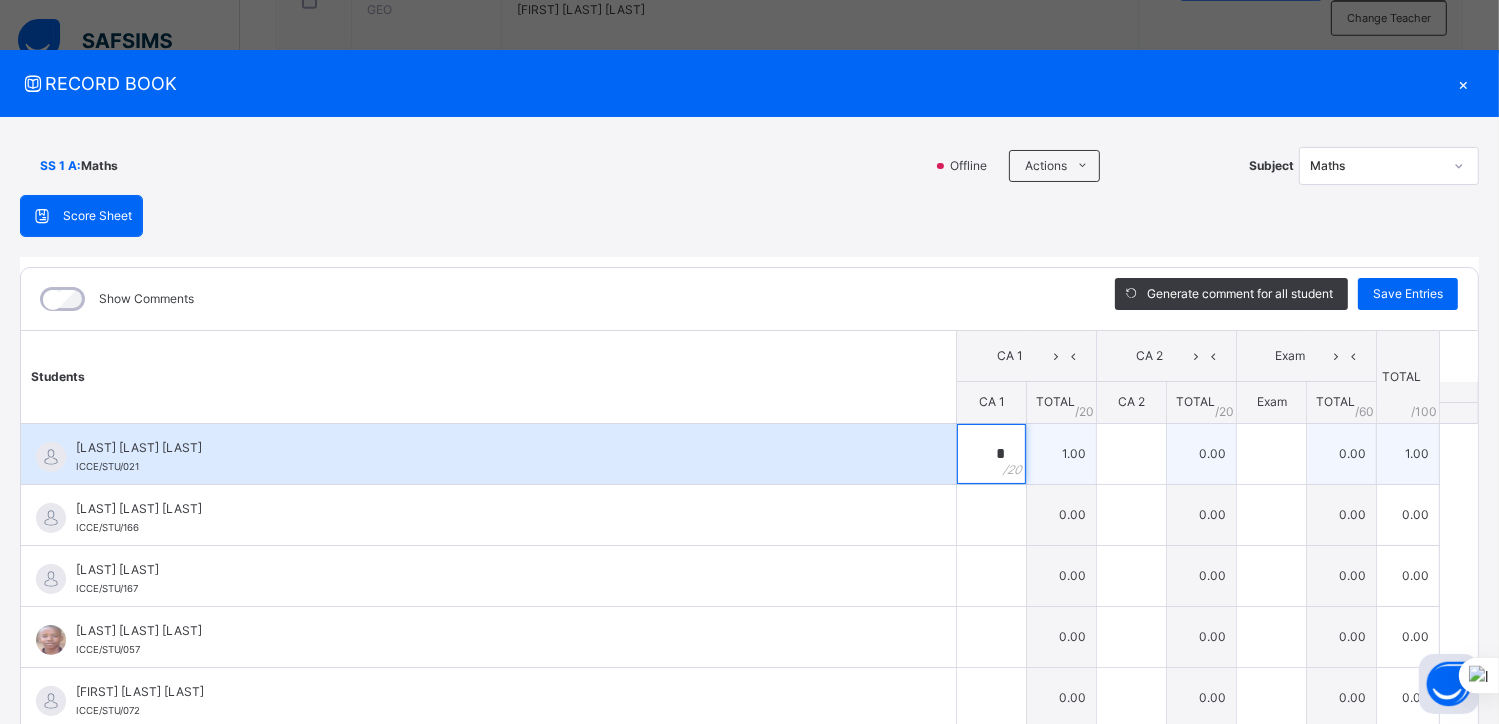 type on "*" 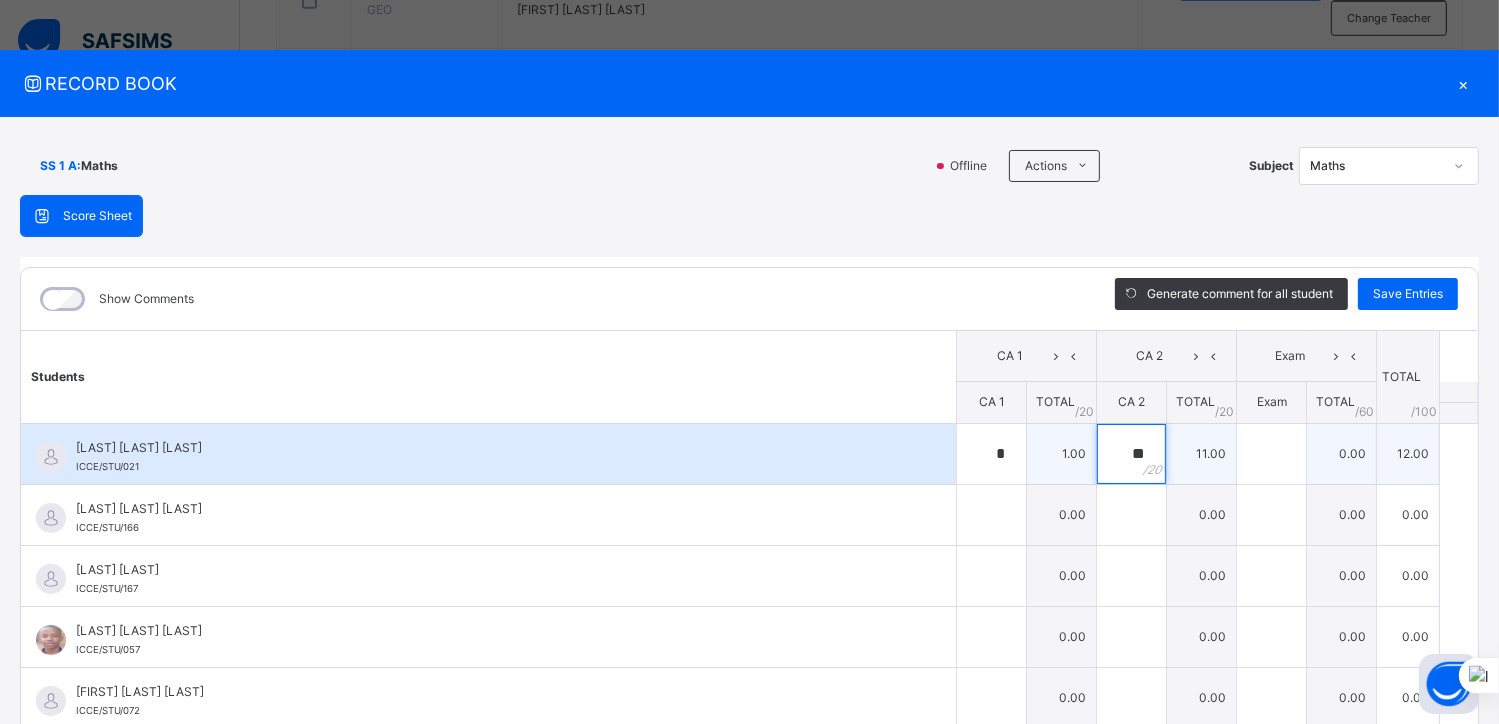 type on "**" 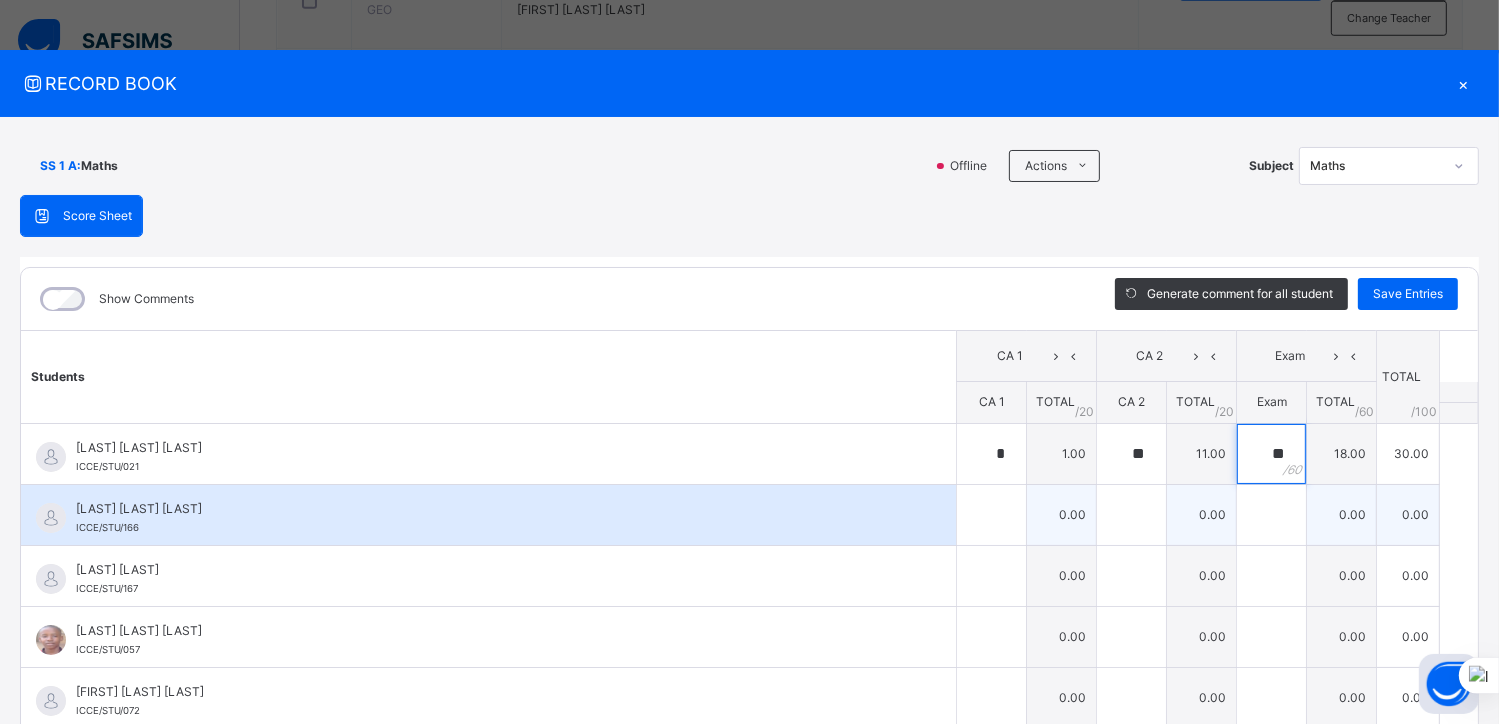 type 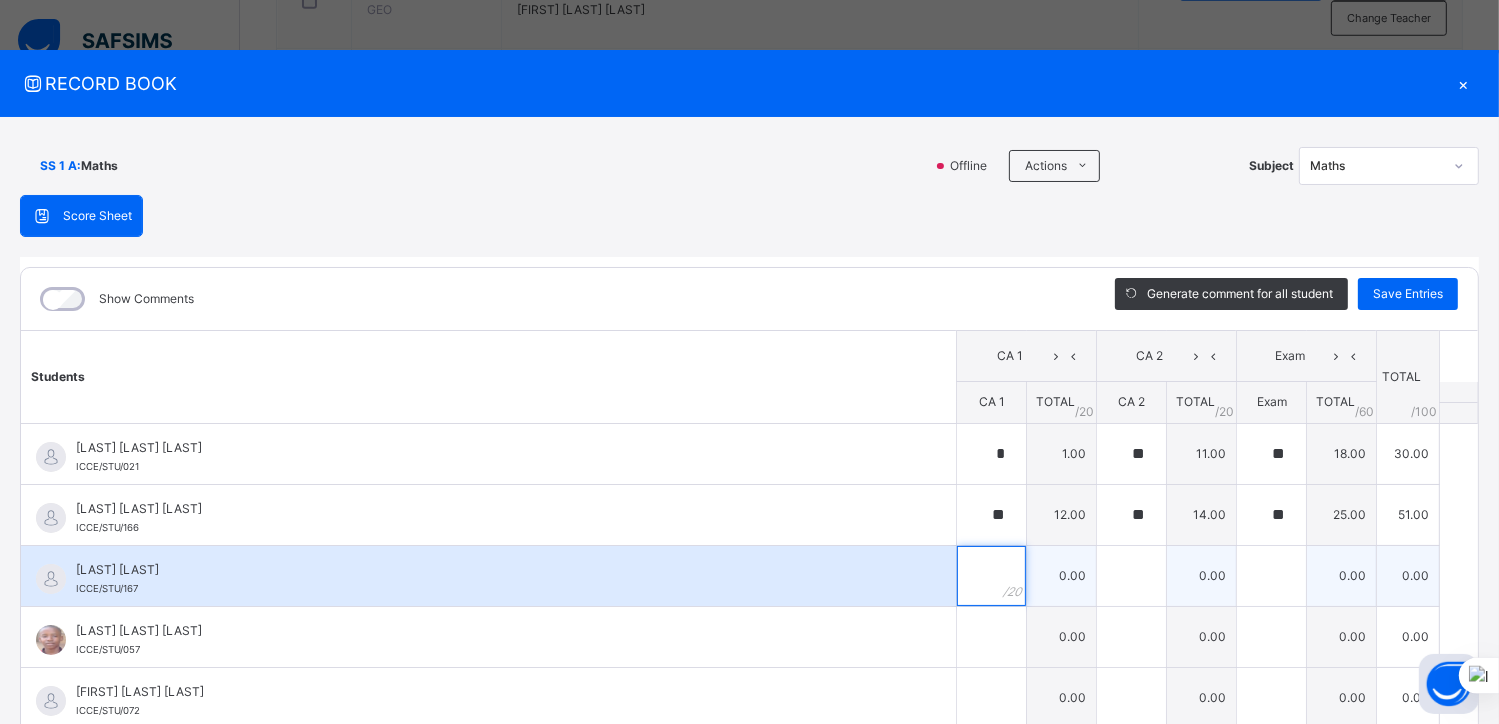 click at bounding box center [991, 576] 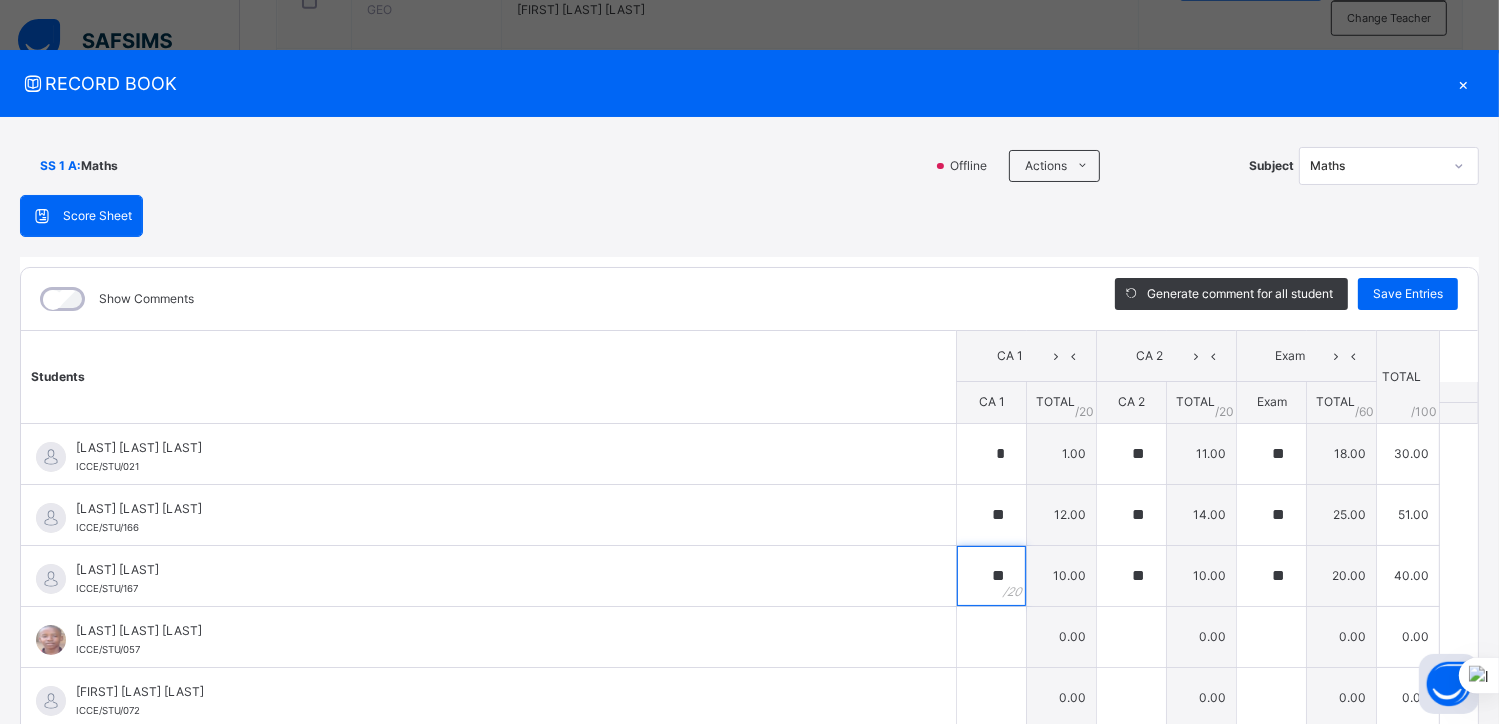 drag, startPoint x: 975, startPoint y: 574, endPoint x: 958, endPoint y: 359, distance: 215.67105 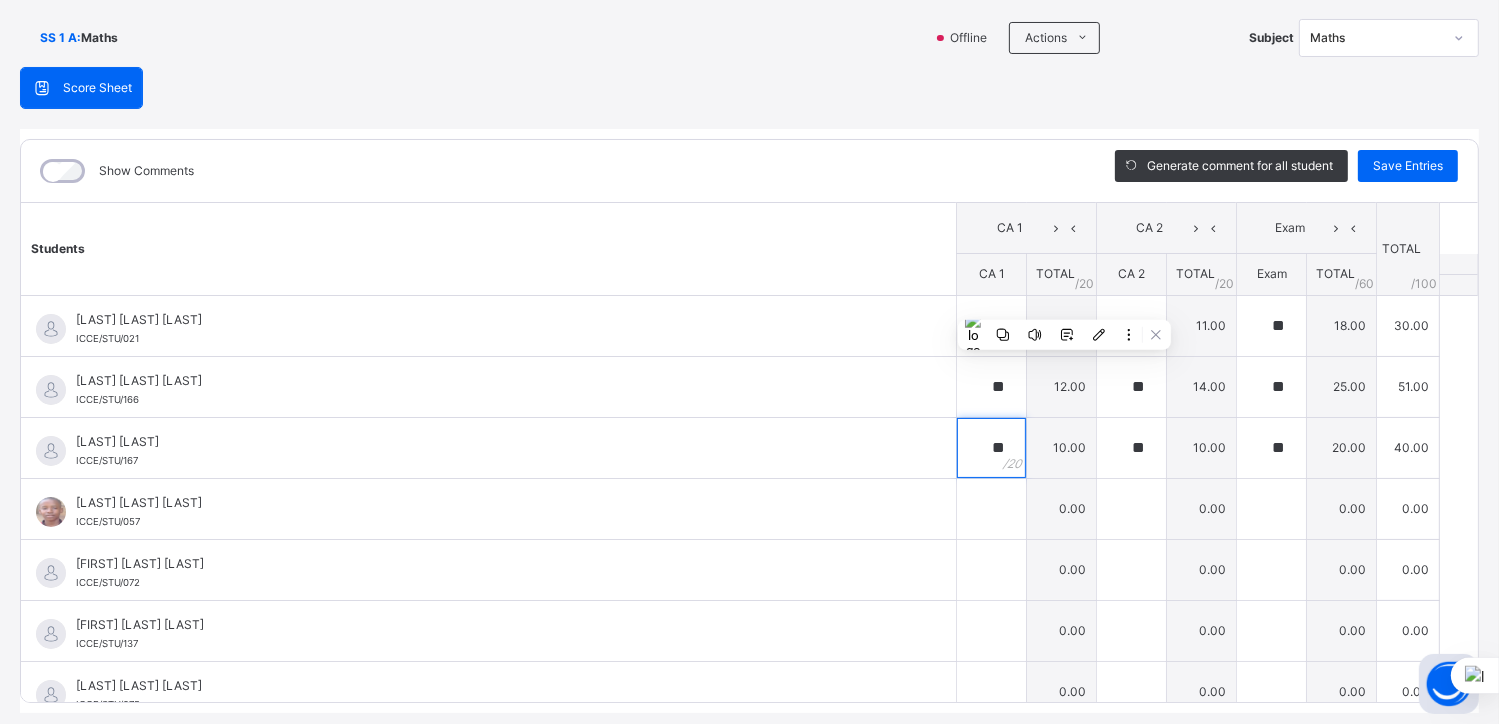 scroll, scrollTop: 186, scrollLeft: 0, axis: vertical 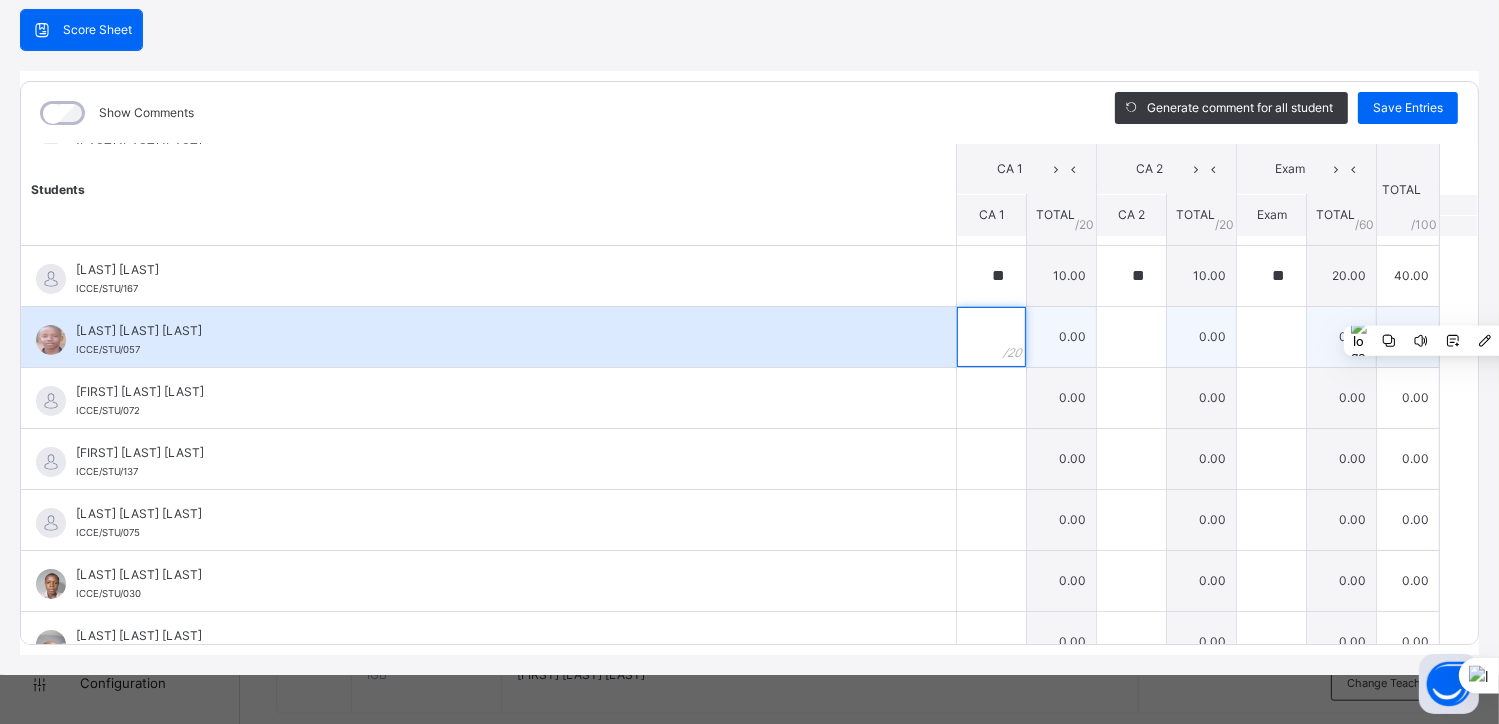 click at bounding box center [991, 337] 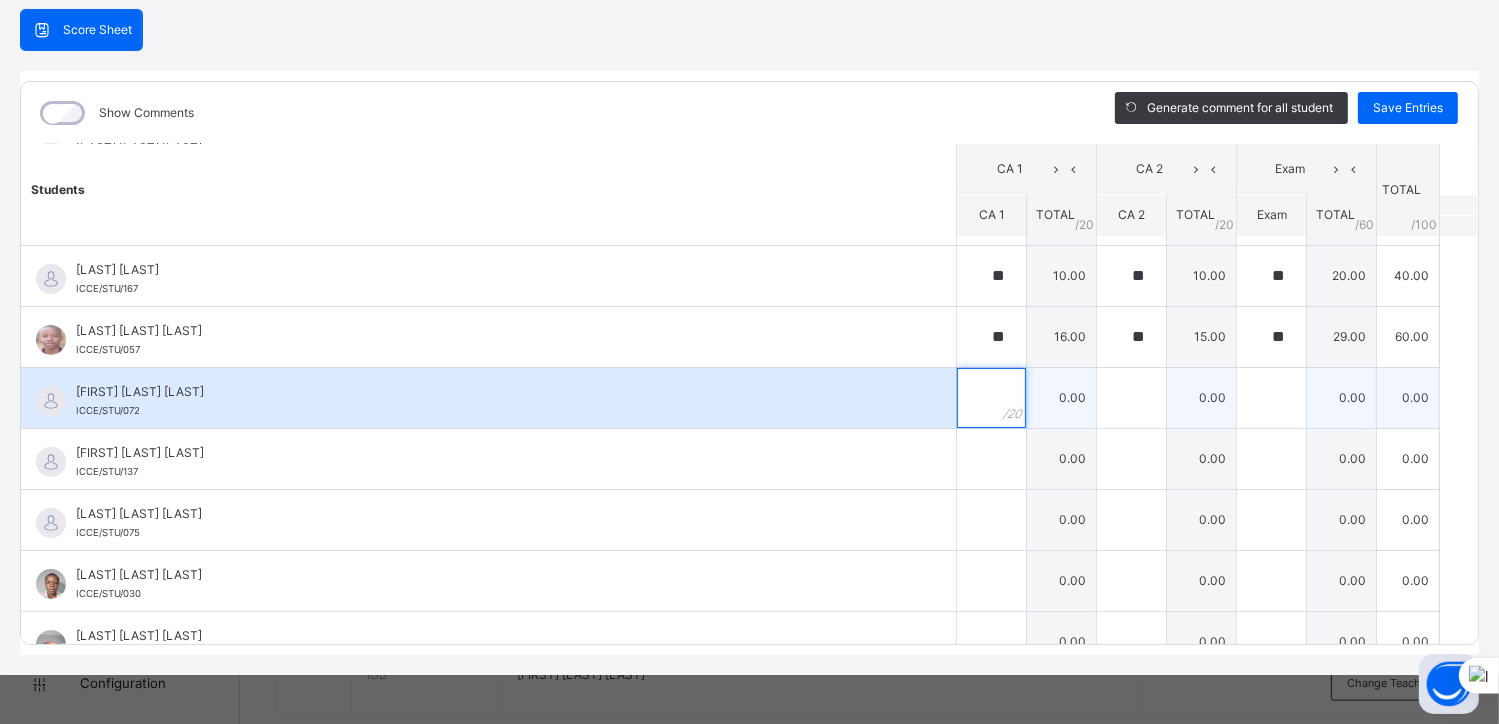click at bounding box center [991, 398] 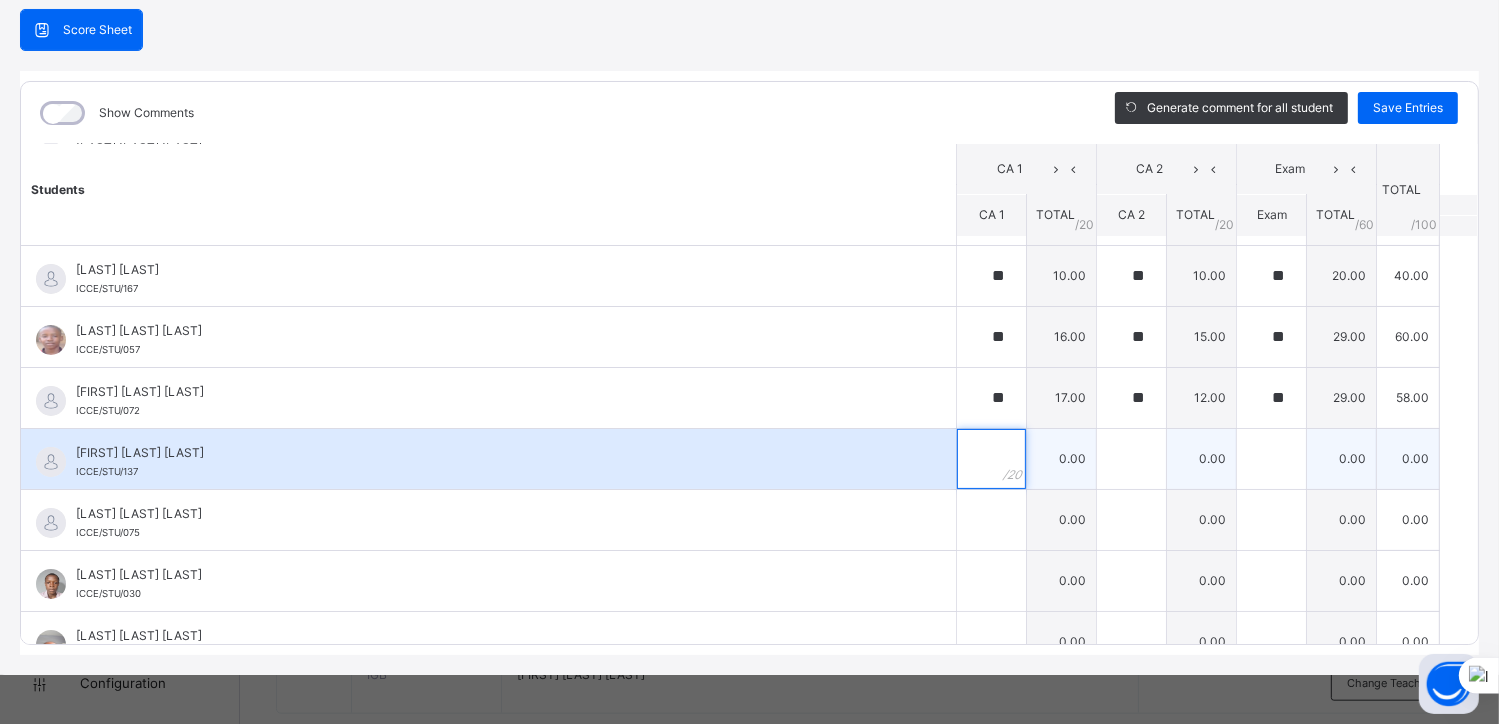 click at bounding box center [991, 459] 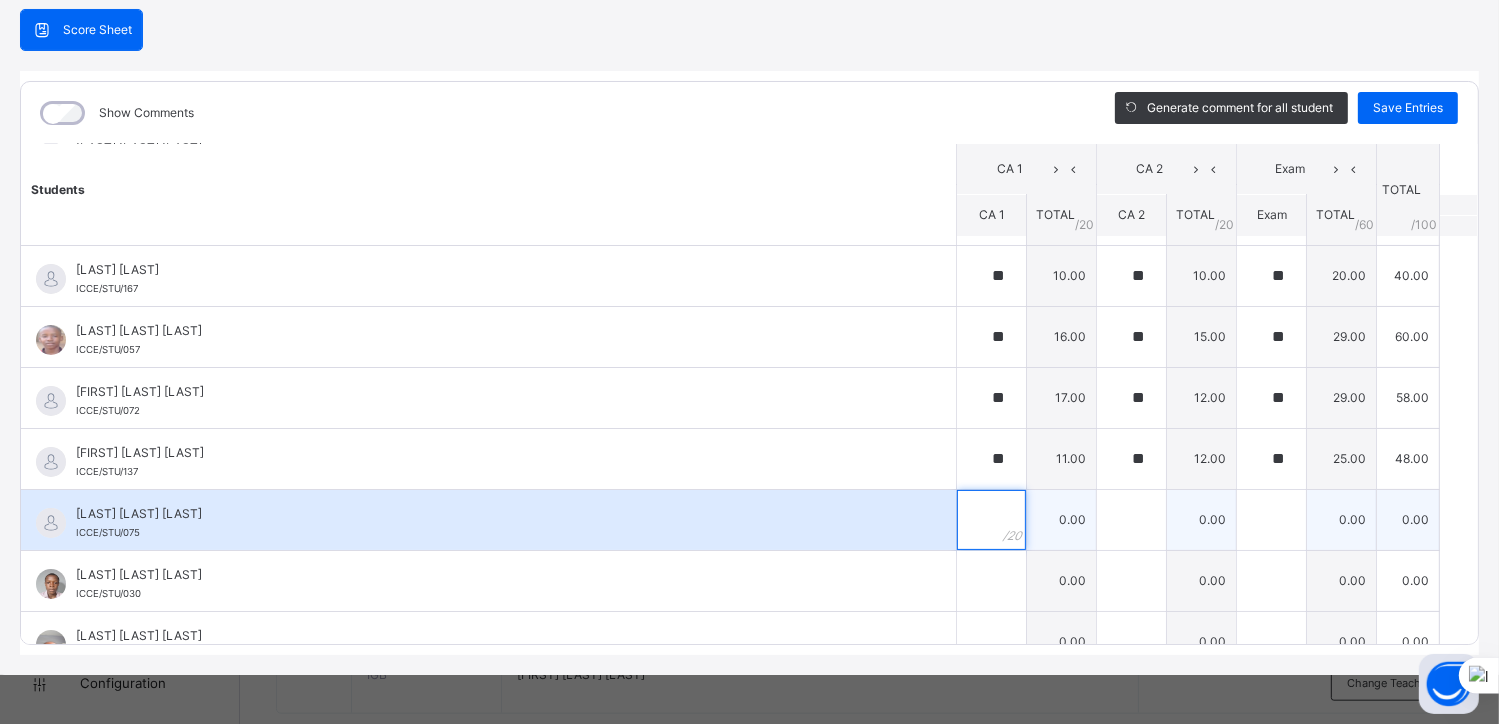click at bounding box center [991, 520] 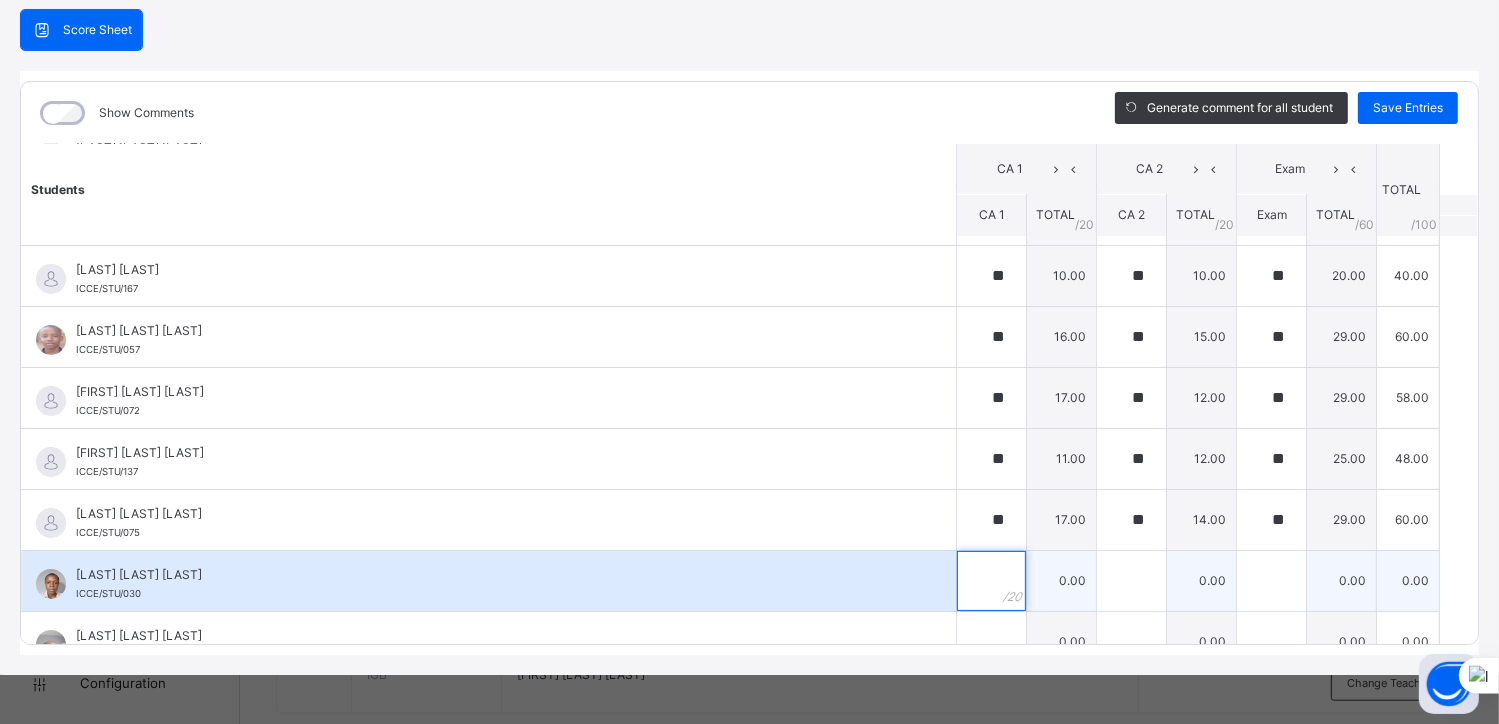 click at bounding box center (991, 581) 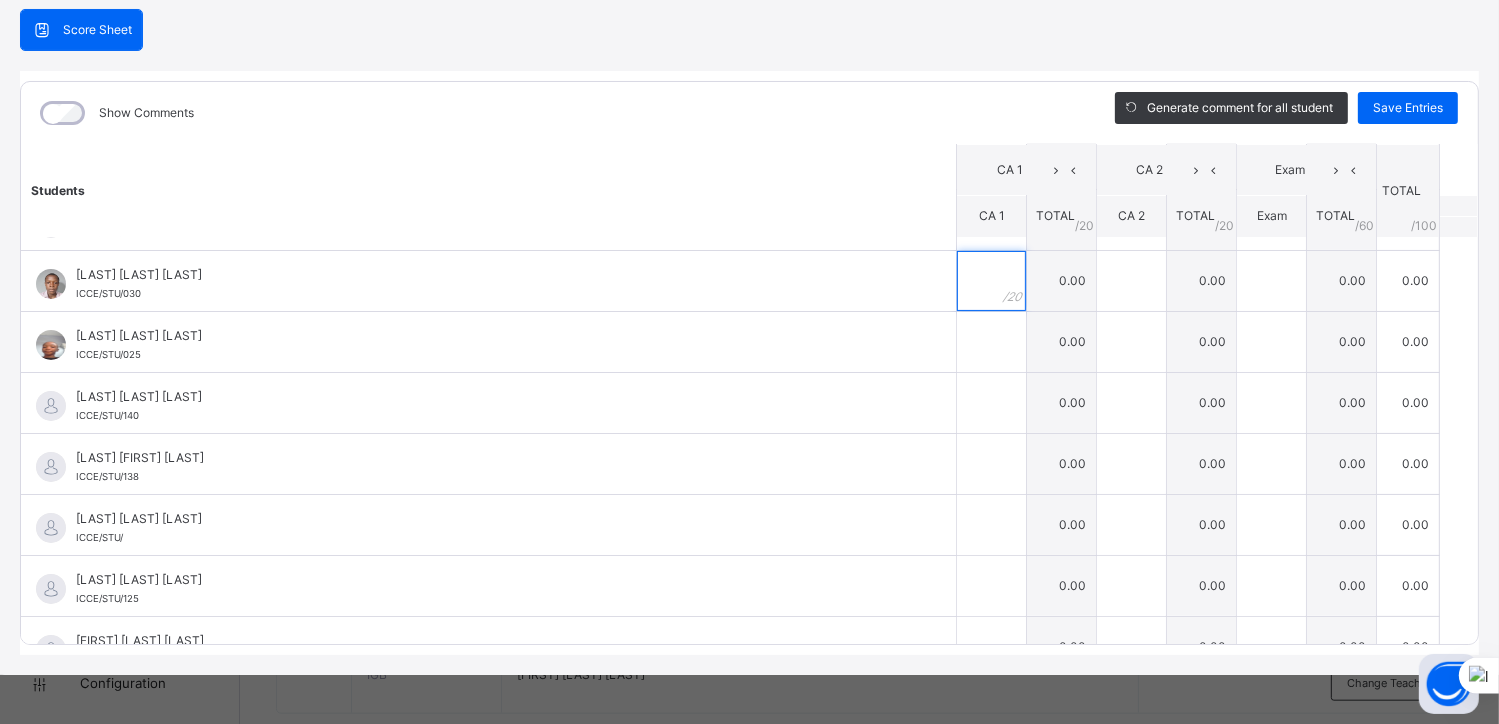 scroll, scrollTop: 417, scrollLeft: 0, axis: vertical 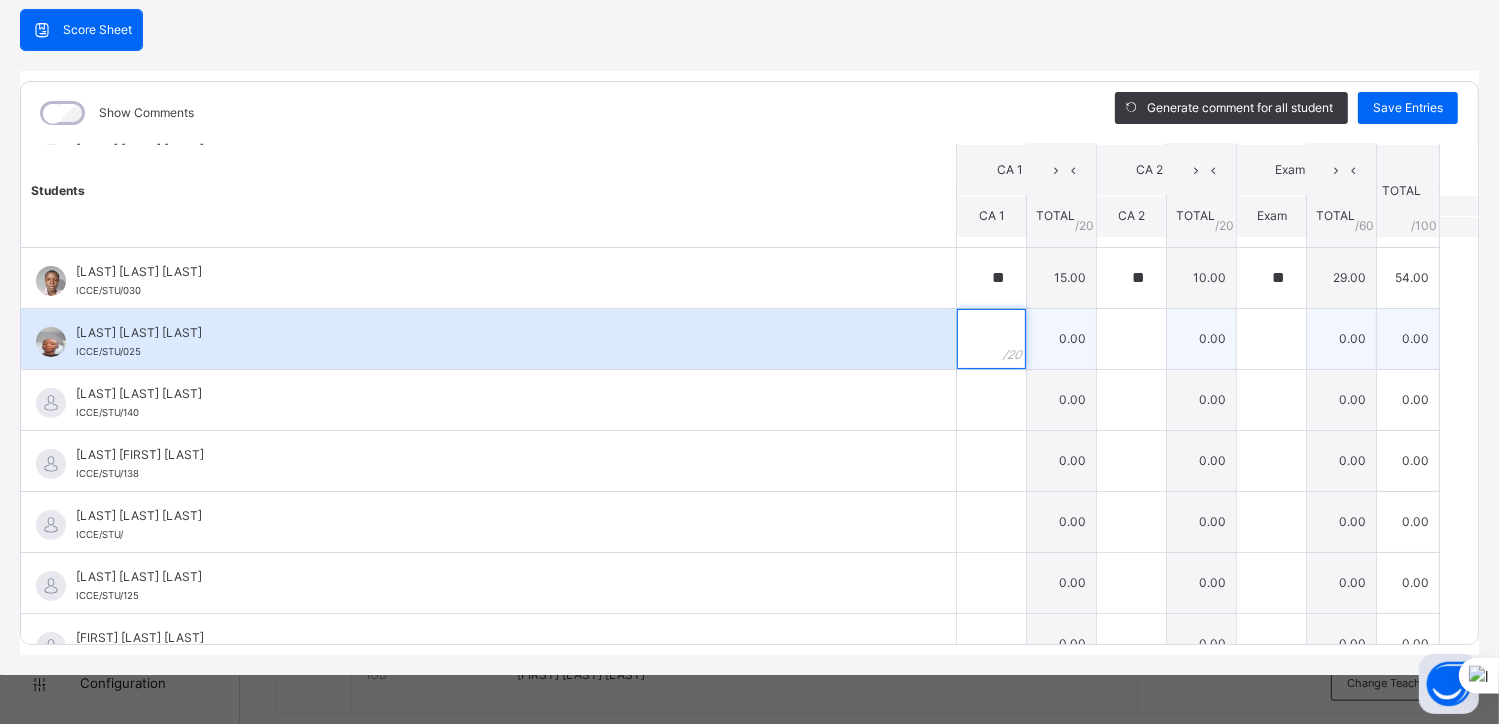 click at bounding box center [991, 339] 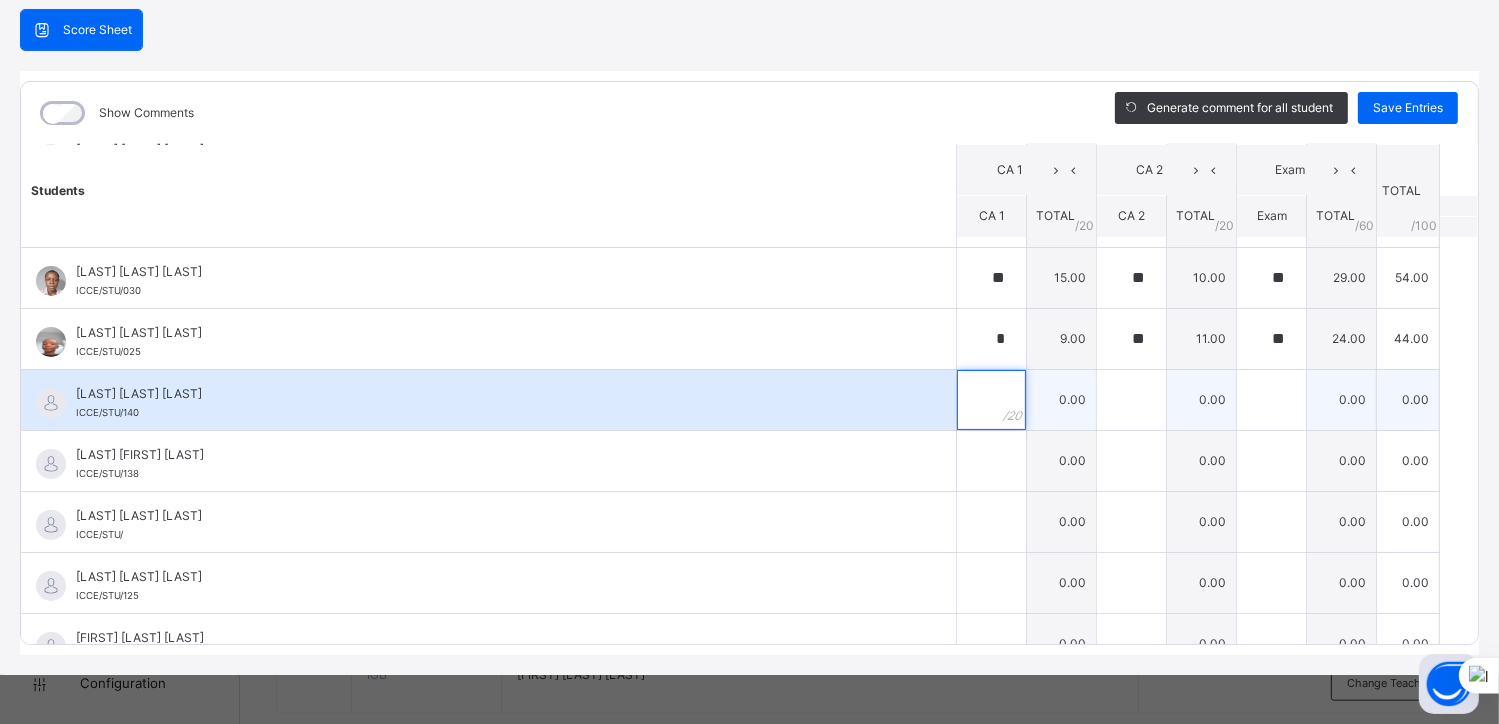 click at bounding box center (991, 400) 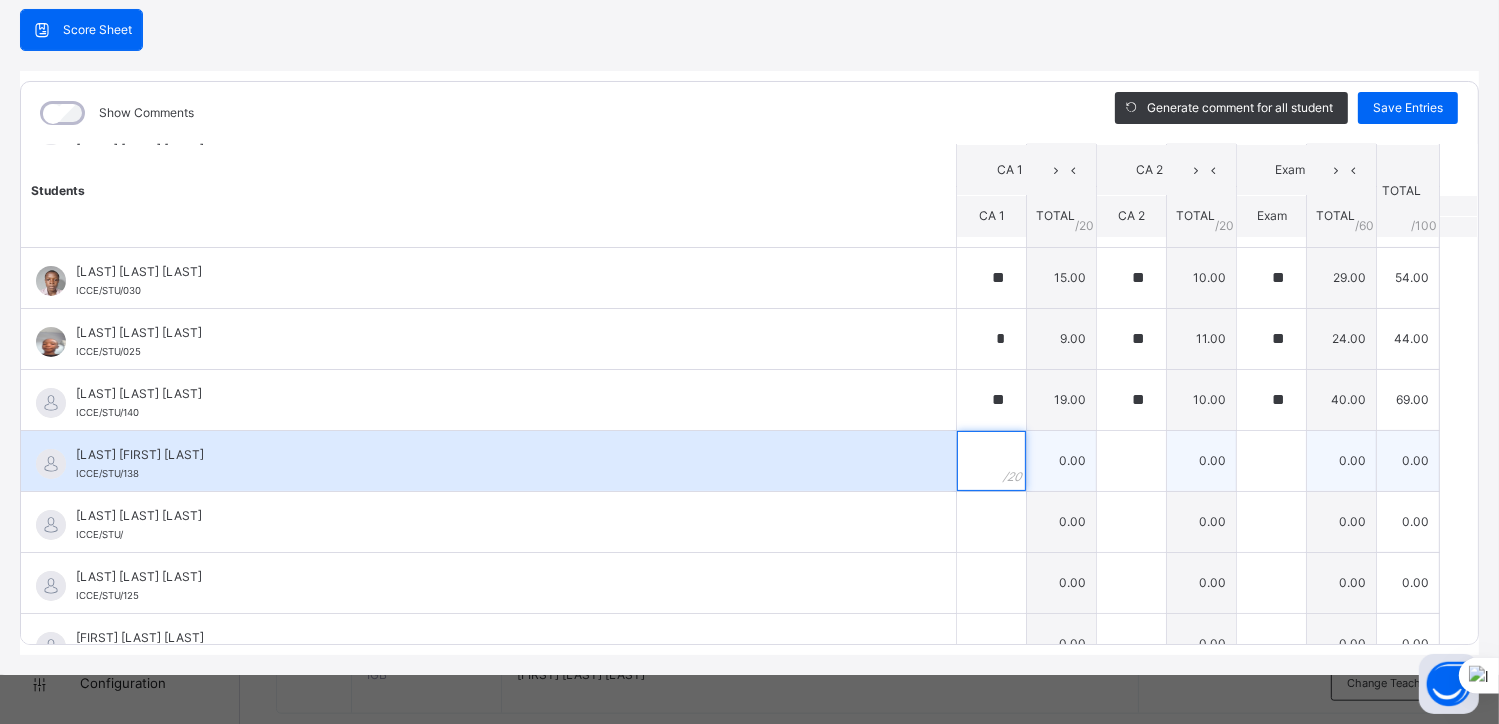 click at bounding box center [991, 461] 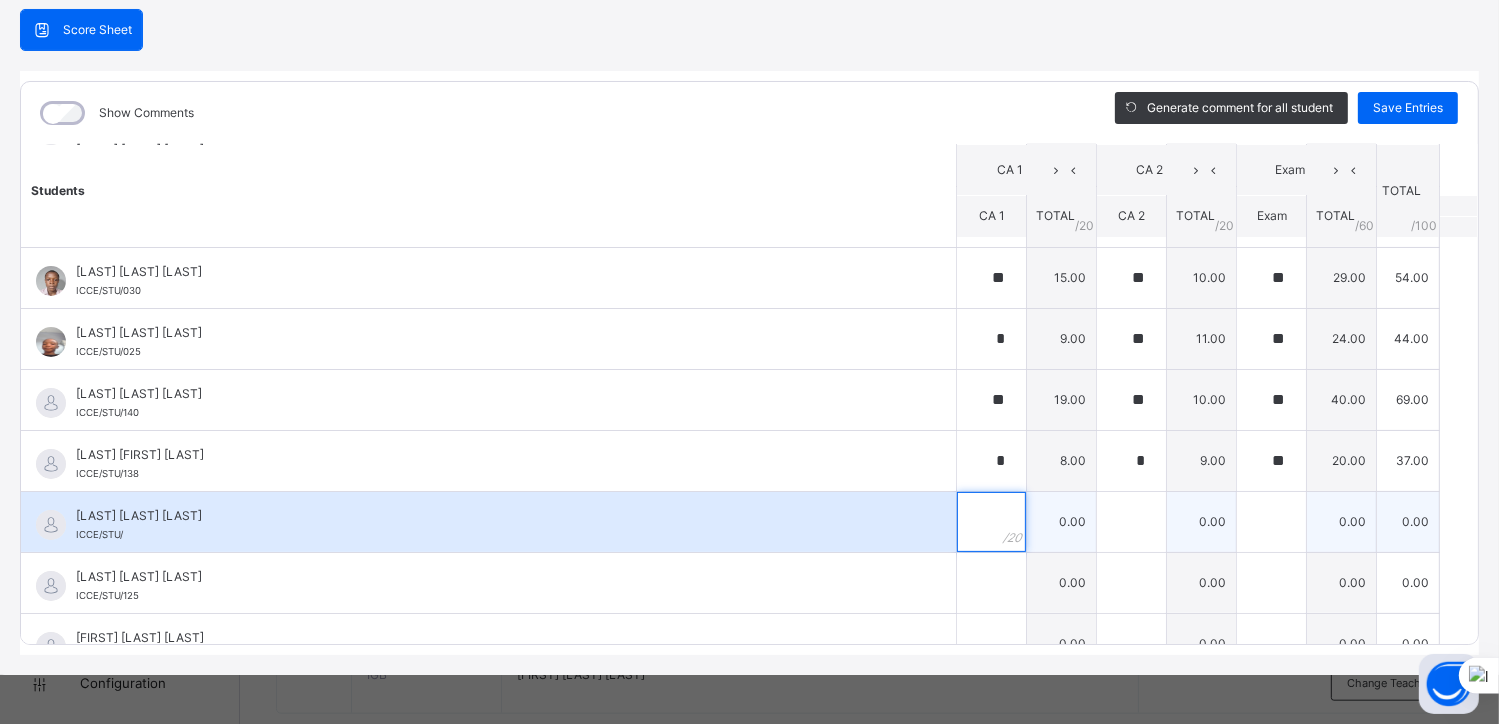 click at bounding box center [991, 522] 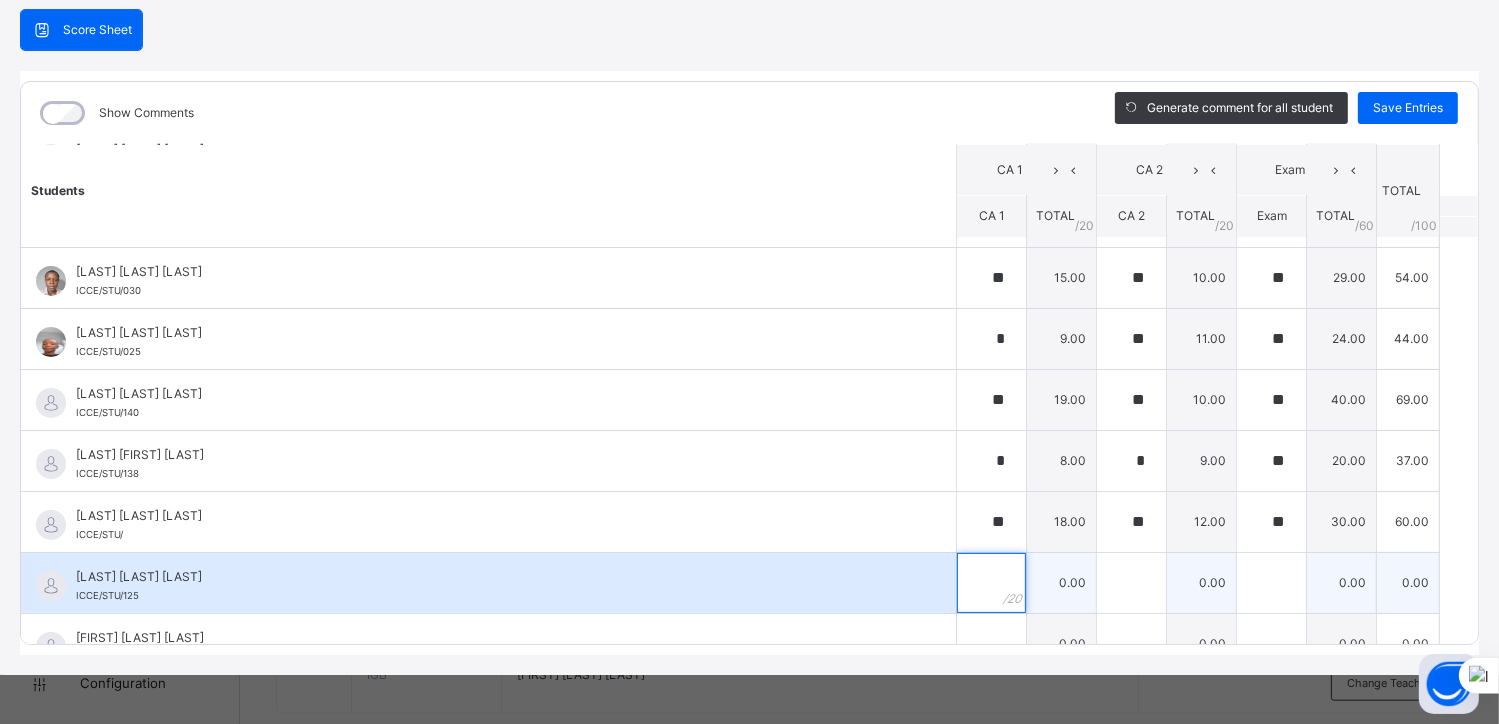 click at bounding box center (991, 583) 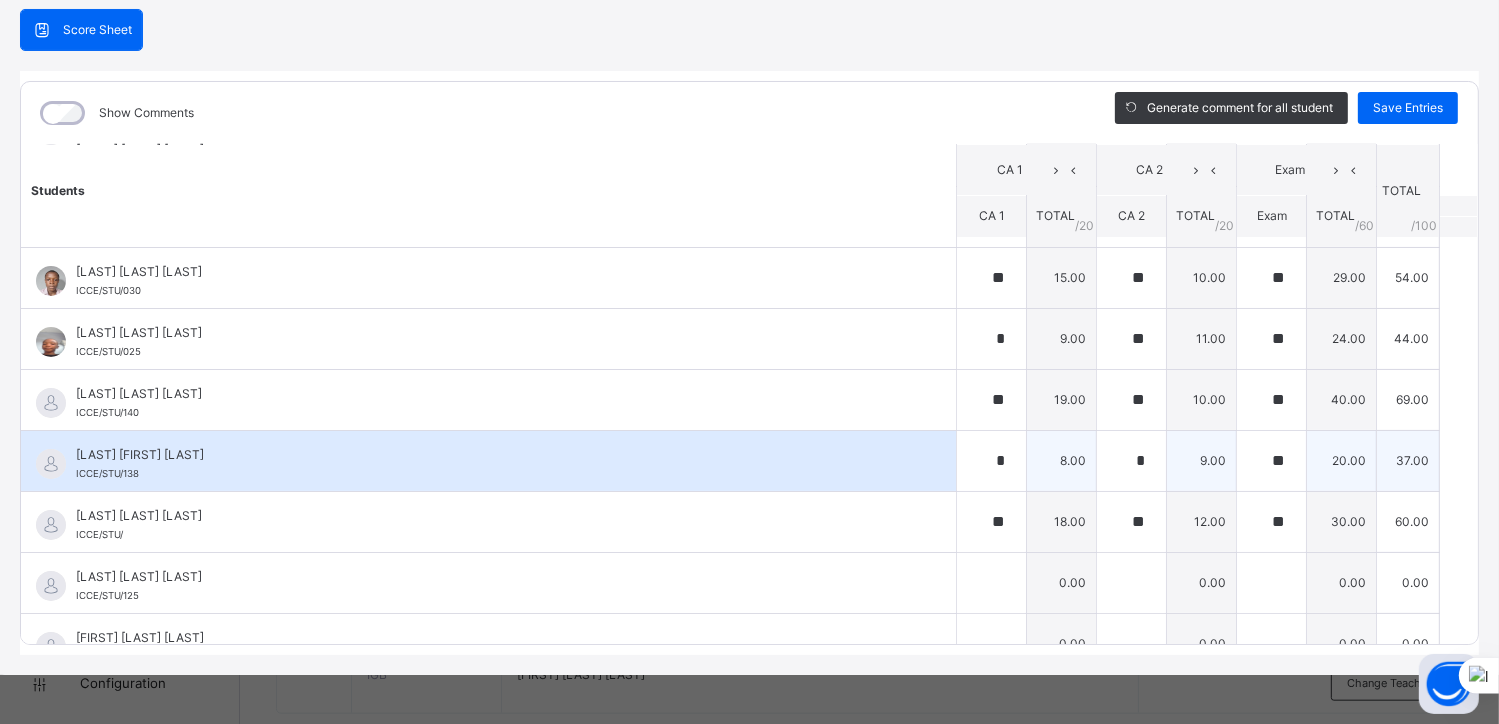 drag, startPoint x: 981, startPoint y: 575, endPoint x: 975, endPoint y: 456, distance: 119.15116 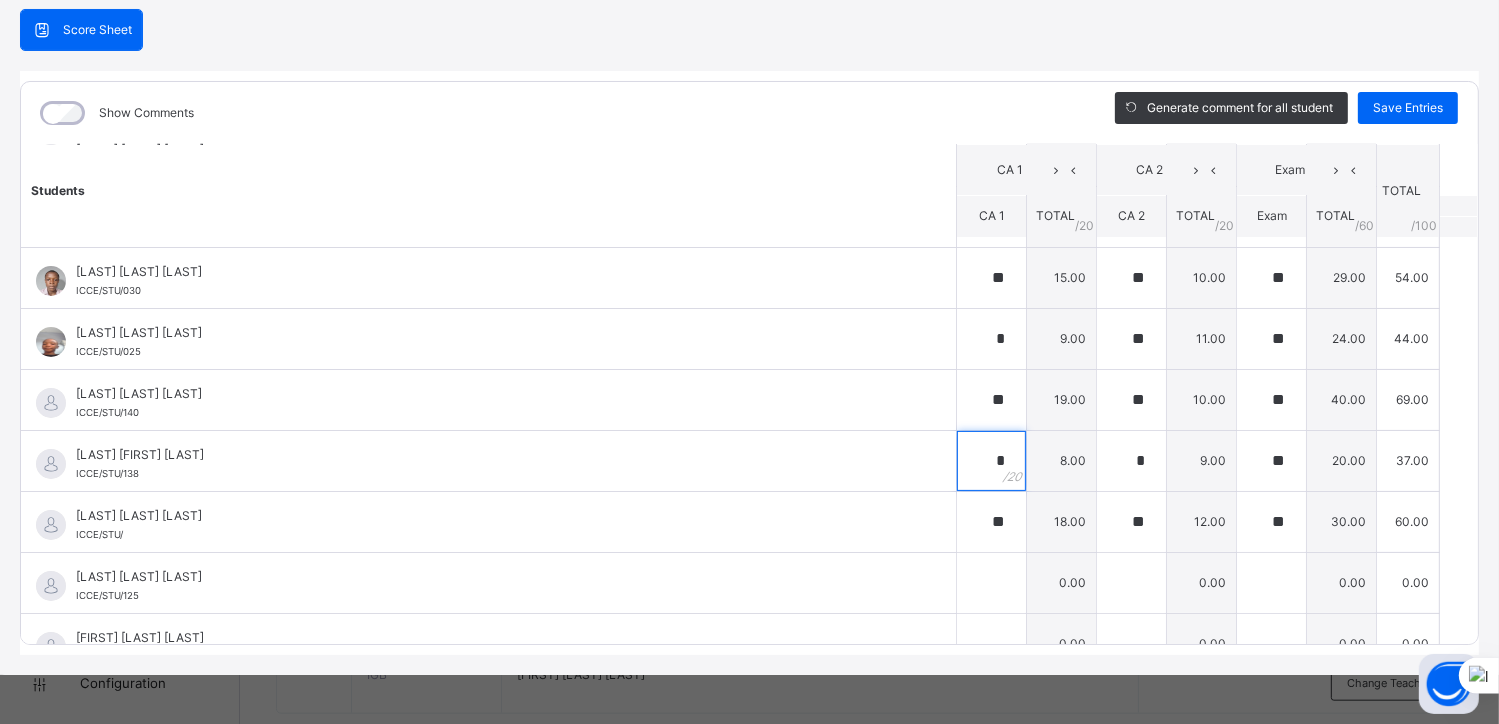 drag, startPoint x: 975, startPoint y: 456, endPoint x: 1509, endPoint y: 391, distance: 537.94147 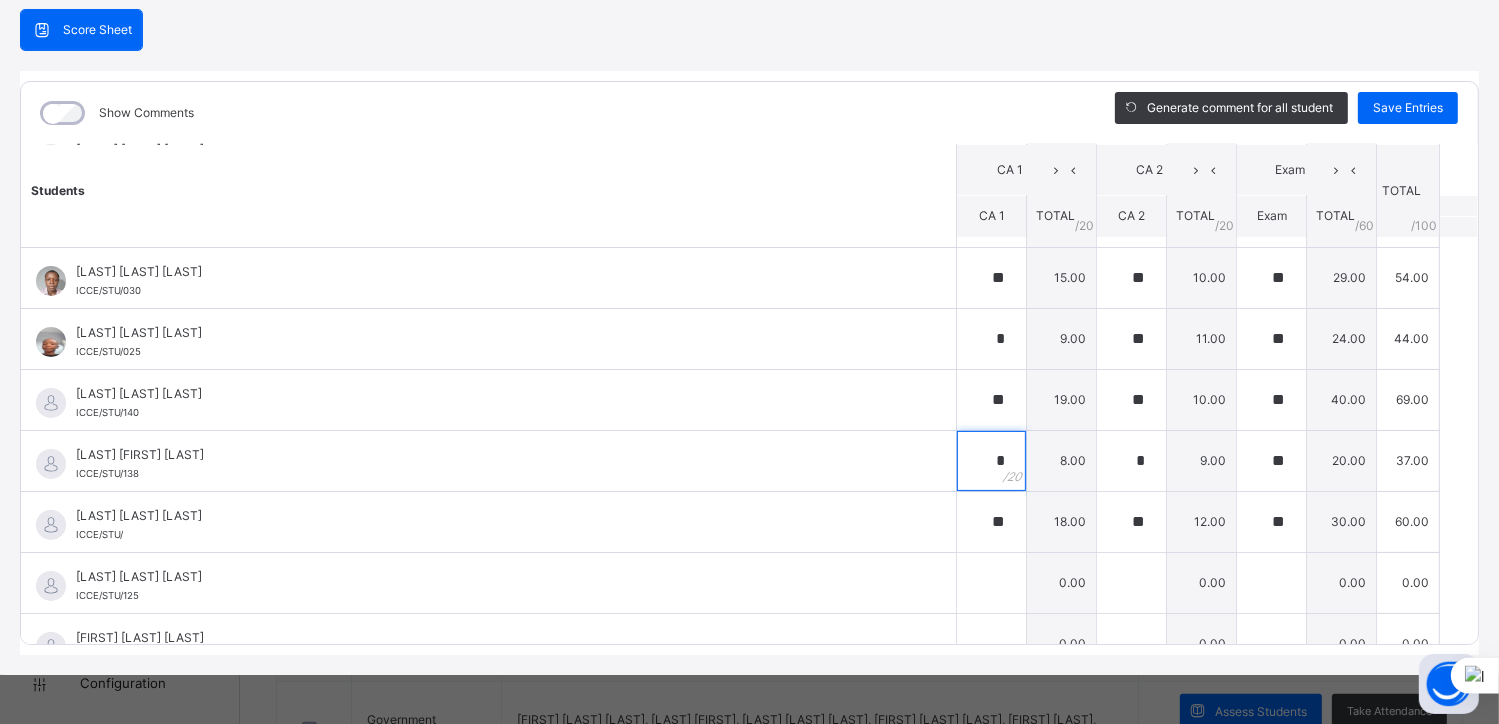 scroll, scrollTop: 820, scrollLeft: 0, axis: vertical 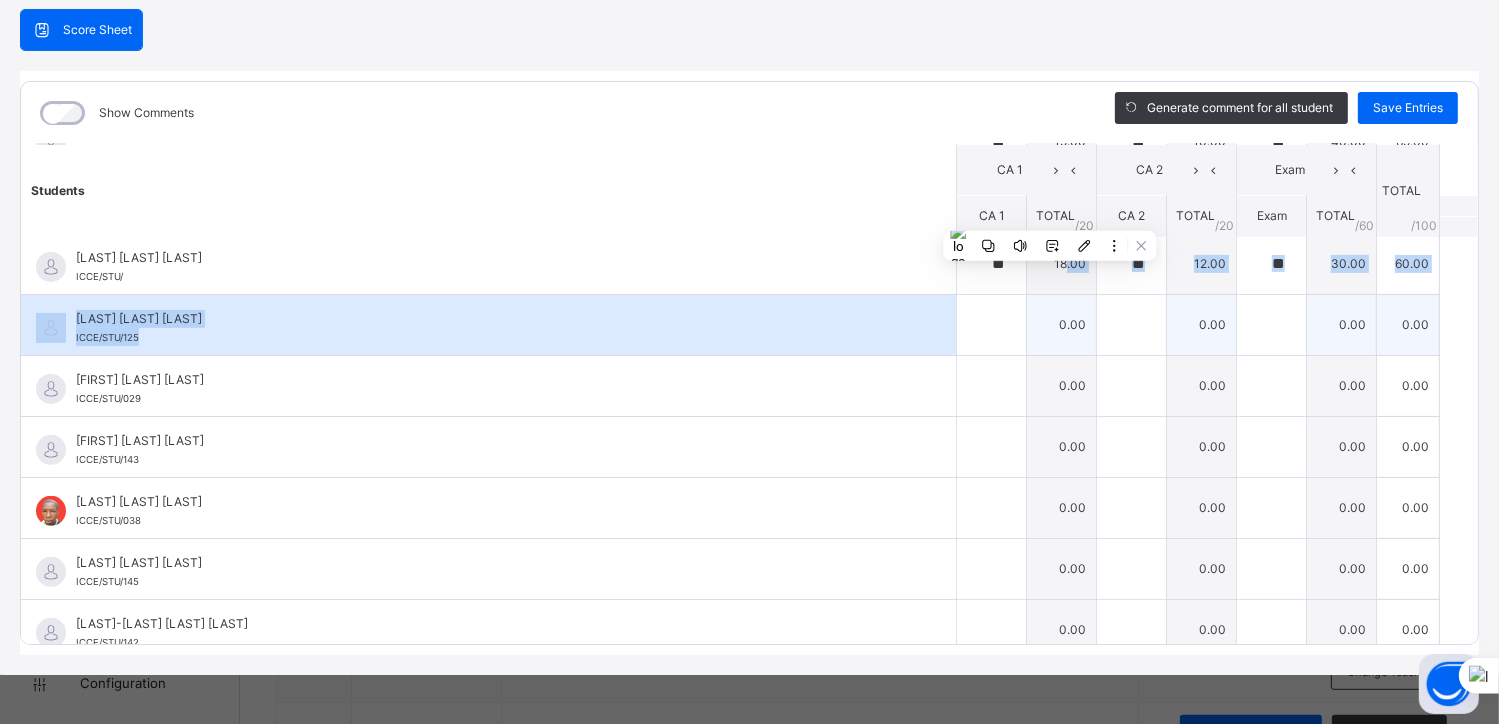 drag, startPoint x: 1050, startPoint y: 270, endPoint x: 987, endPoint y: 325, distance: 83.630135 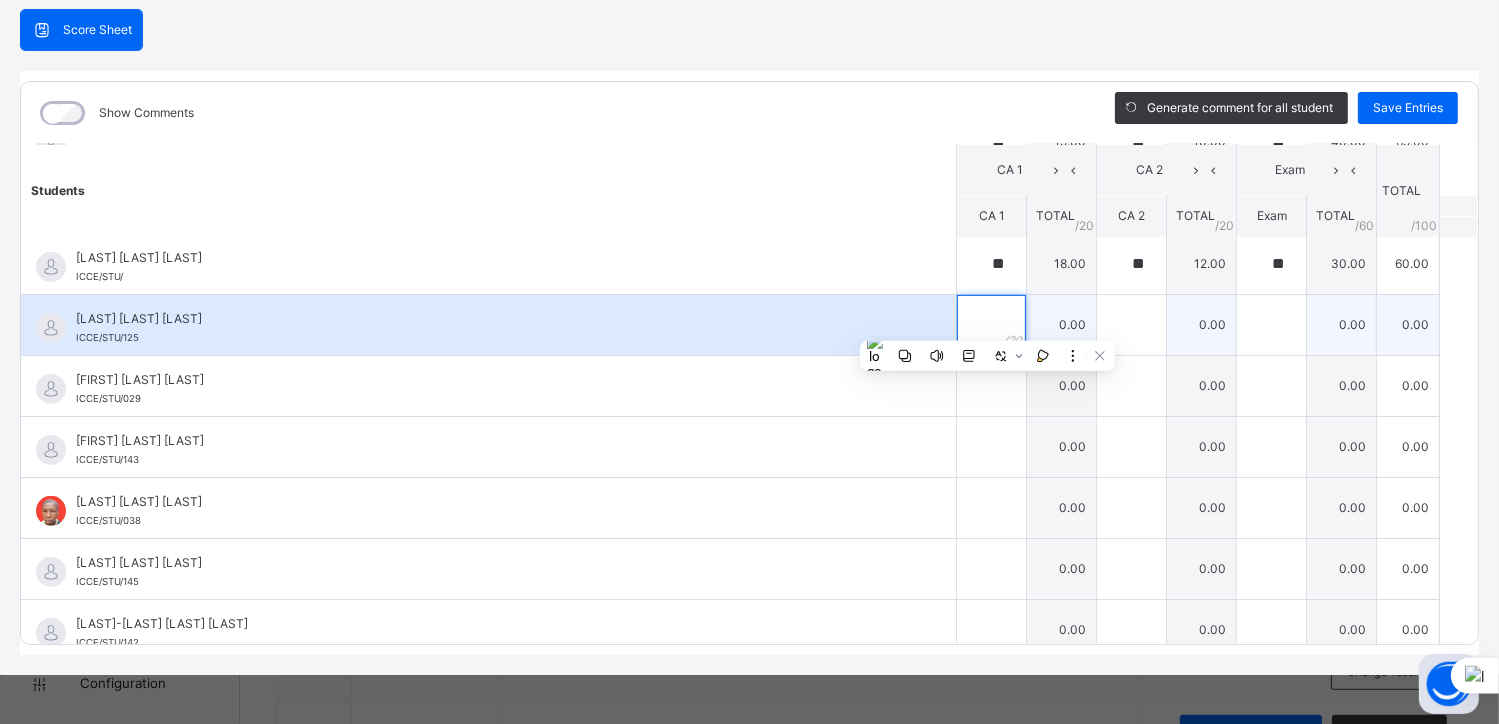 click at bounding box center (991, 325) 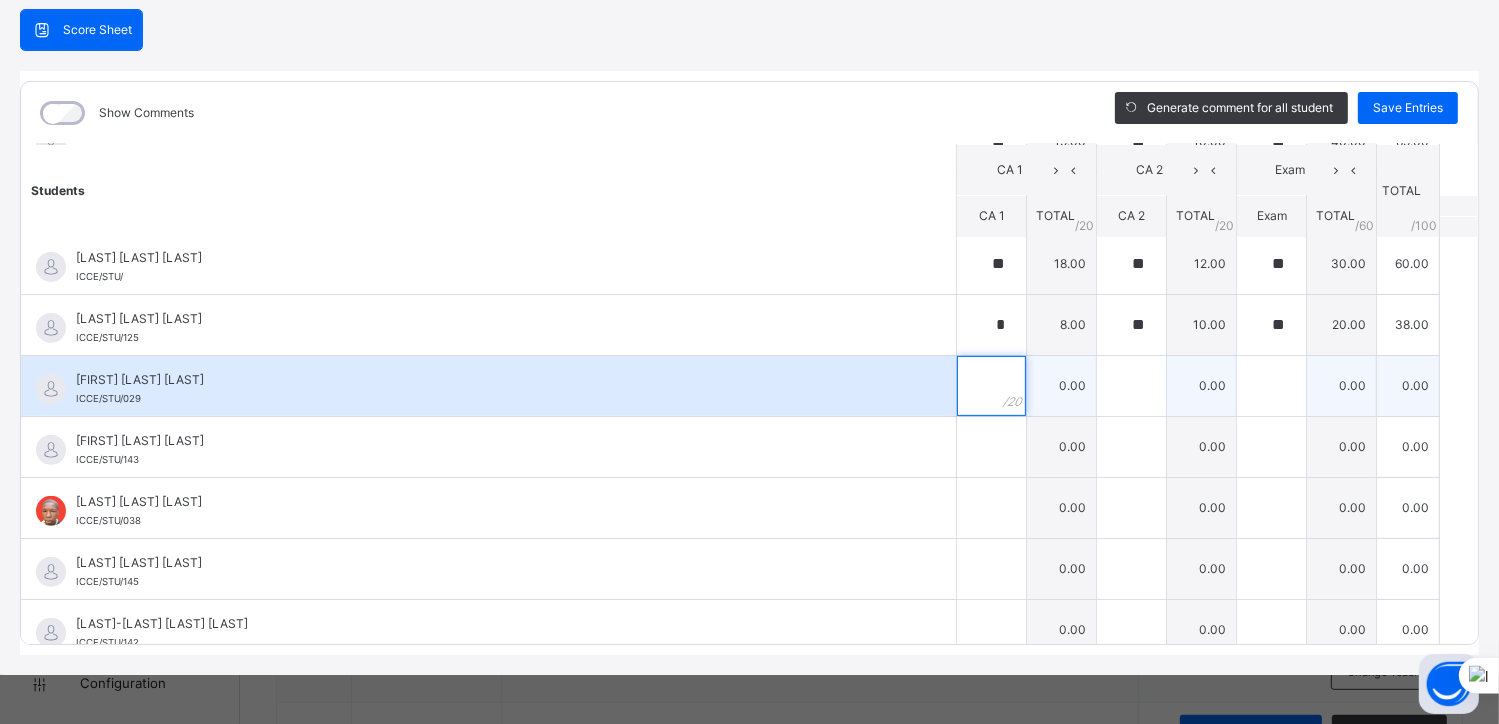 click at bounding box center [991, 386] 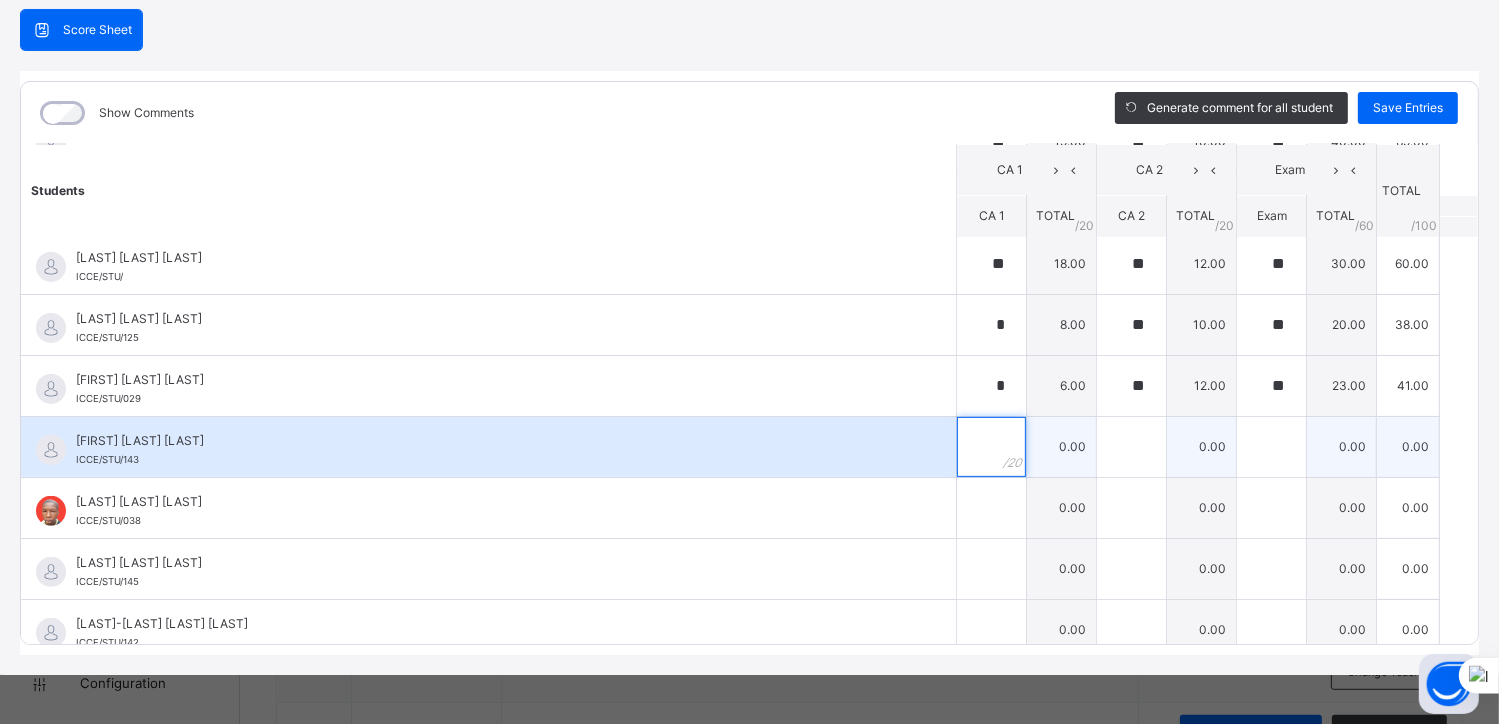 click at bounding box center (991, 447) 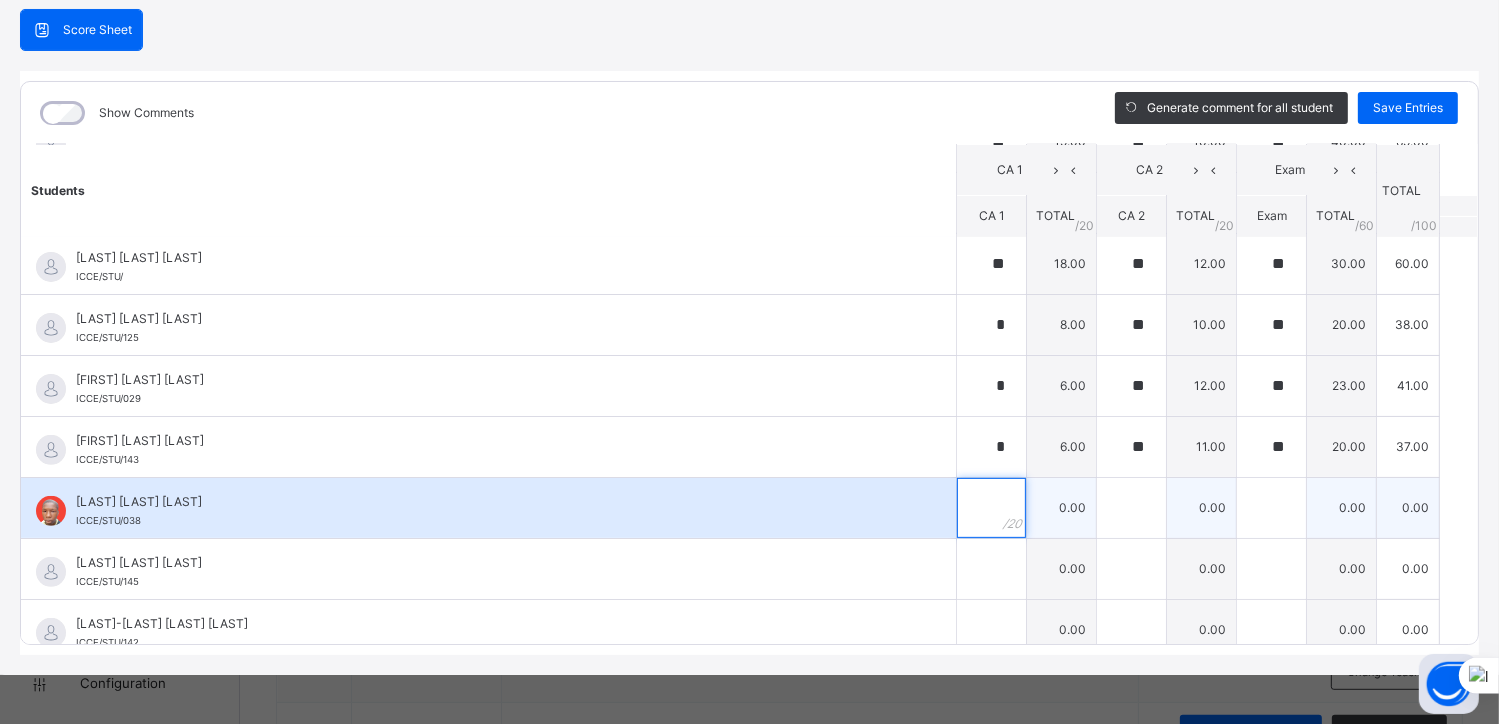click at bounding box center (991, 508) 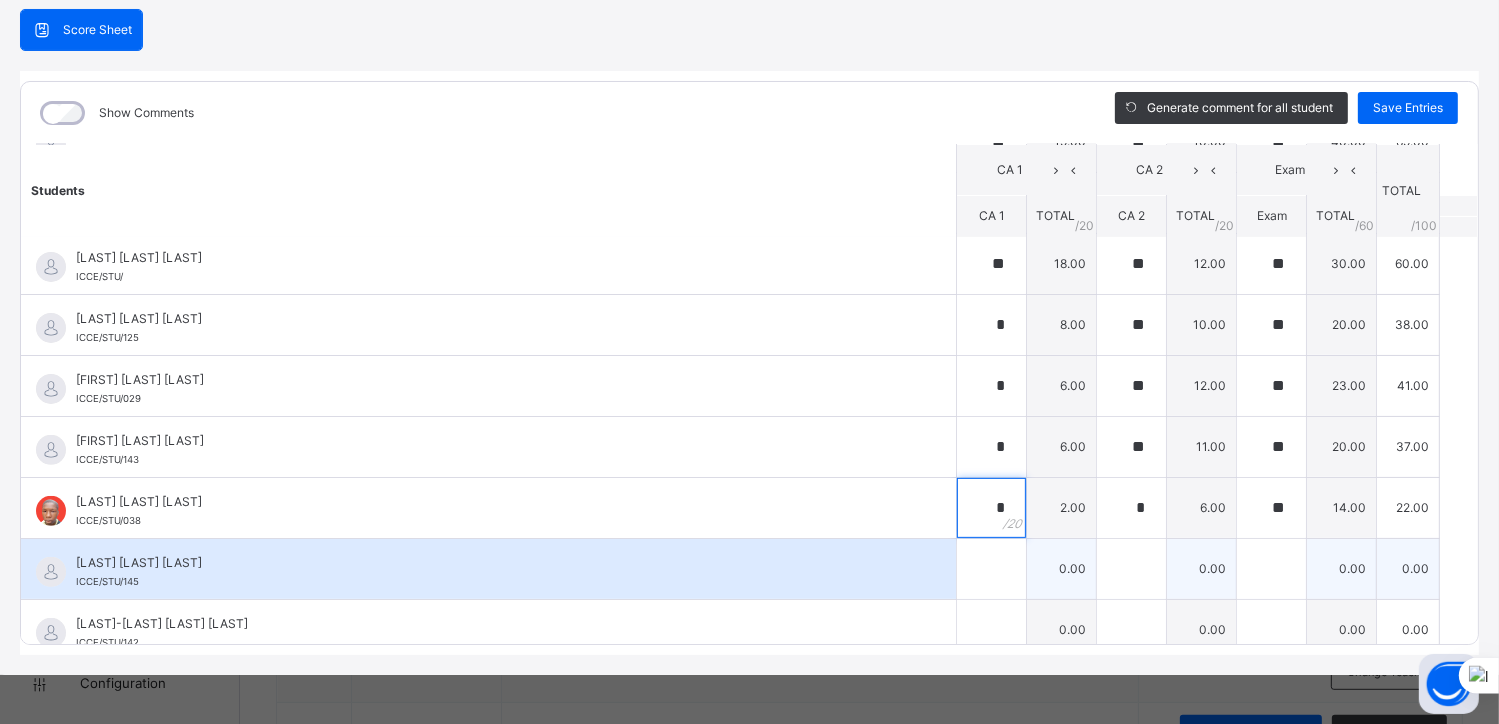 drag, startPoint x: 973, startPoint y: 513, endPoint x: 989, endPoint y: 564, distance: 53.450912 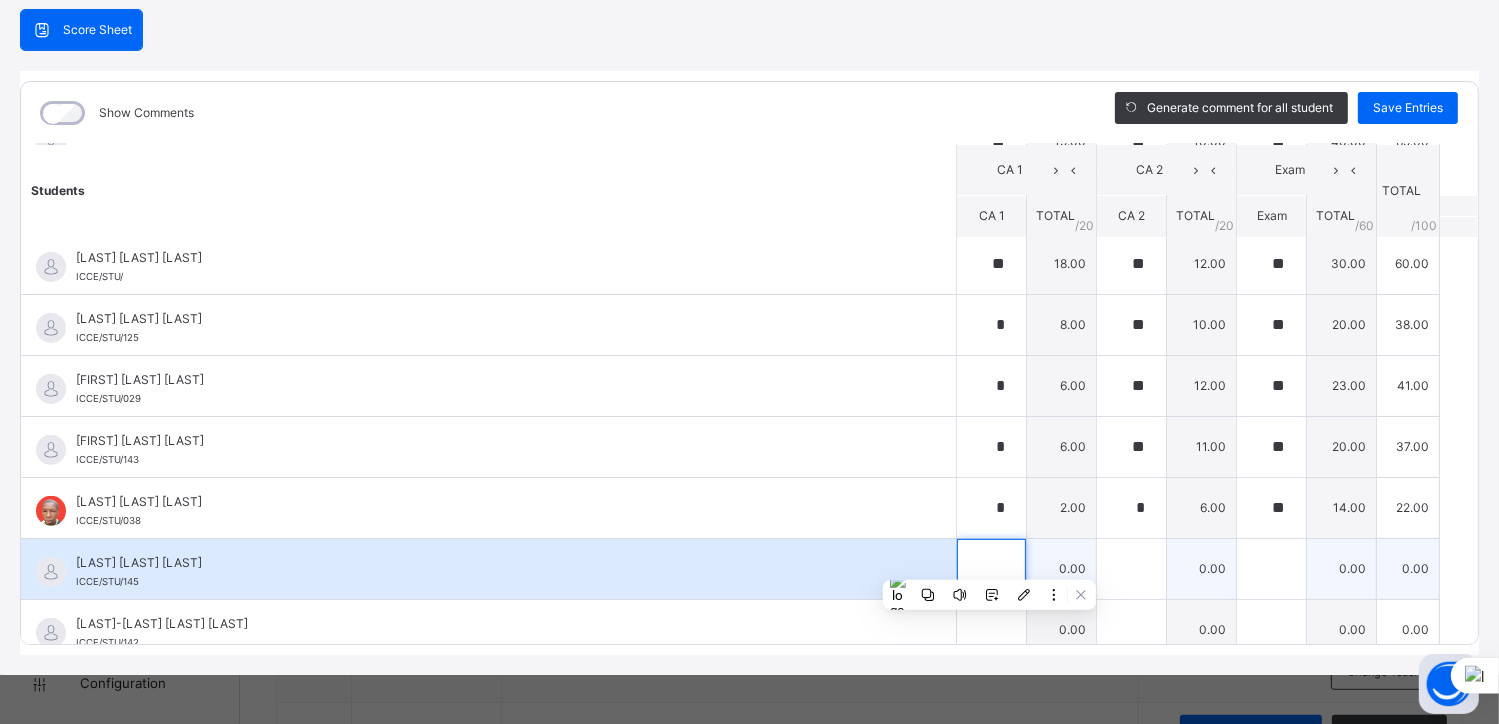 click at bounding box center (991, 569) 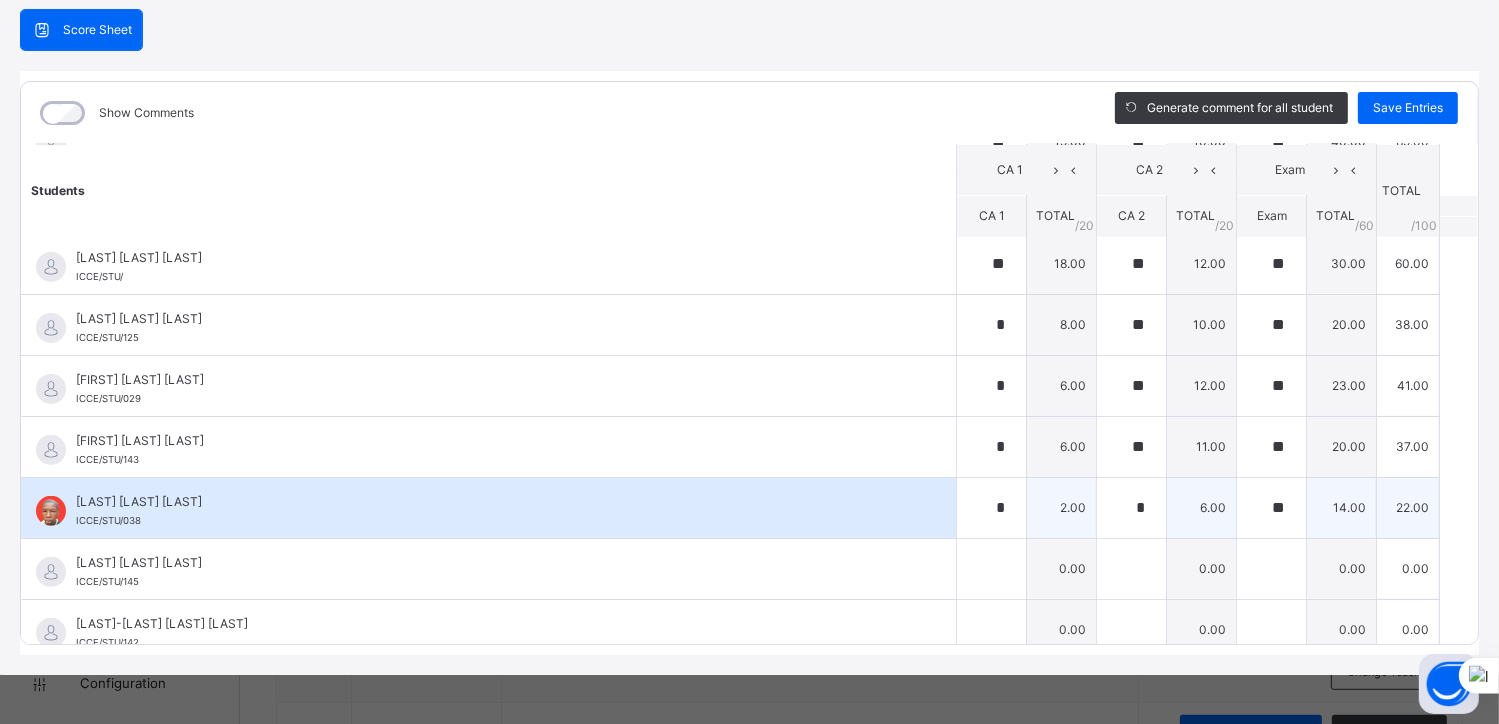 drag, startPoint x: 989, startPoint y: 564, endPoint x: 1140, endPoint y: 524, distance: 156.20819 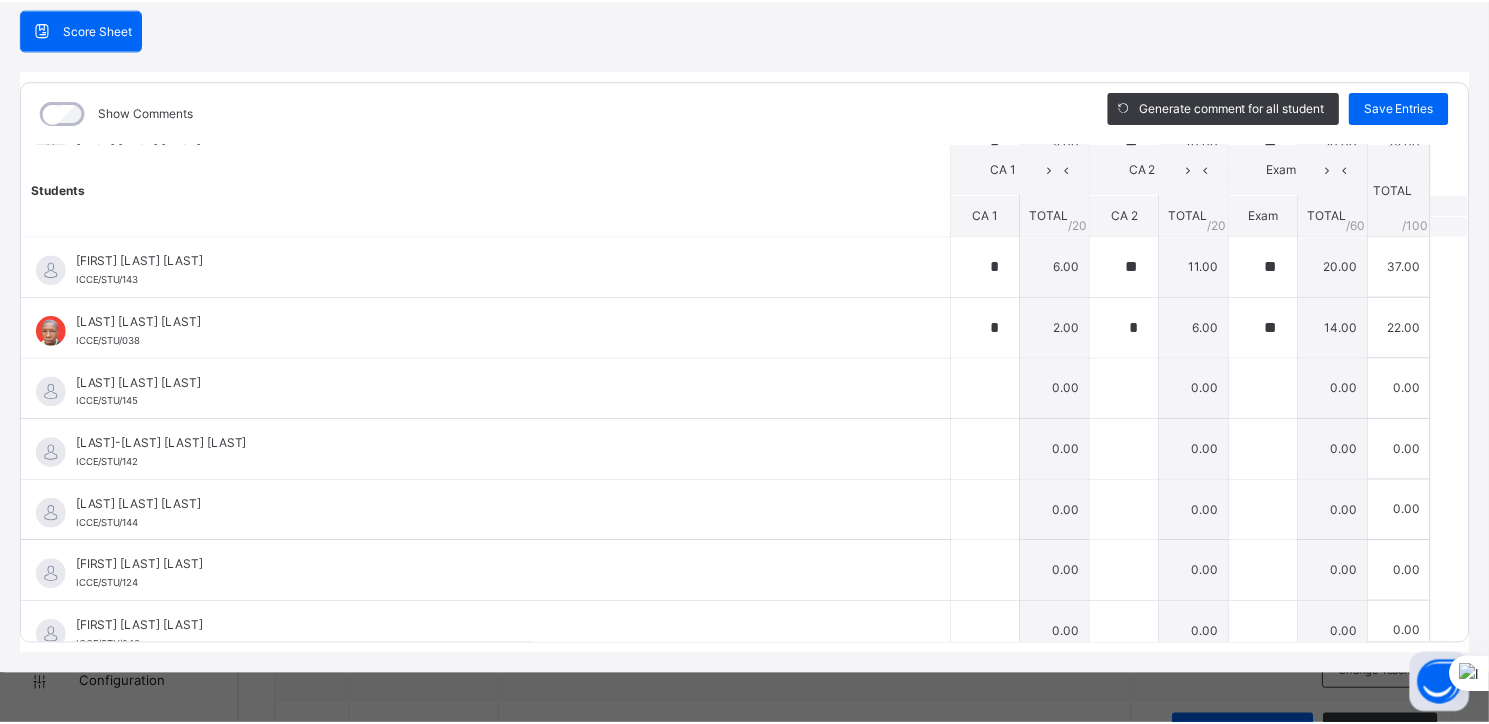 scroll, scrollTop: 930, scrollLeft: 0, axis: vertical 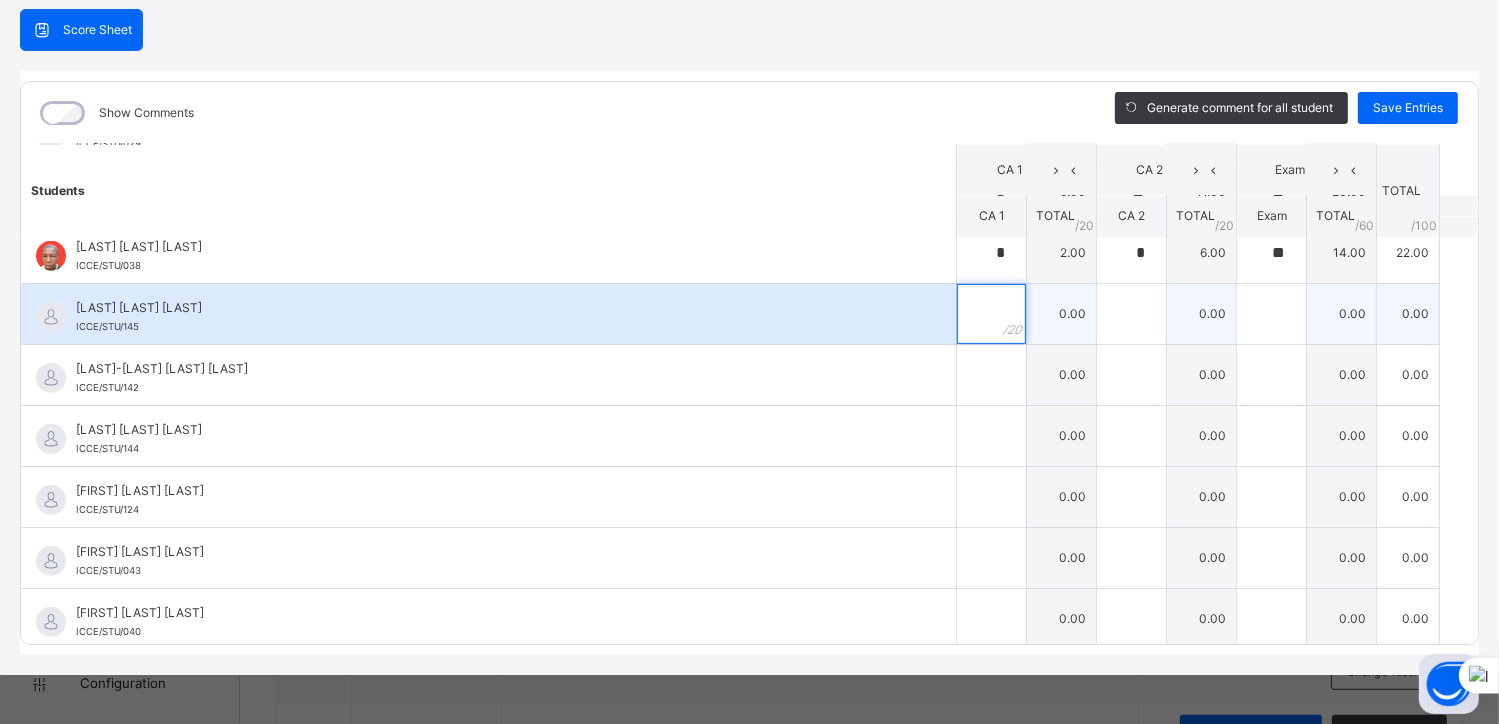 click at bounding box center [991, 314] 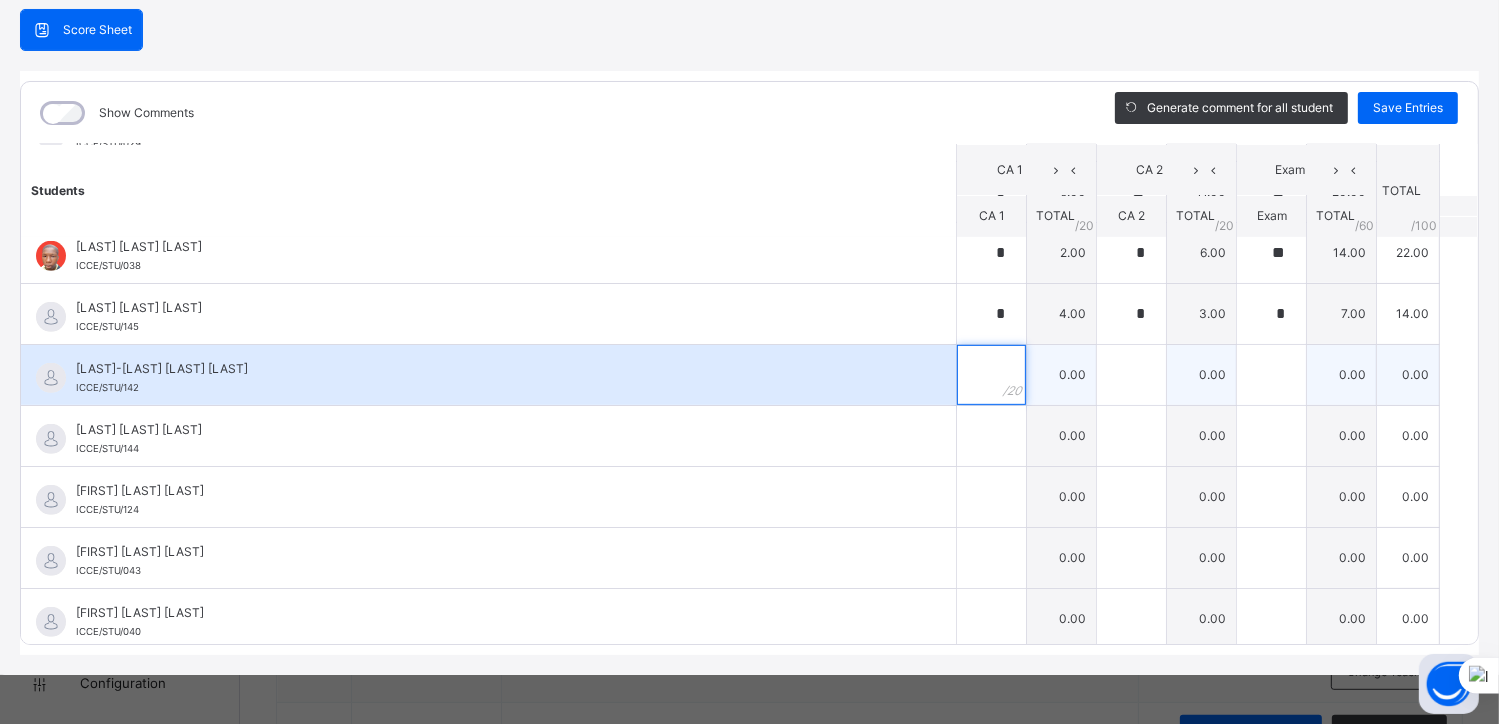 click at bounding box center [991, 375] 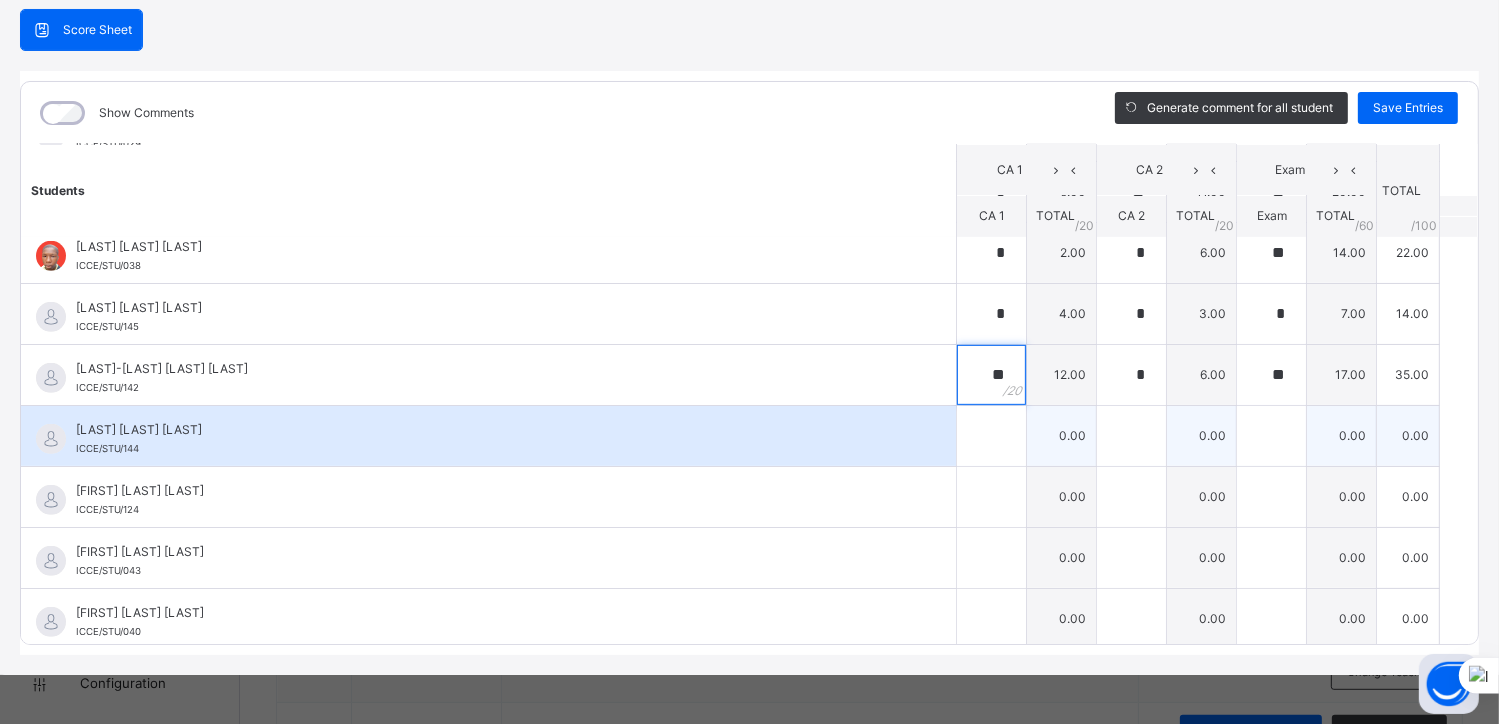 drag, startPoint x: 987, startPoint y: 368, endPoint x: 991, endPoint y: 434, distance: 66.1211 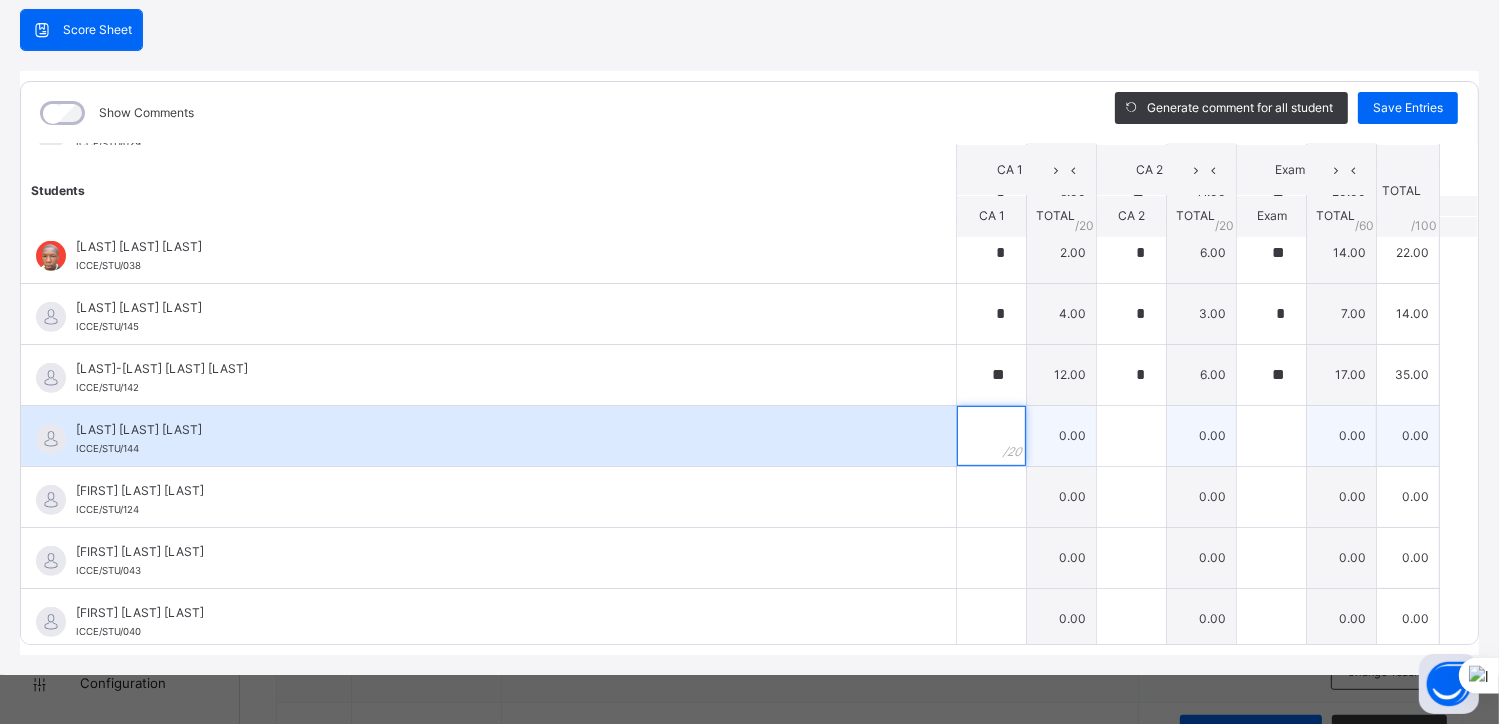 click at bounding box center (991, 436) 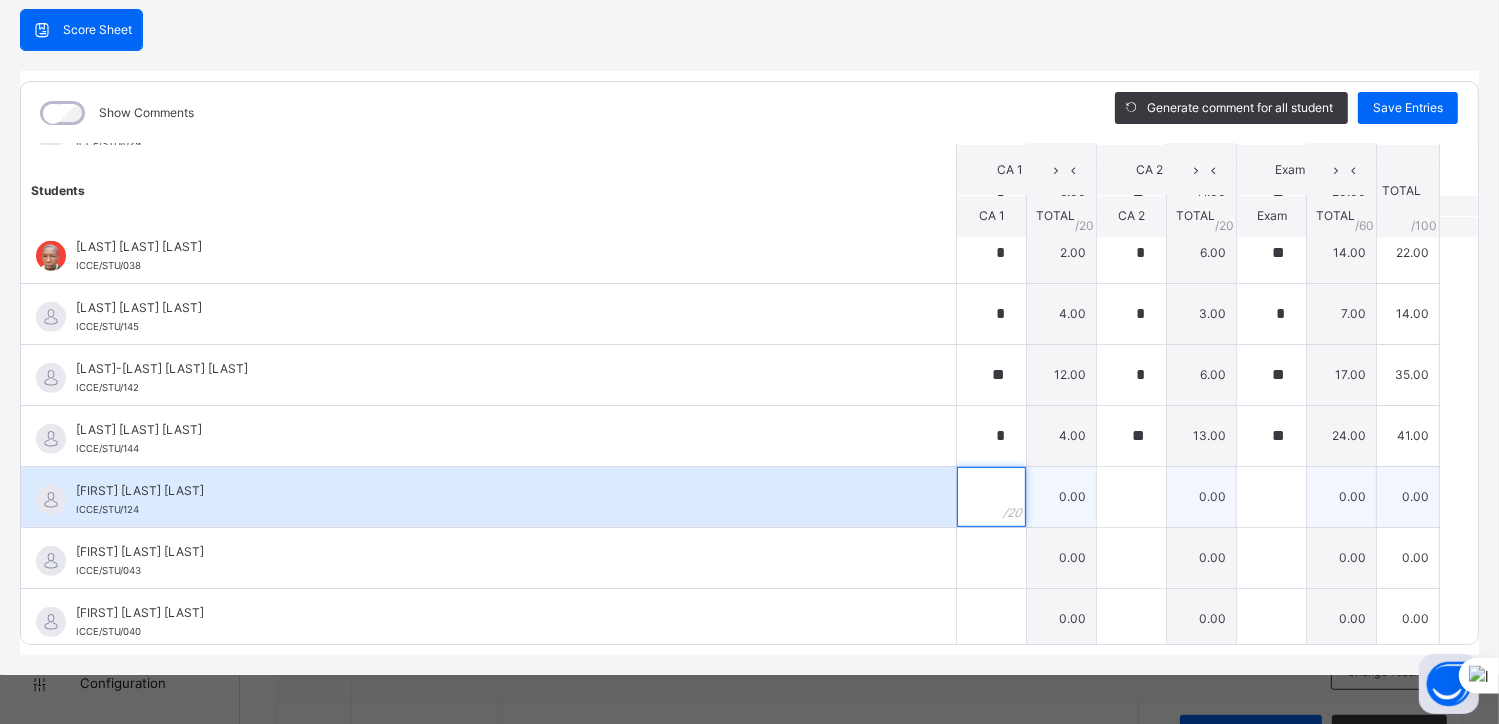 click at bounding box center (991, 497) 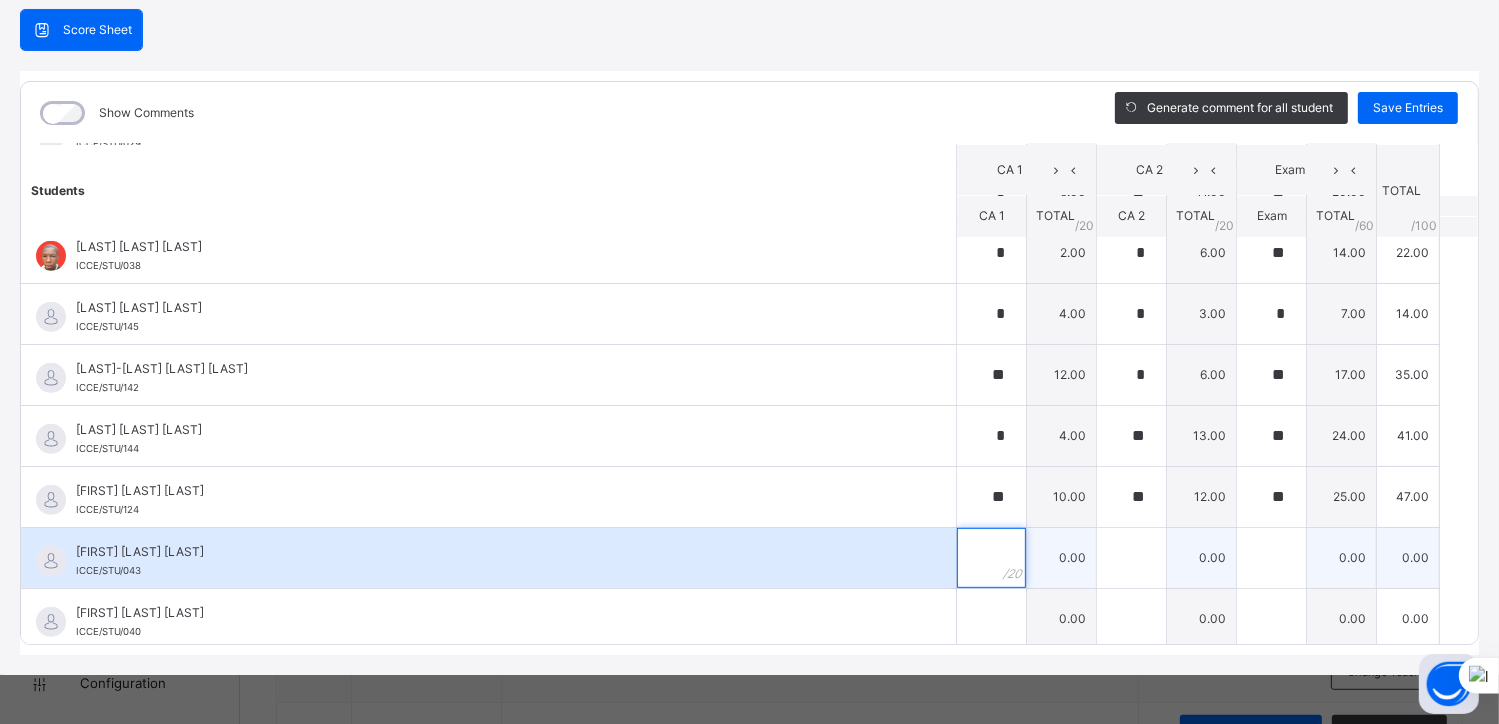 click at bounding box center [991, 558] 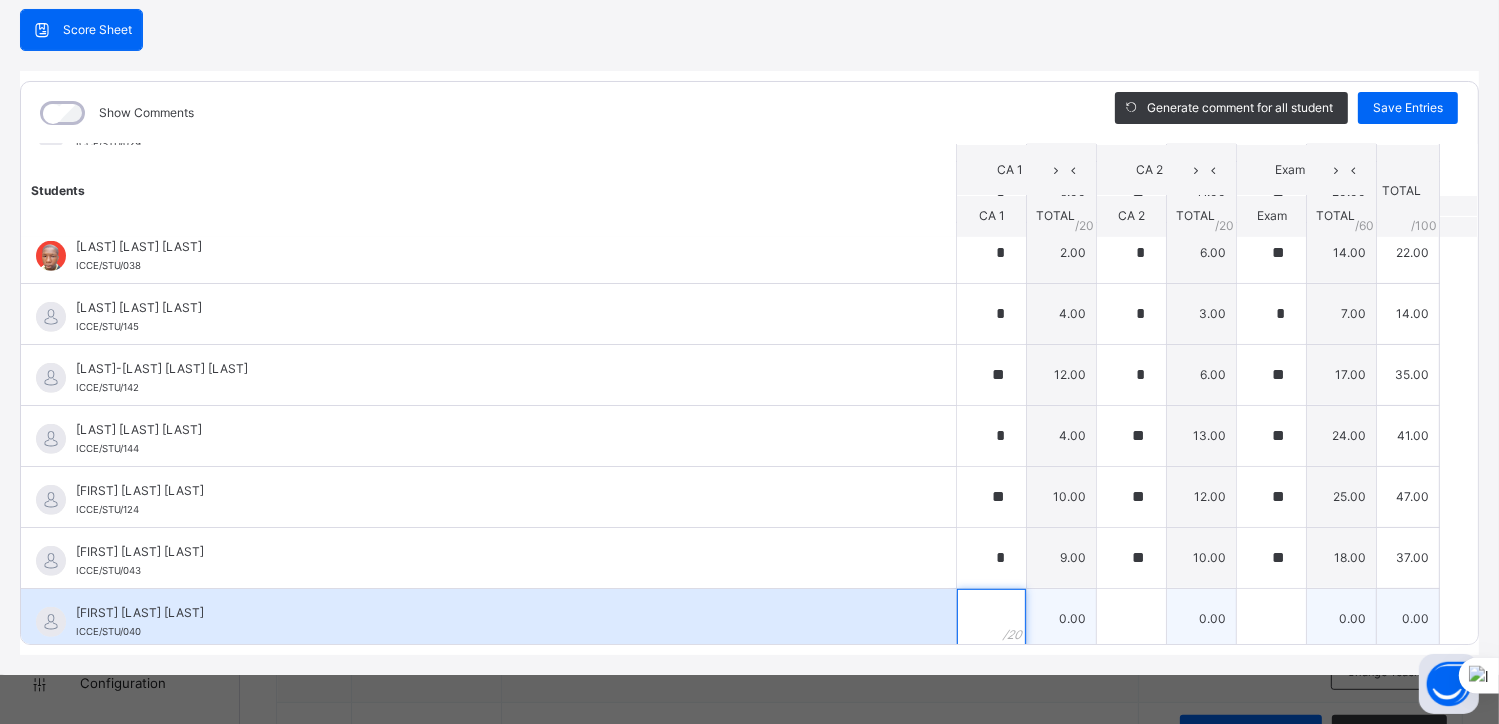 click at bounding box center [991, 619] 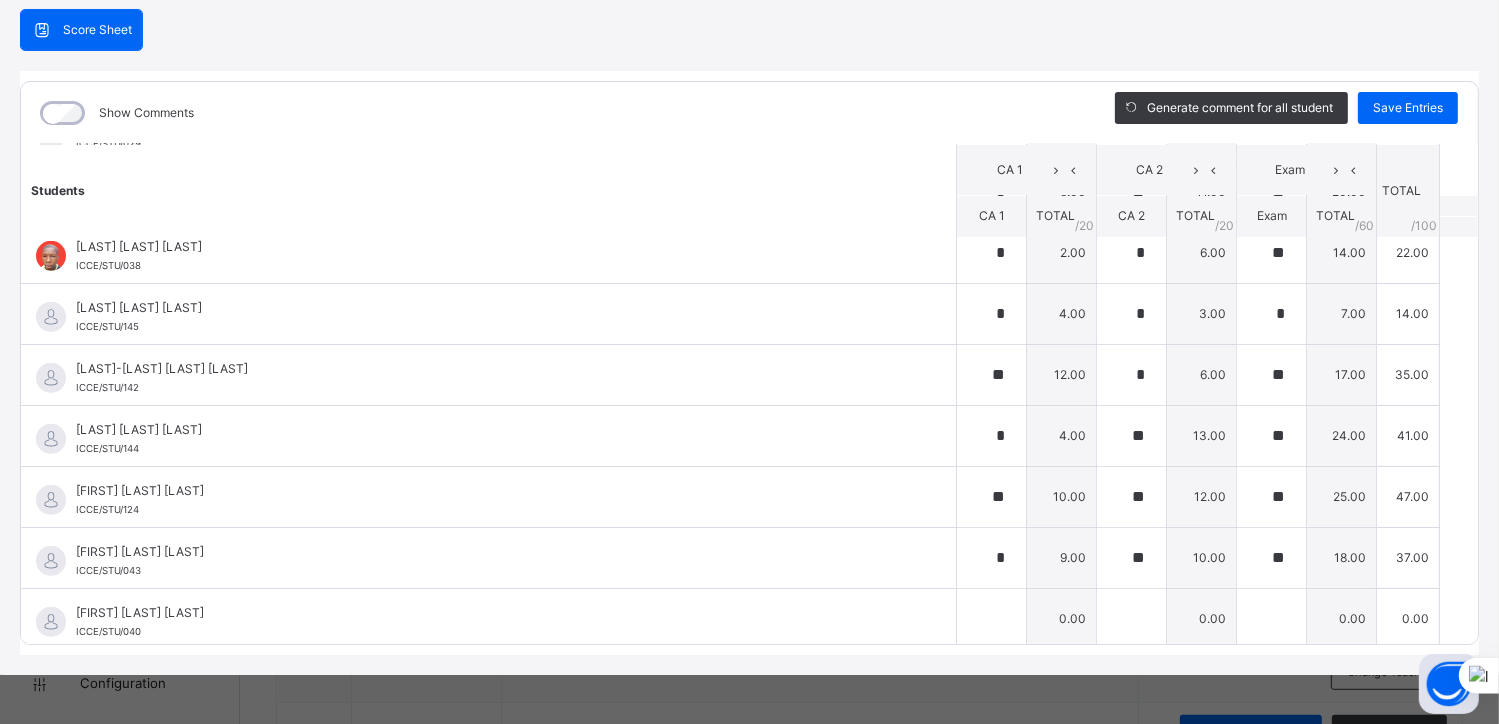 drag, startPoint x: 981, startPoint y: 600, endPoint x: 1524, endPoint y: 558, distance: 544.6219 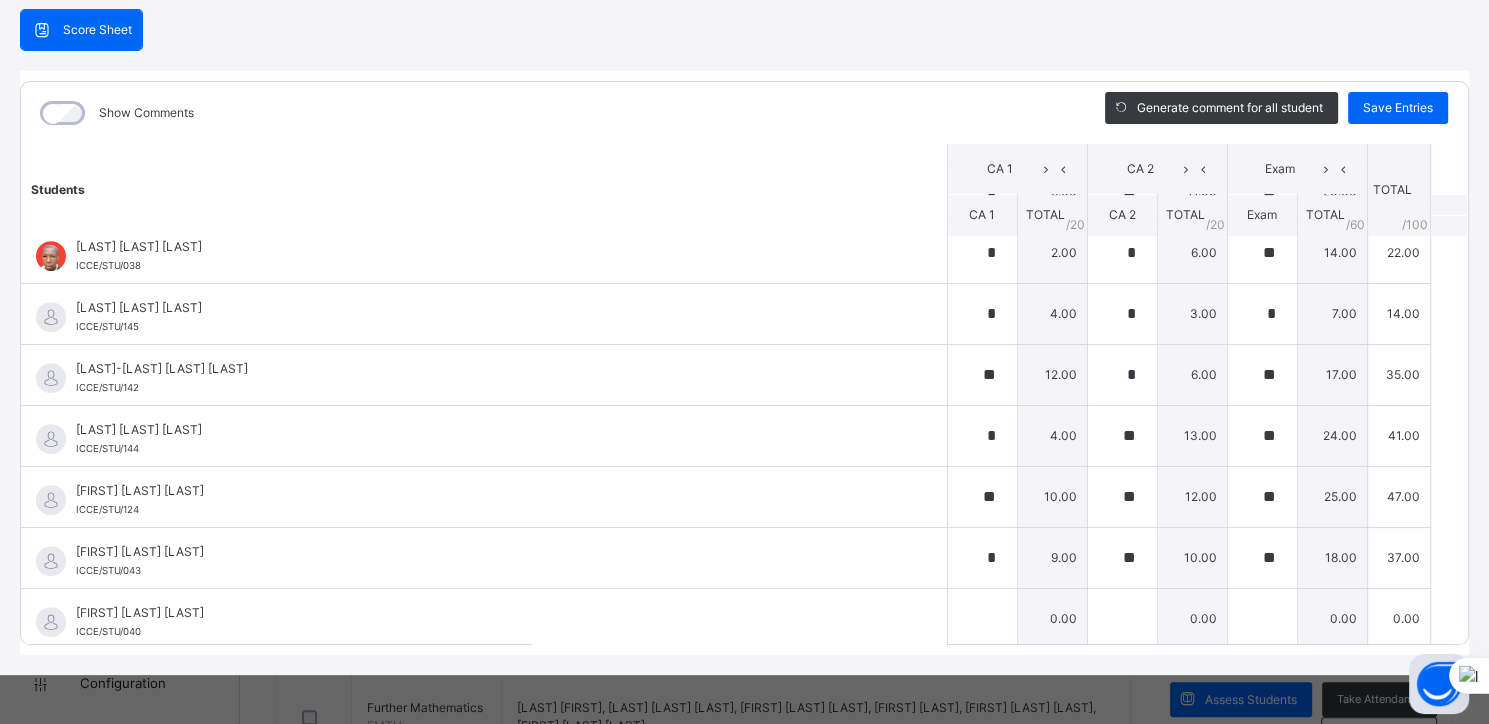 scroll, scrollTop: 848, scrollLeft: 0, axis: vertical 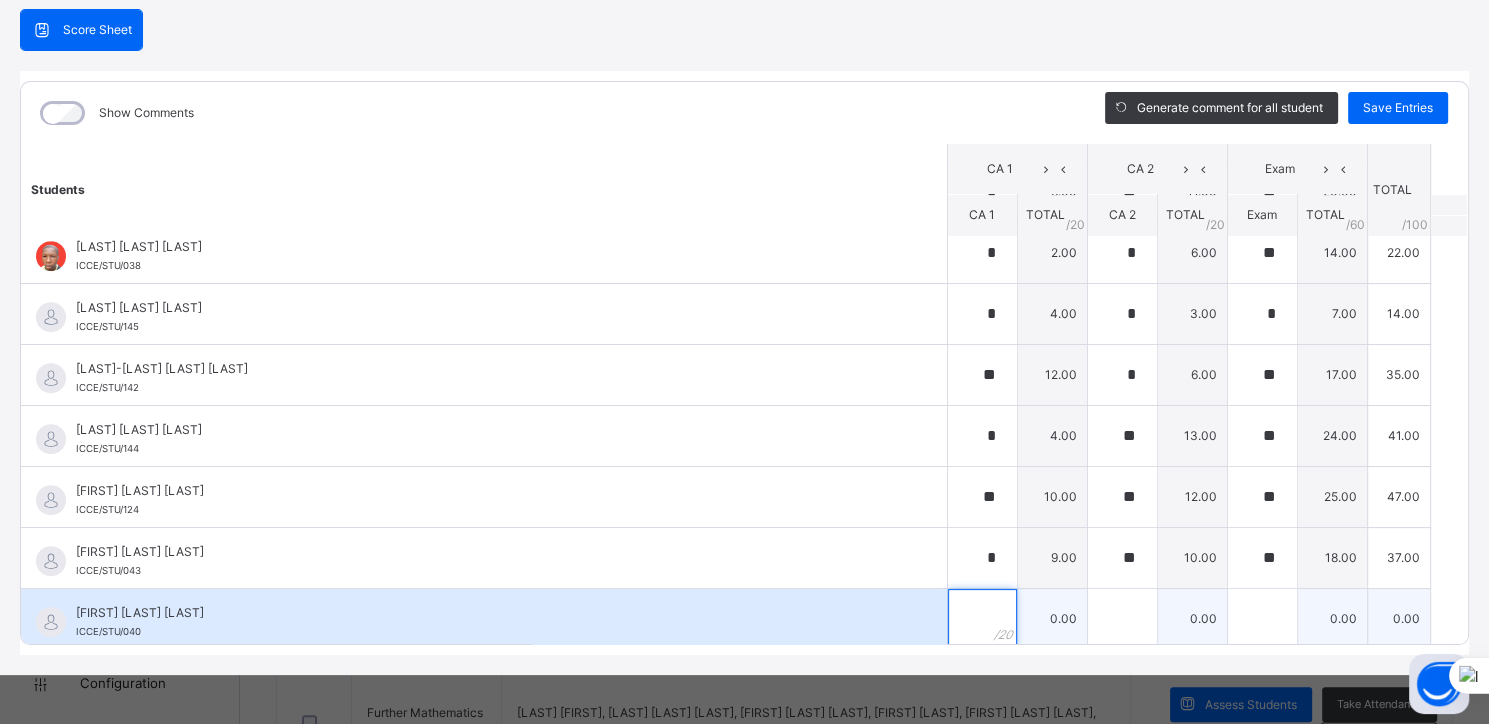click at bounding box center (982, 619) 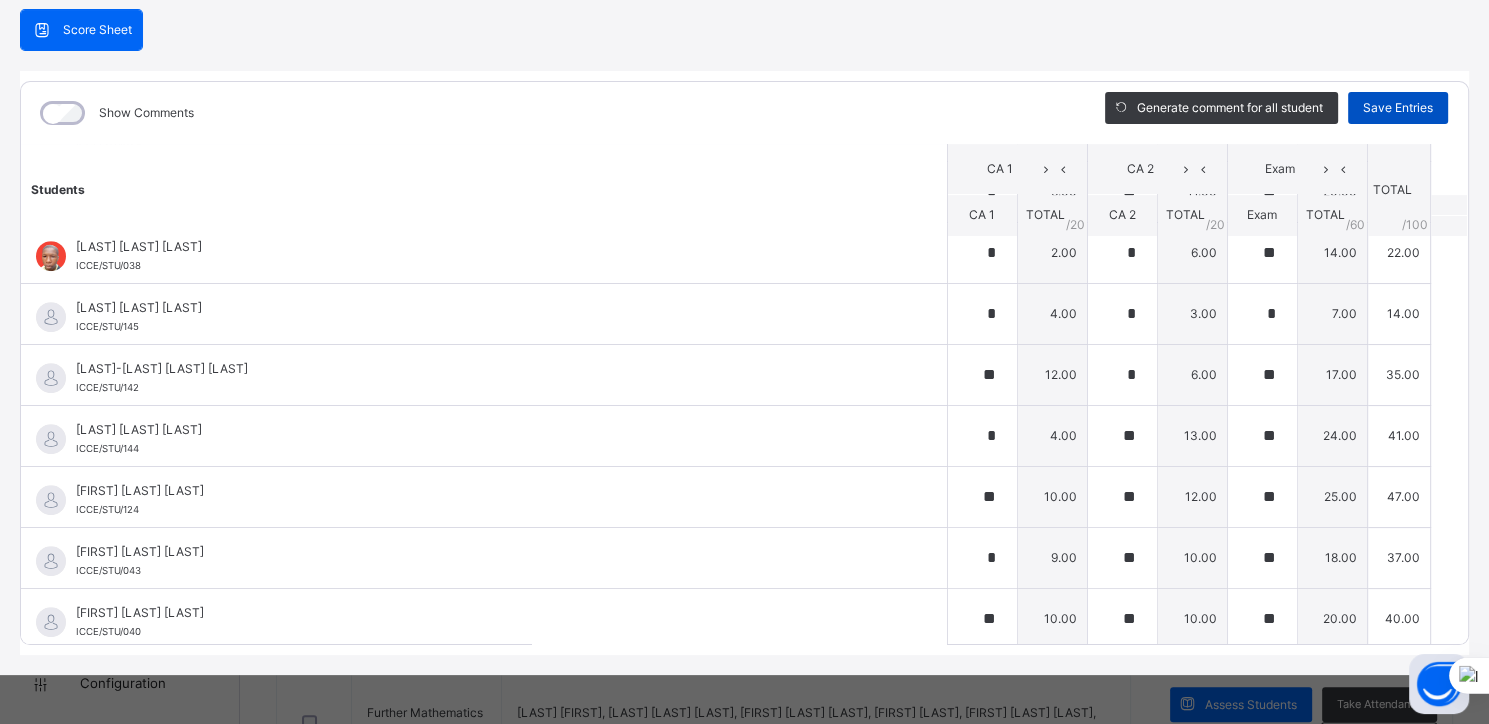 click on "Save Entries" at bounding box center (1398, 108) 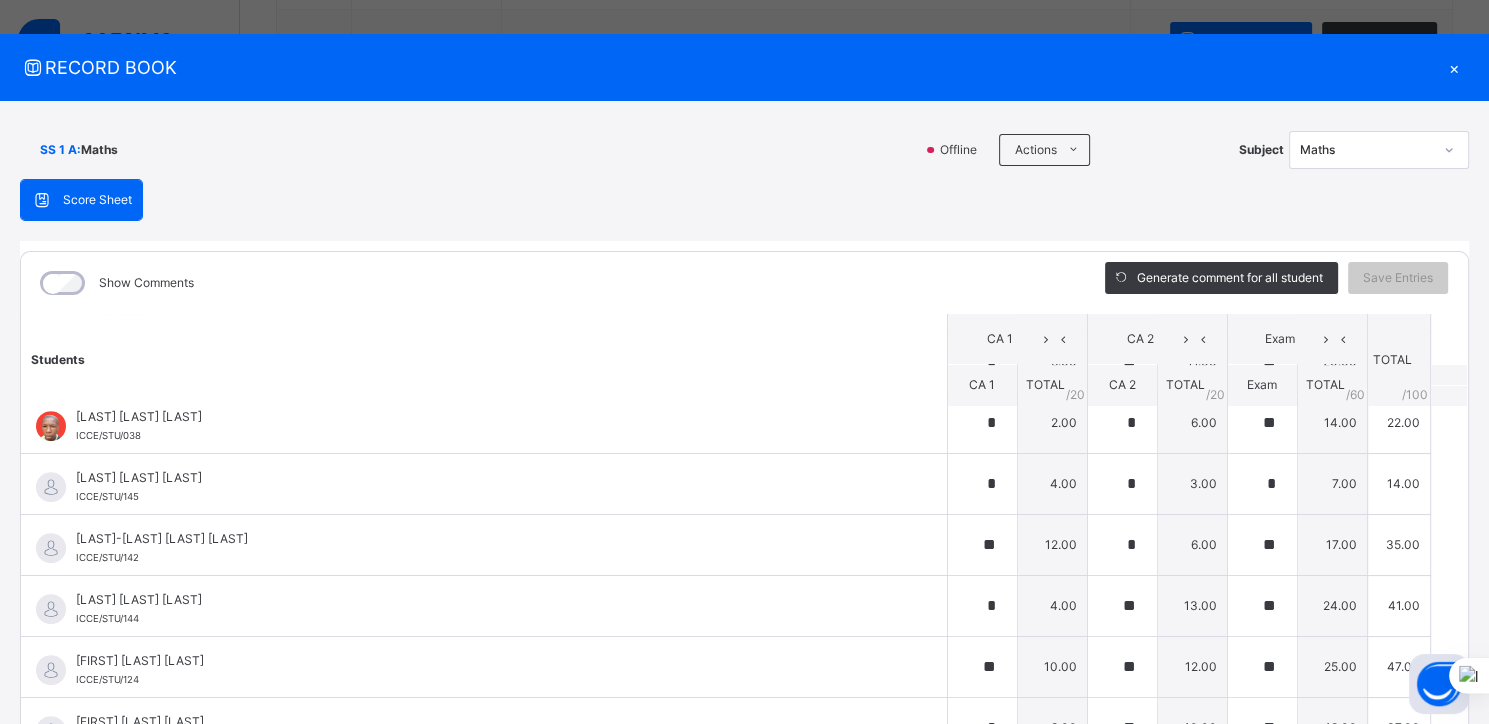 scroll, scrollTop: 0, scrollLeft: 0, axis: both 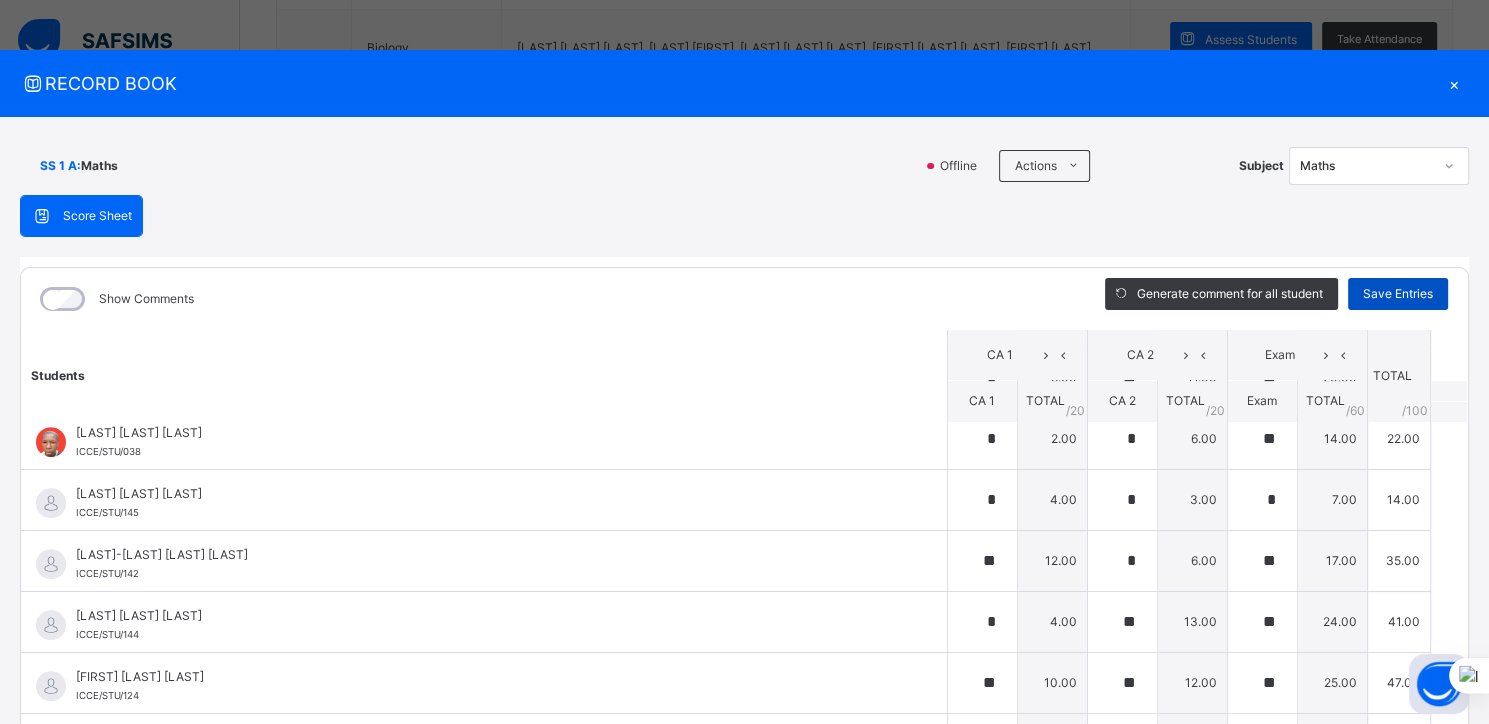 click on "Save Entries" at bounding box center [1398, 294] 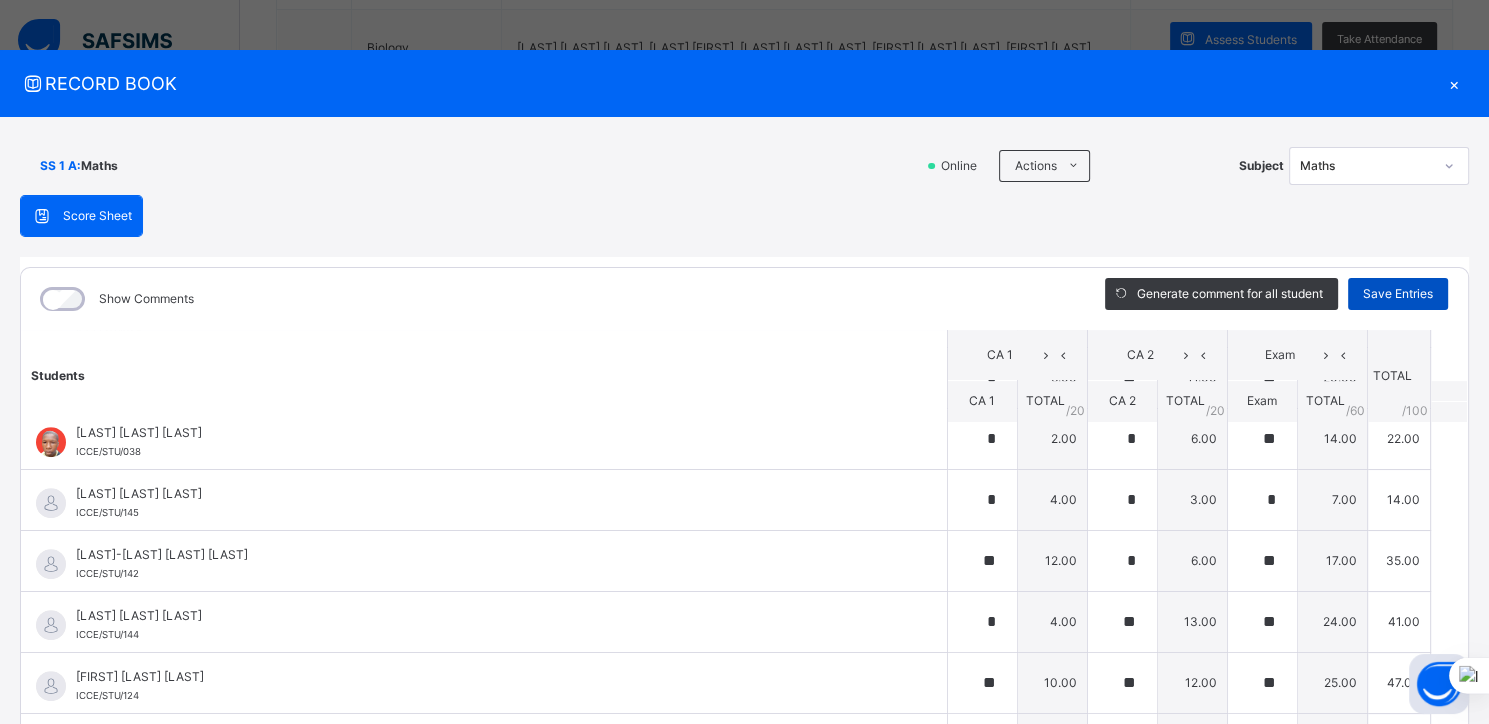click on "Save Entries" at bounding box center (1398, 294) 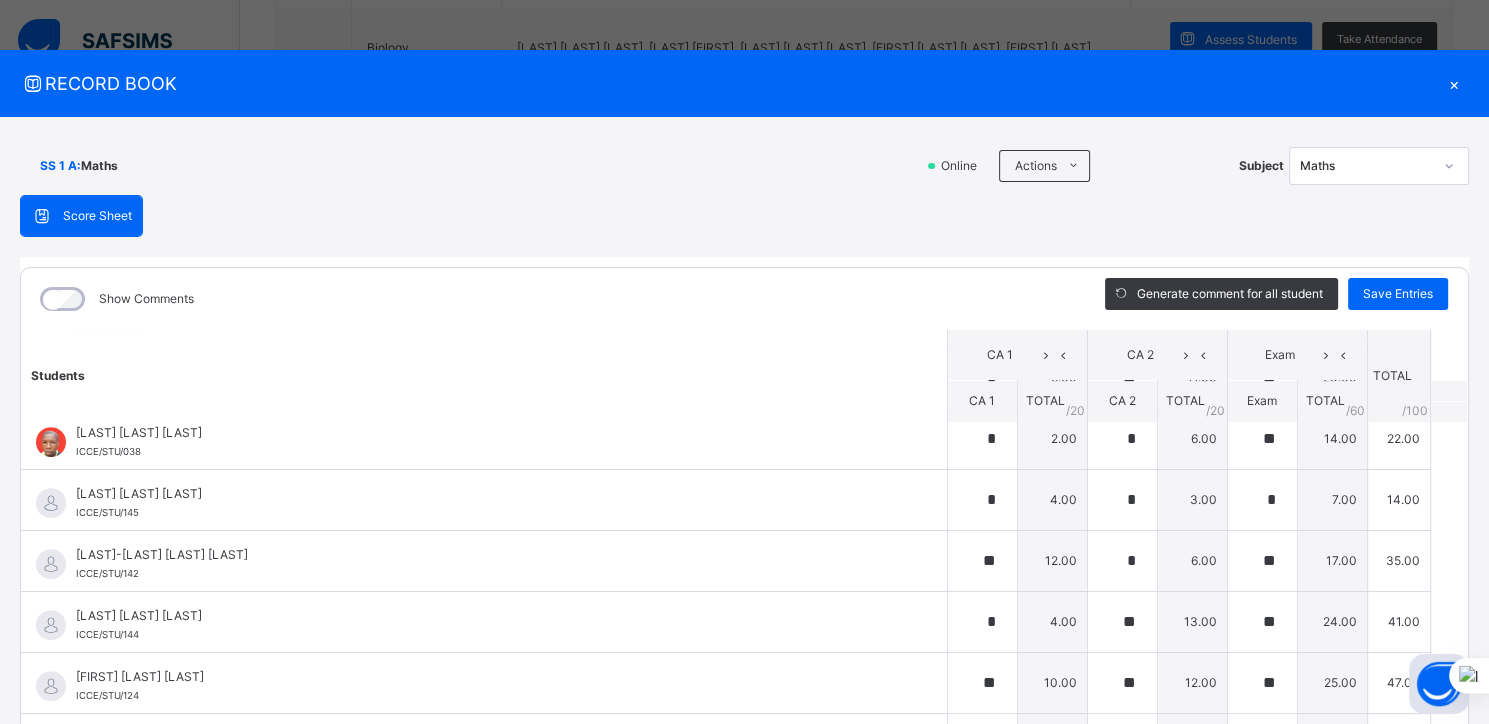 click on "SS 1   A :   Maths" at bounding box center (466, 166) 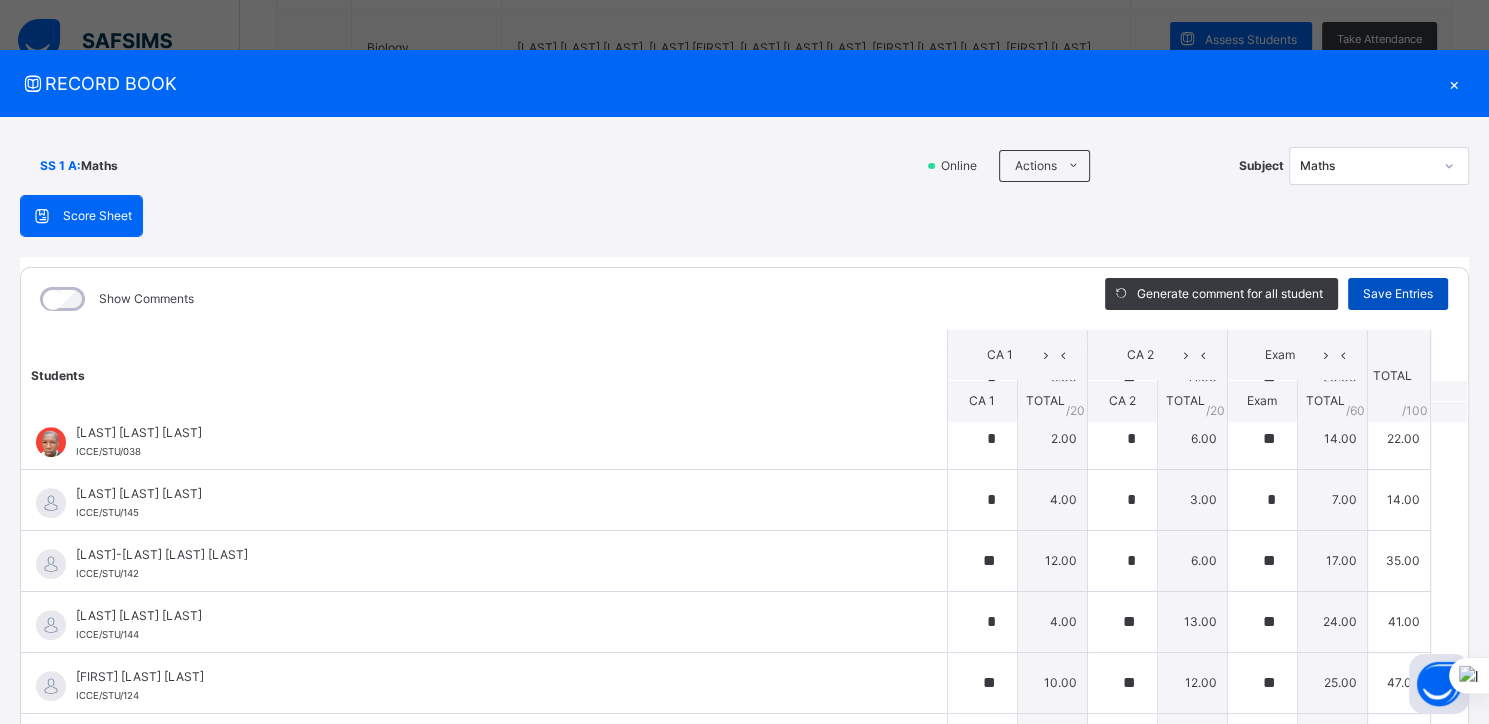 click on "Save Entries" at bounding box center (1398, 294) 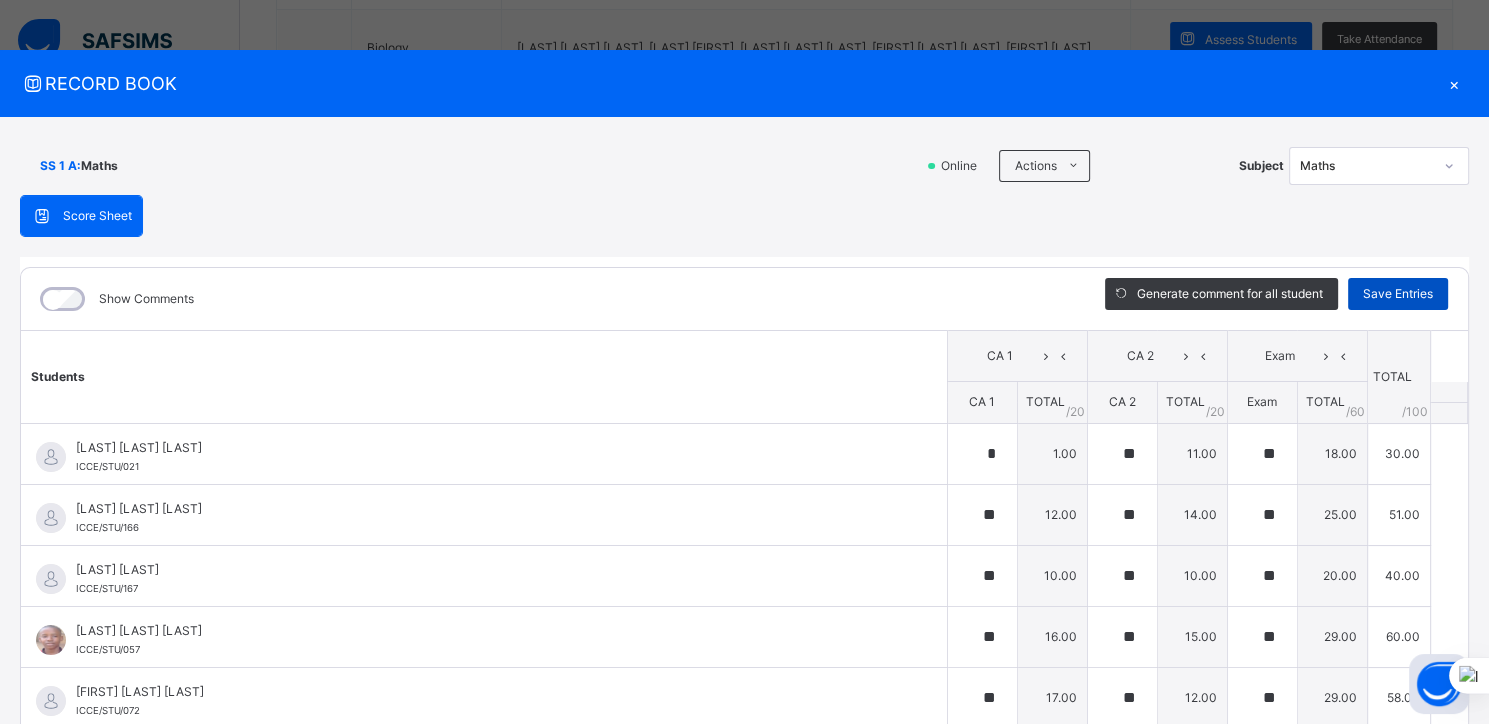 click on "Save Entries" at bounding box center [1398, 294] 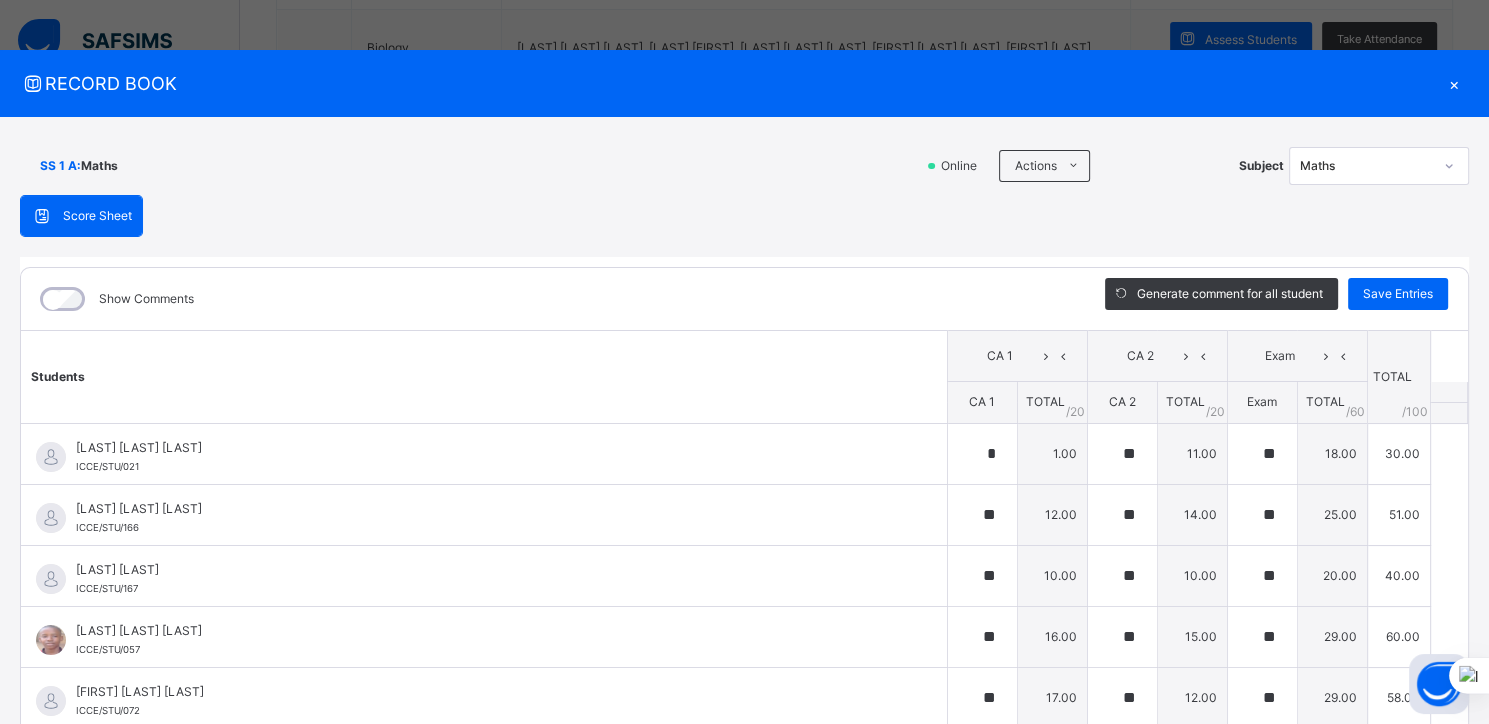click on "RECORD BOOK" at bounding box center (729, 83) 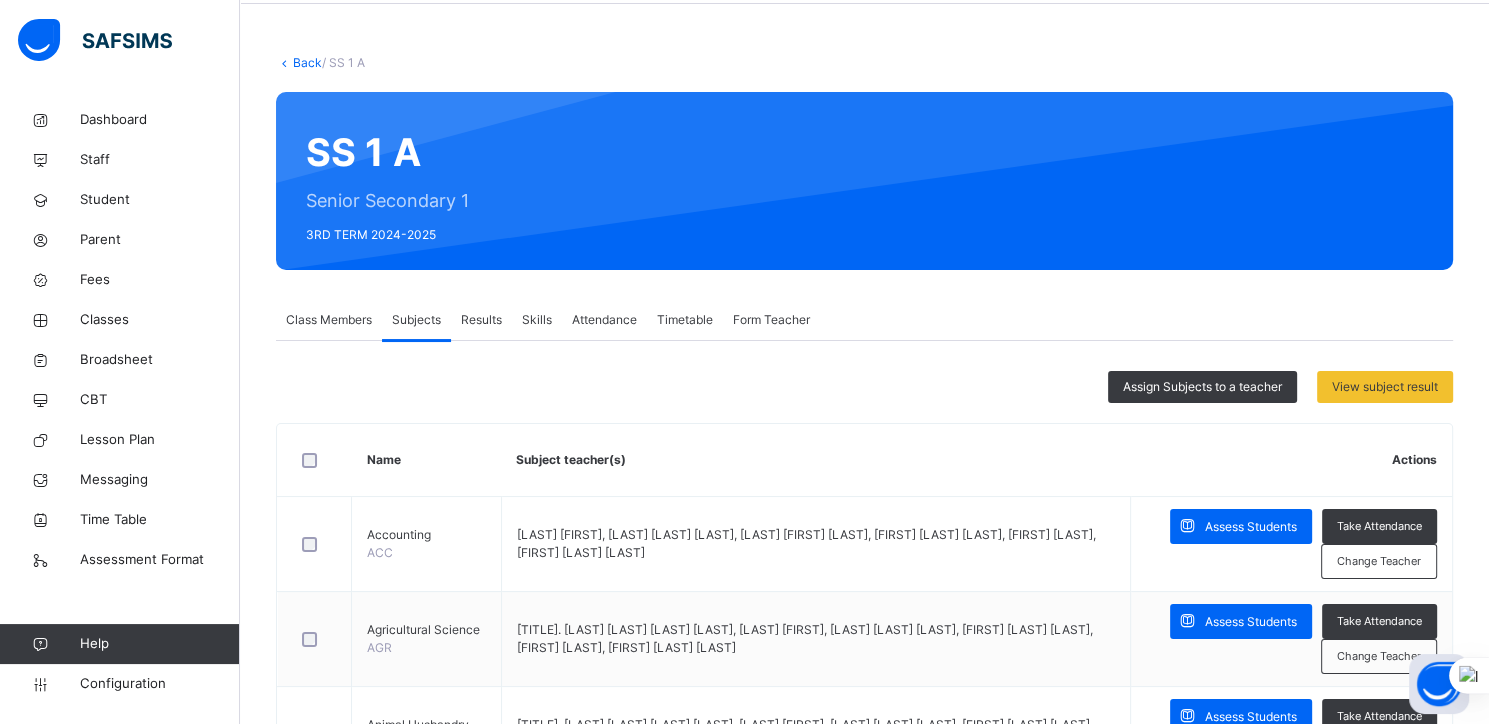 scroll, scrollTop: 0, scrollLeft: 0, axis: both 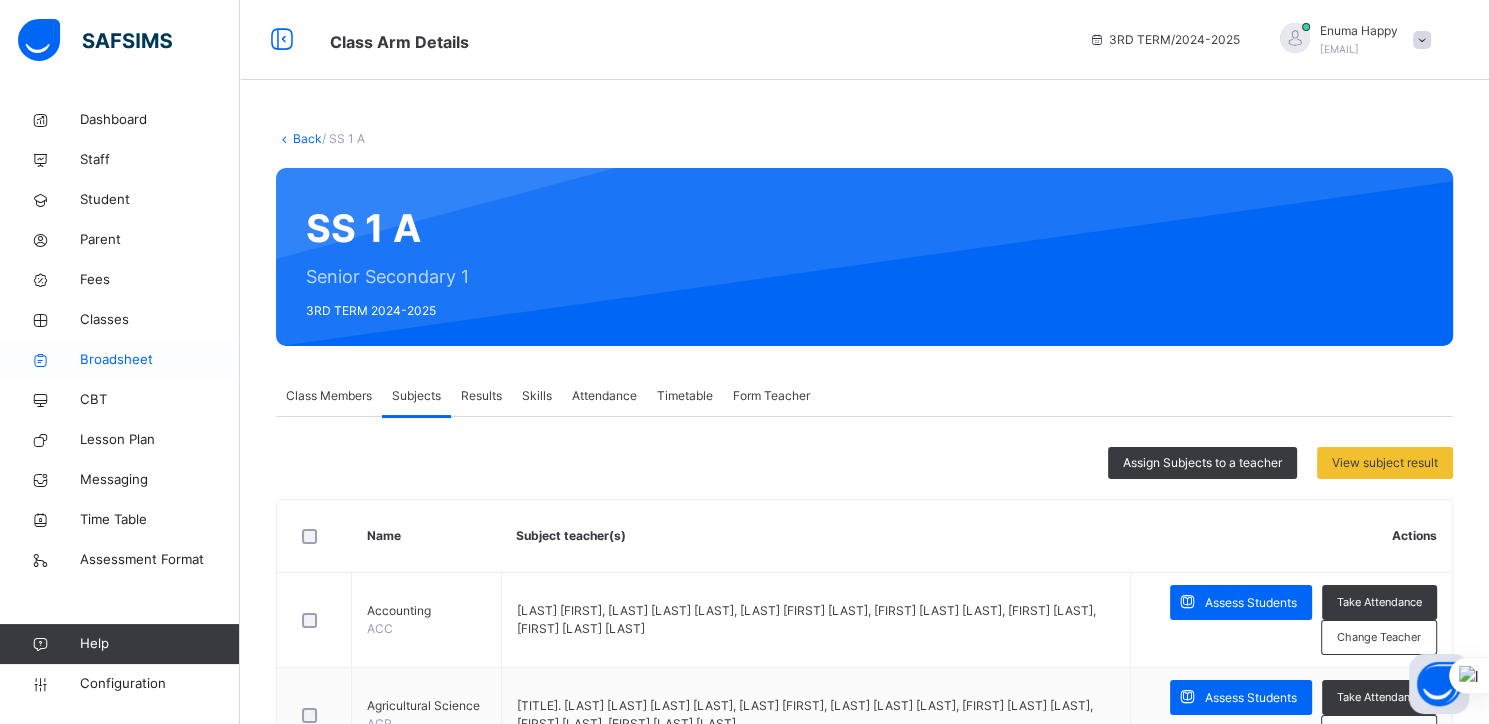 click on "Broadsheet" at bounding box center [160, 360] 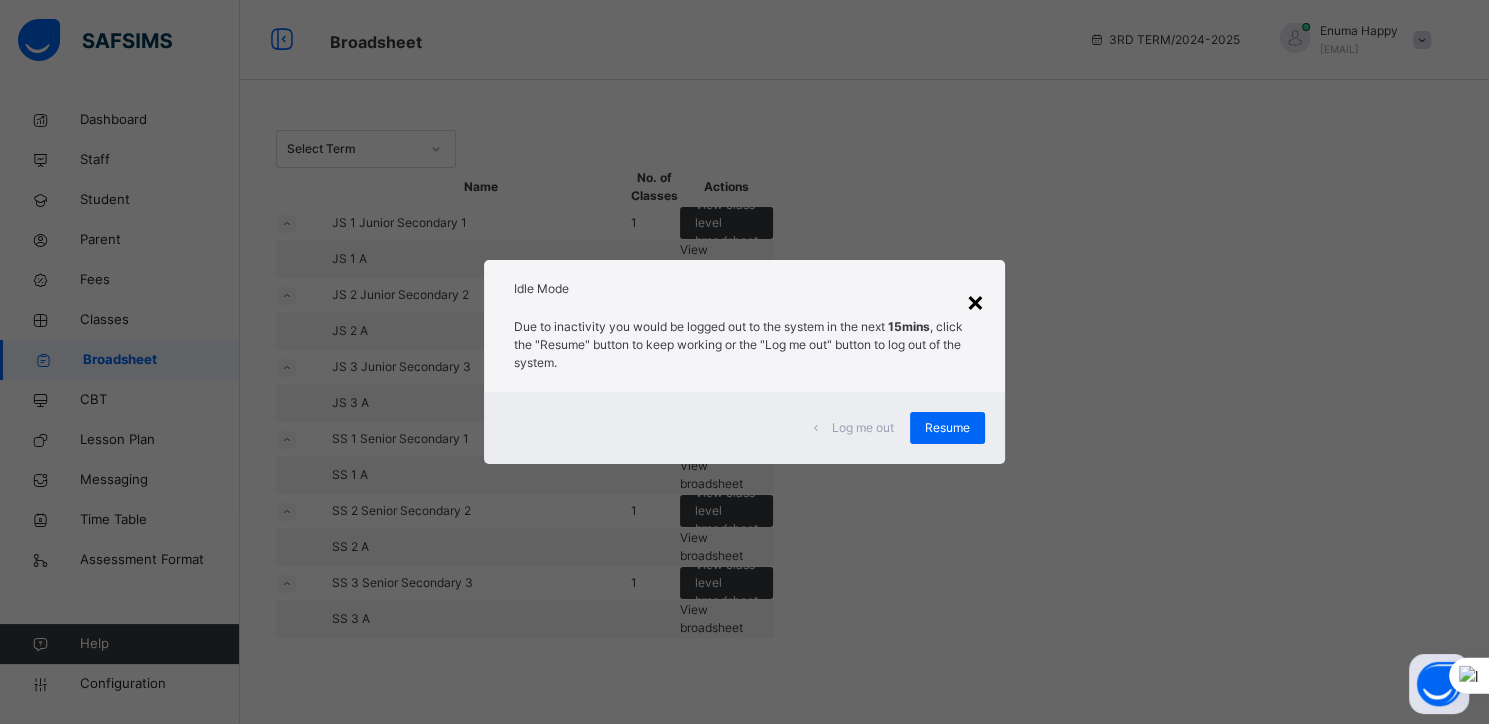 click on "×" at bounding box center [975, 301] 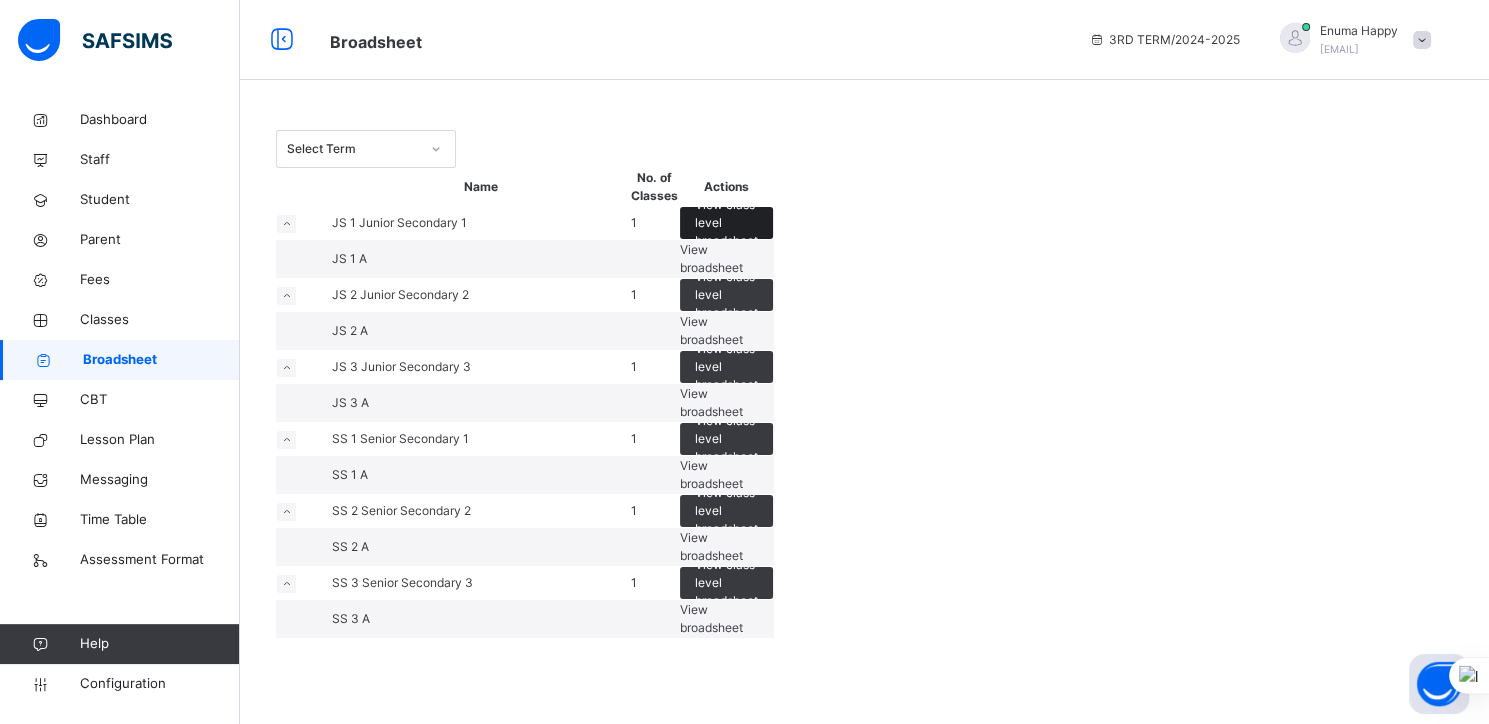 click on "View class level broadsheet" at bounding box center (726, 223) 